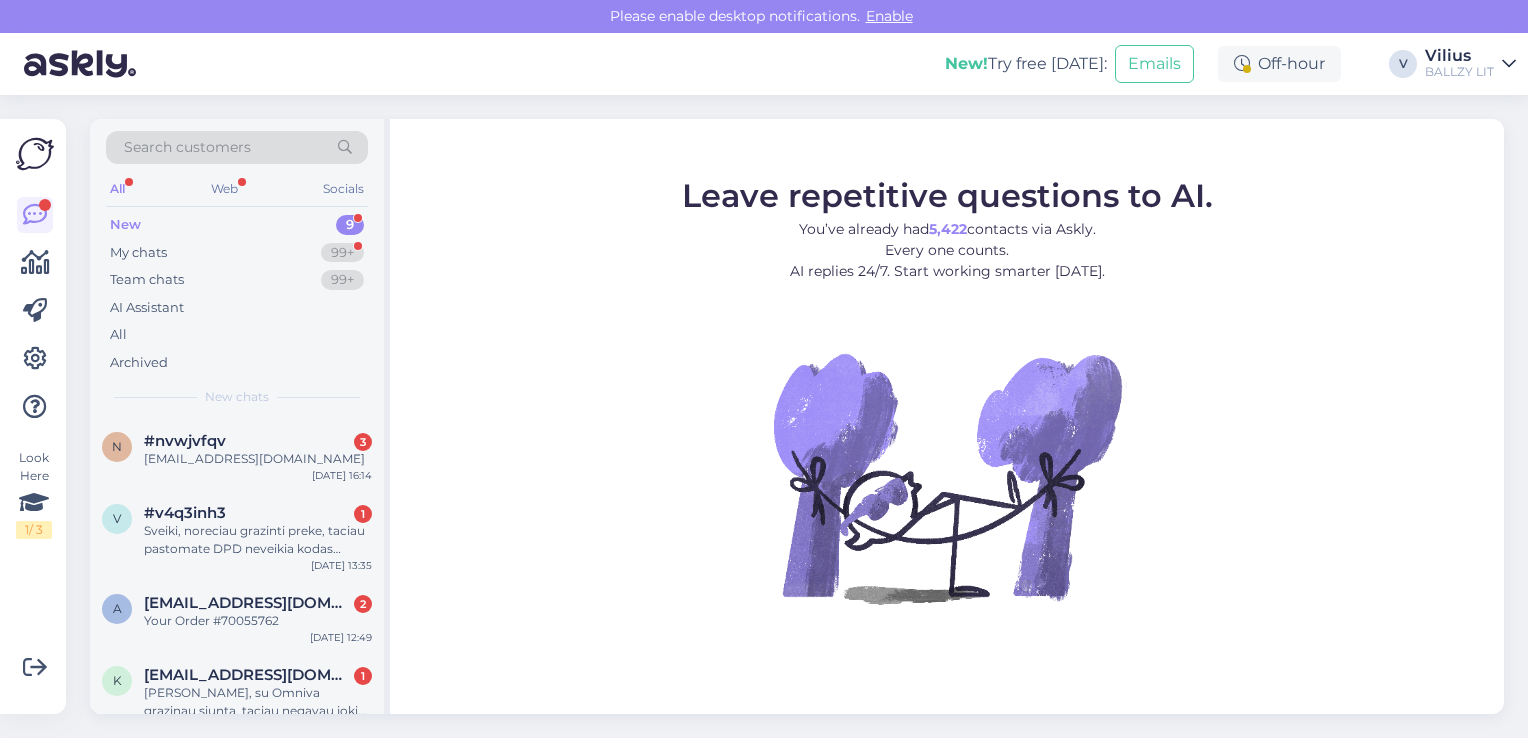scroll, scrollTop: 0, scrollLeft: 0, axis: both 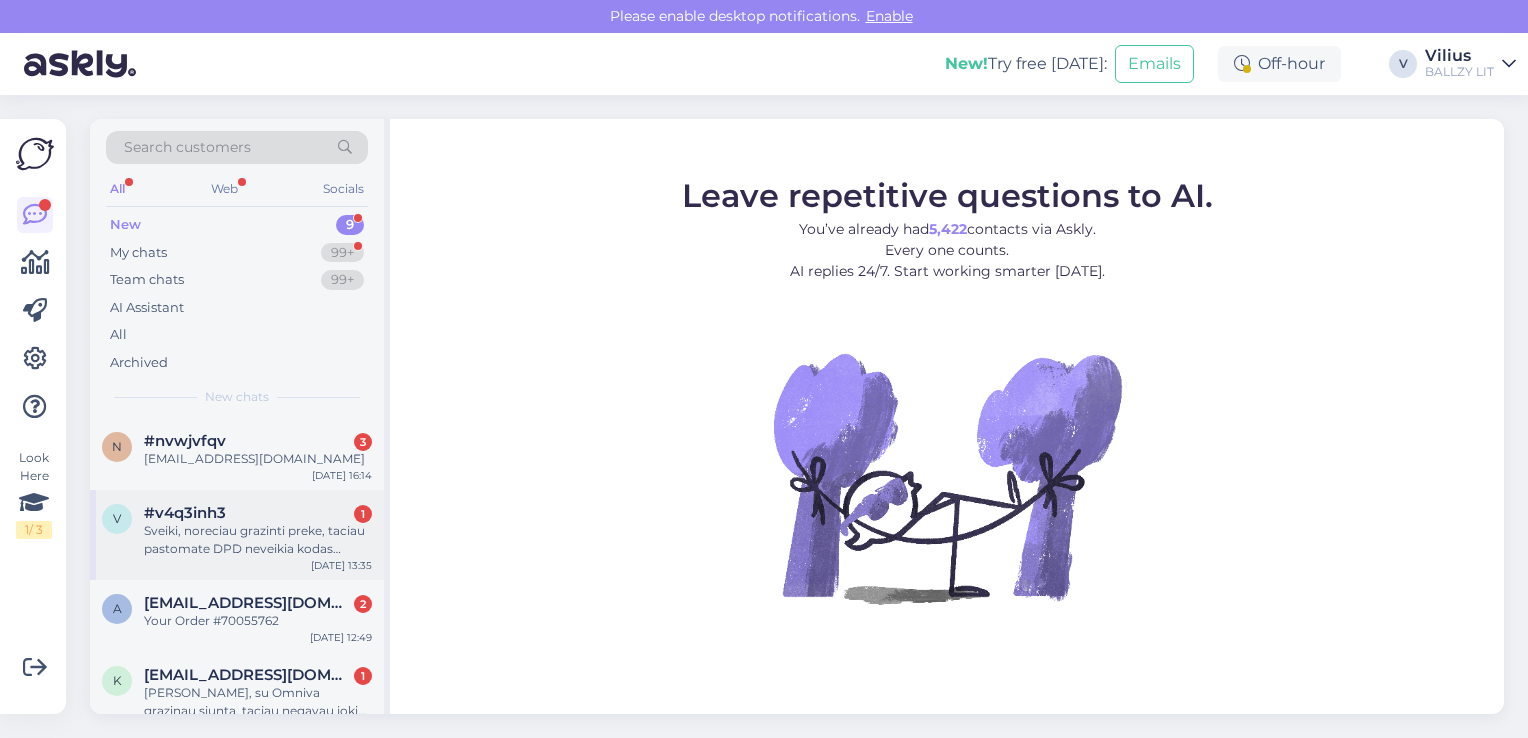 click on "Sveiki, noreciau grazinti preke, taciau pastomate DPD neveikia kodas ivedus atsiemimo koda" at bounding box center (258, 540) 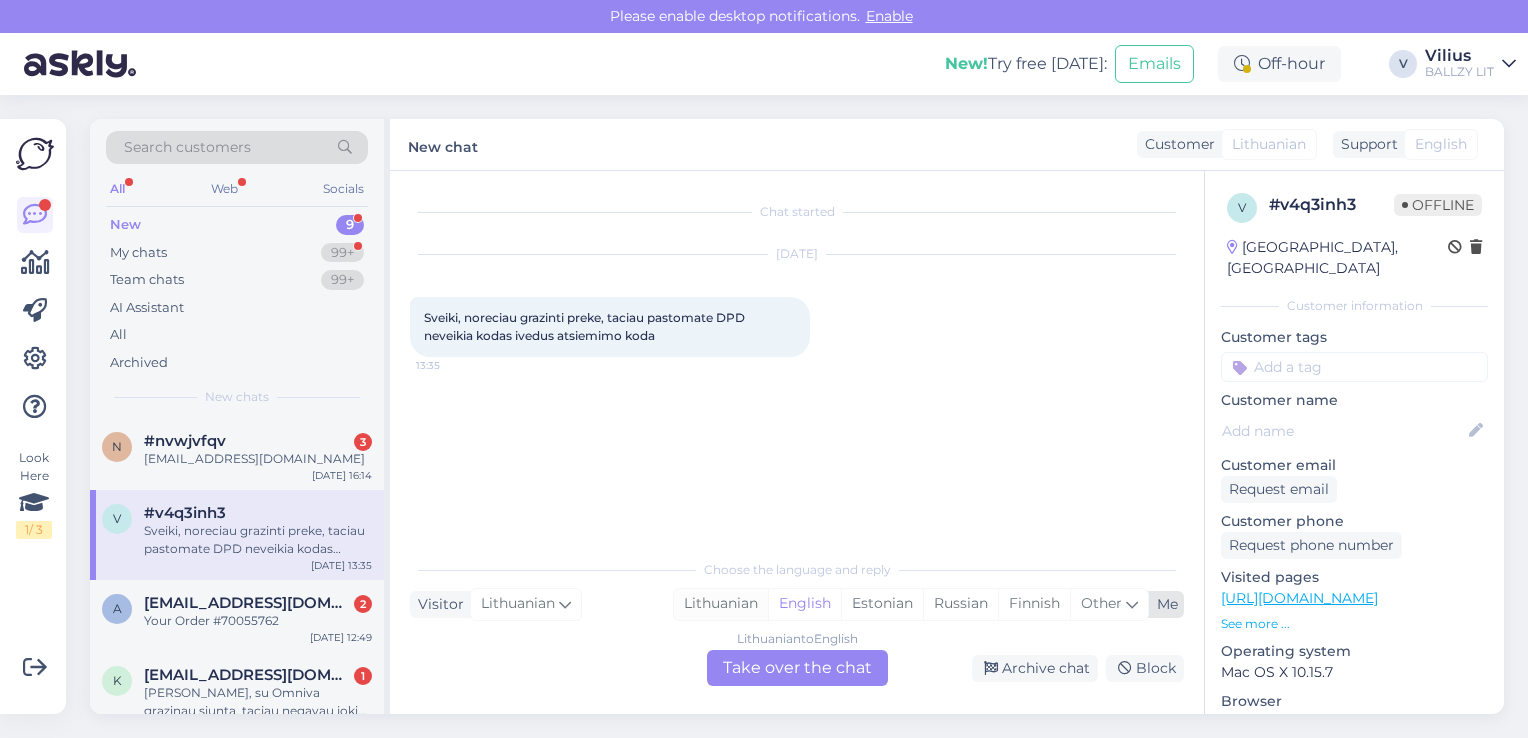 click on "Lithuanian" at bounding box center (721, 604) 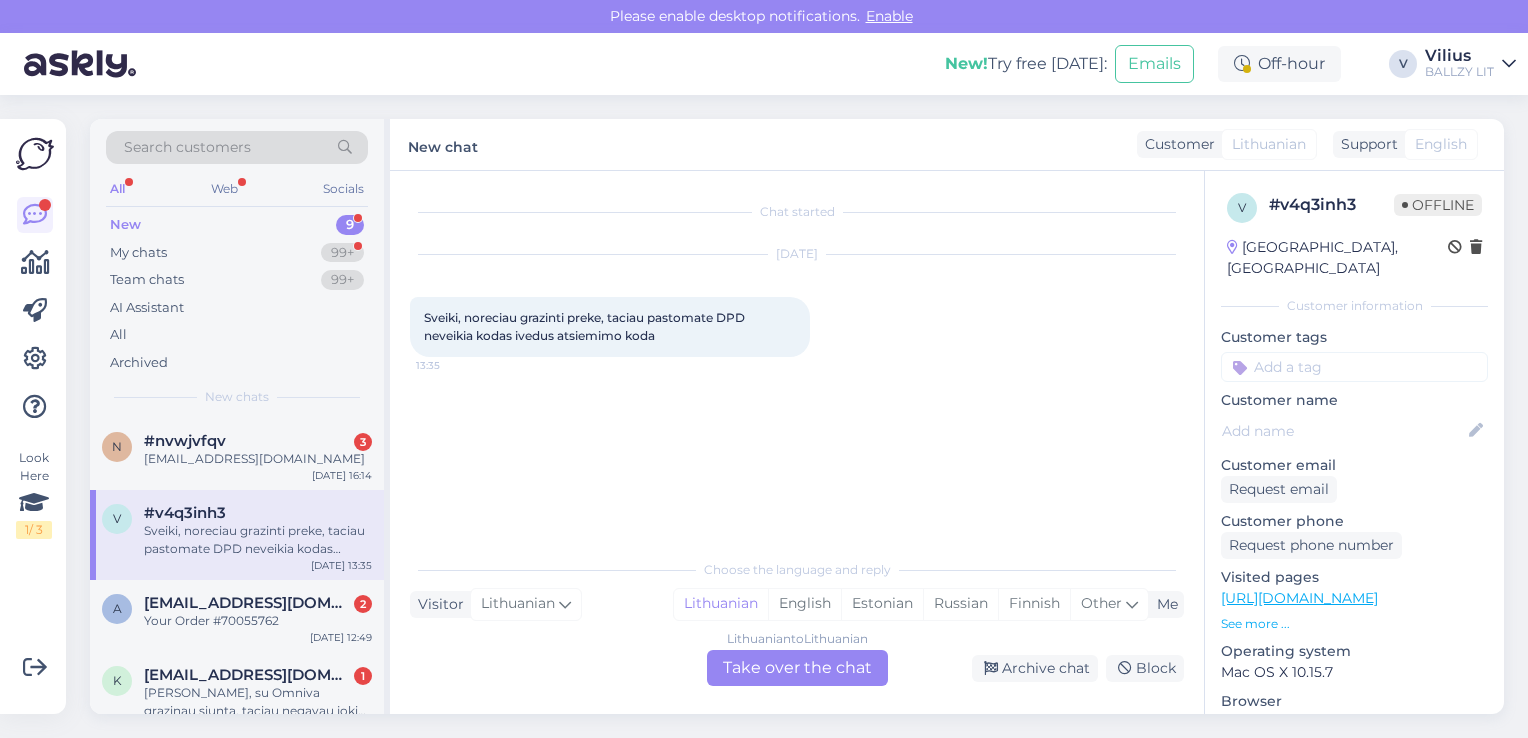click on "Lithuanian  to  Lithuanian Take over the chat" at bounding box center (797, 668) 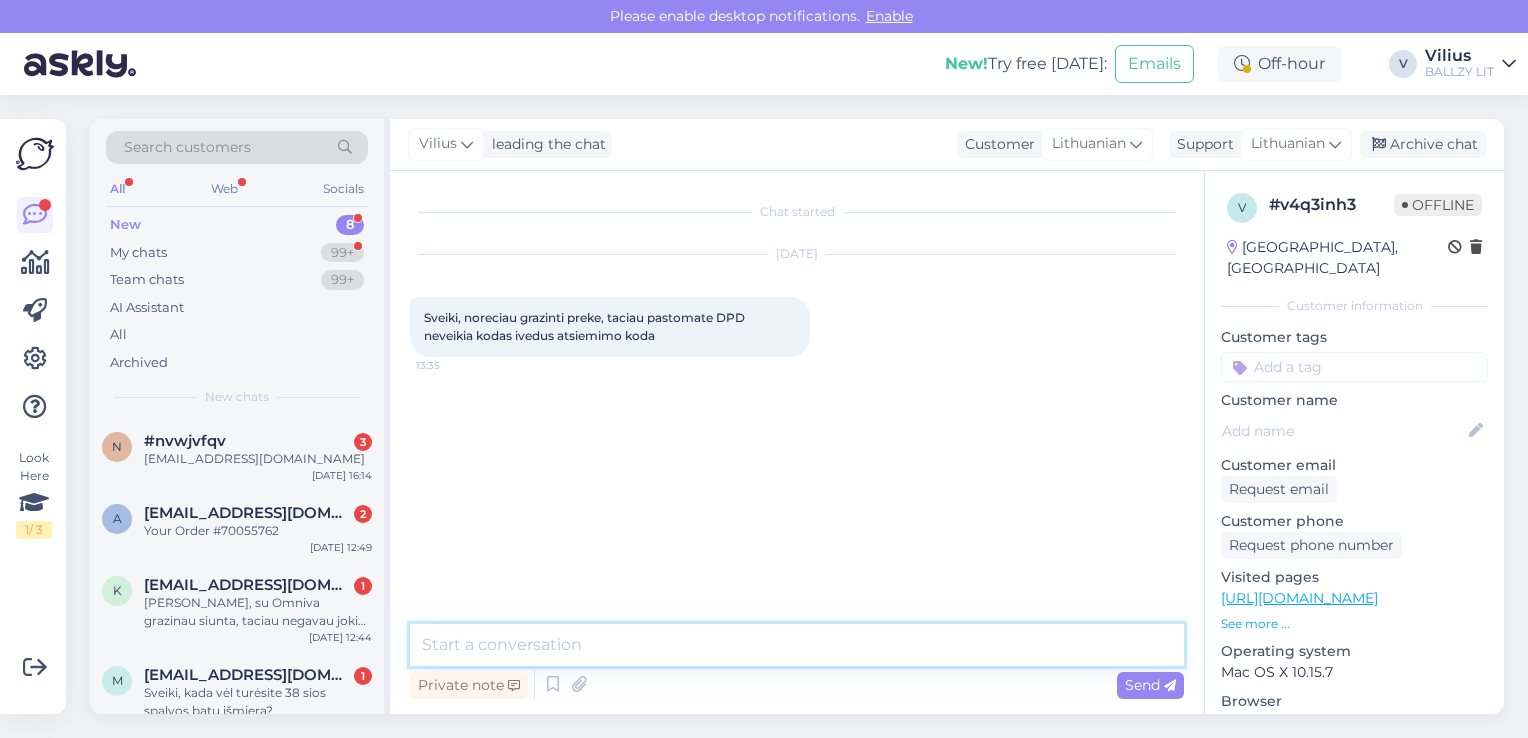 click at bounding box center [797, 645] 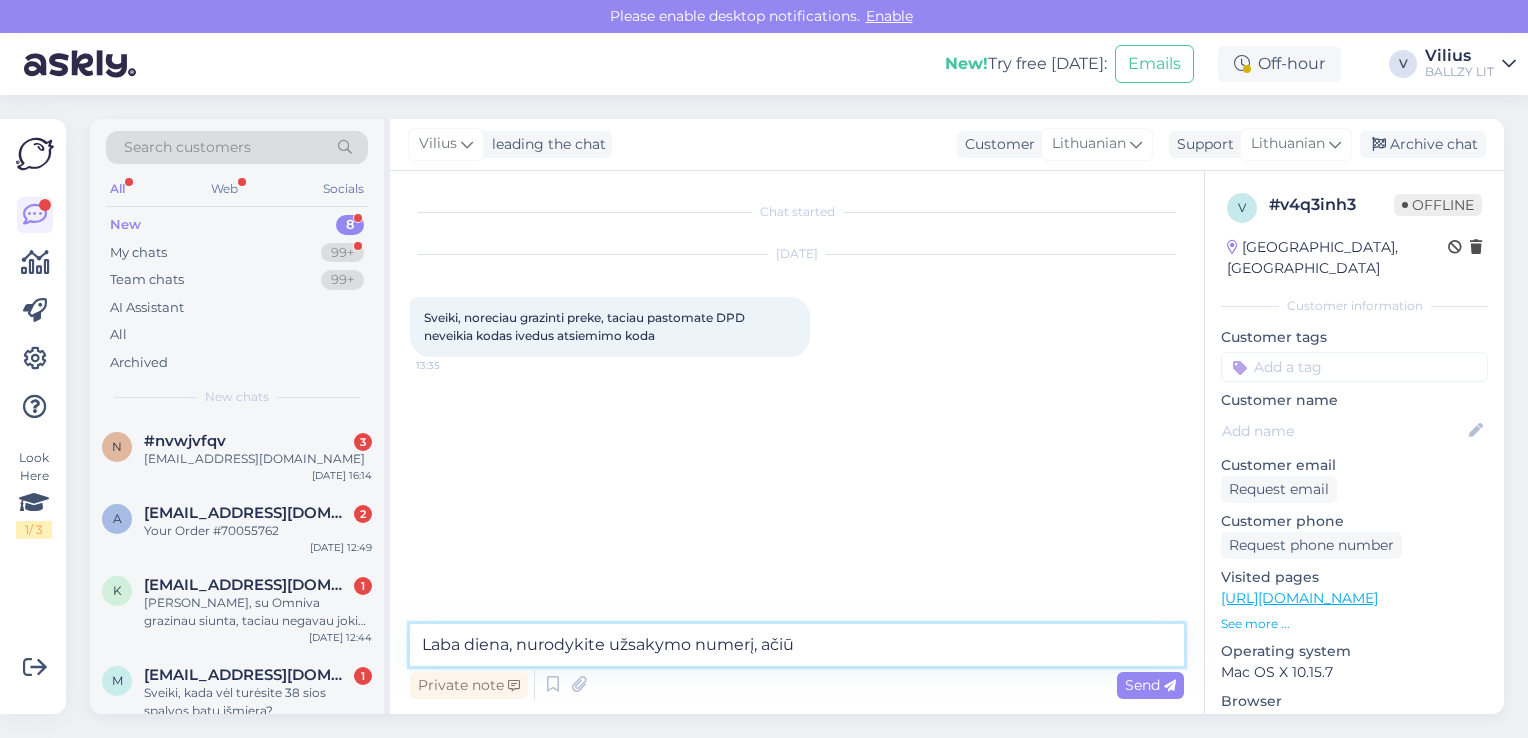 type on "Laba diena, nurodykite užsakymo numerį, ačiū." 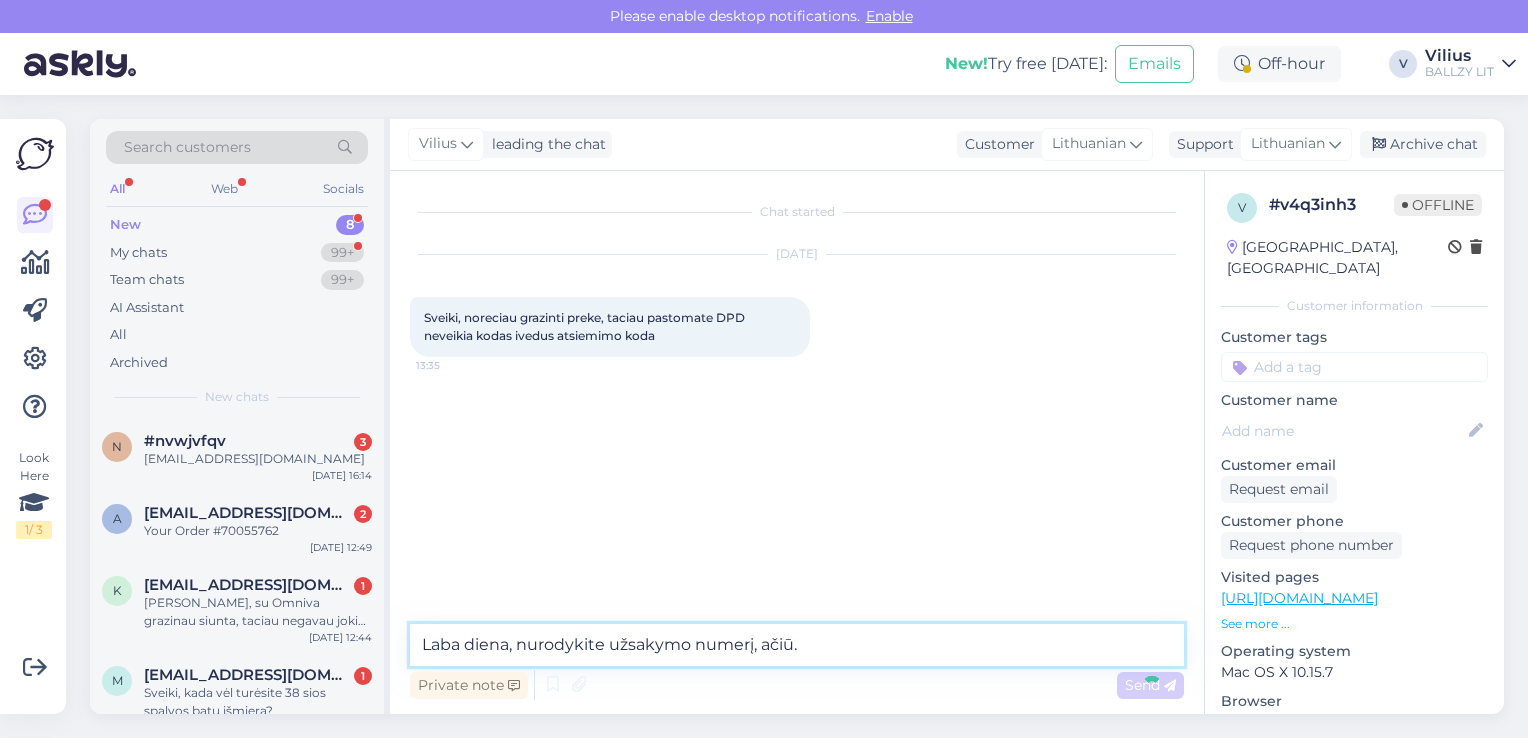 type 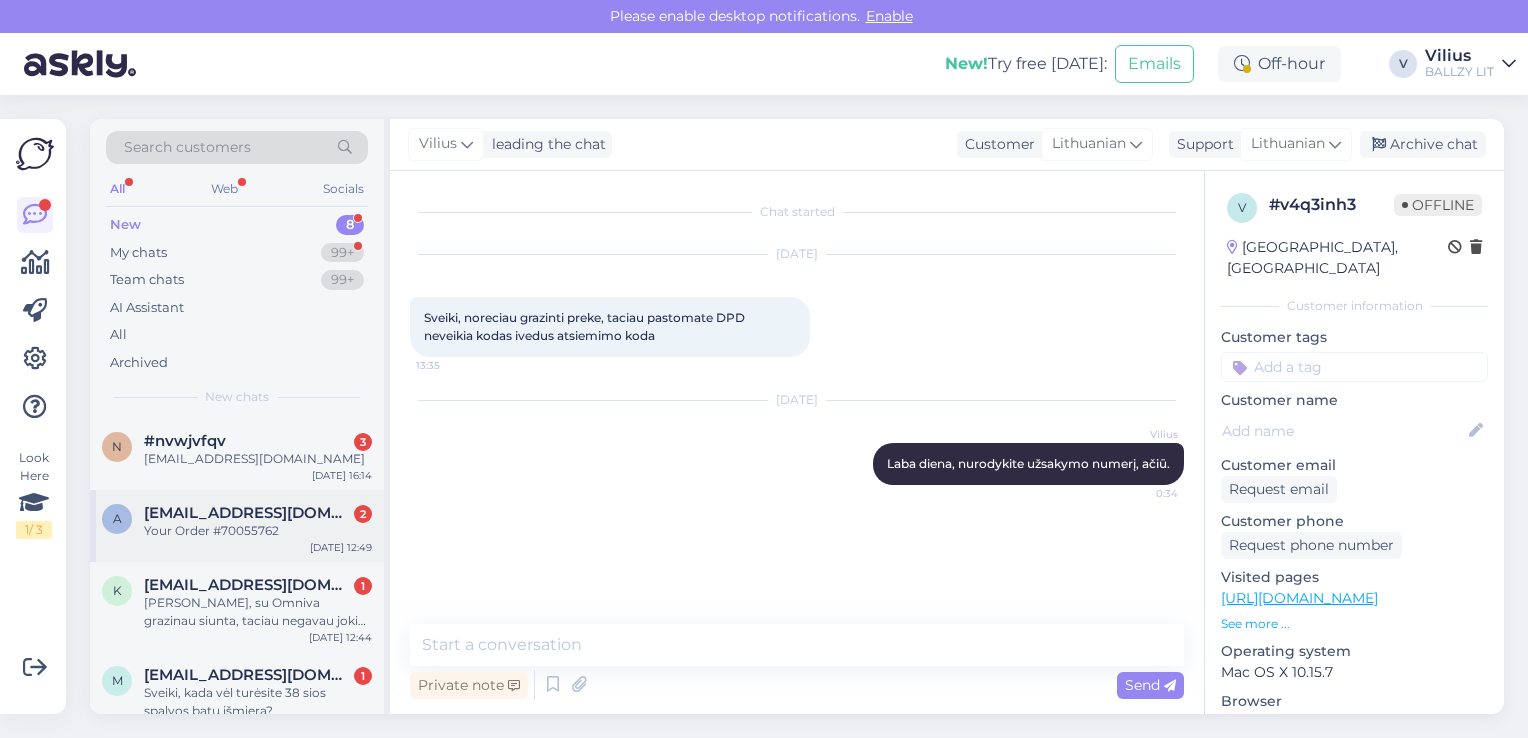 click on "[EMAIL_ADDRESS][DOMAIN_NAME]" at bounding box center (248, 513) 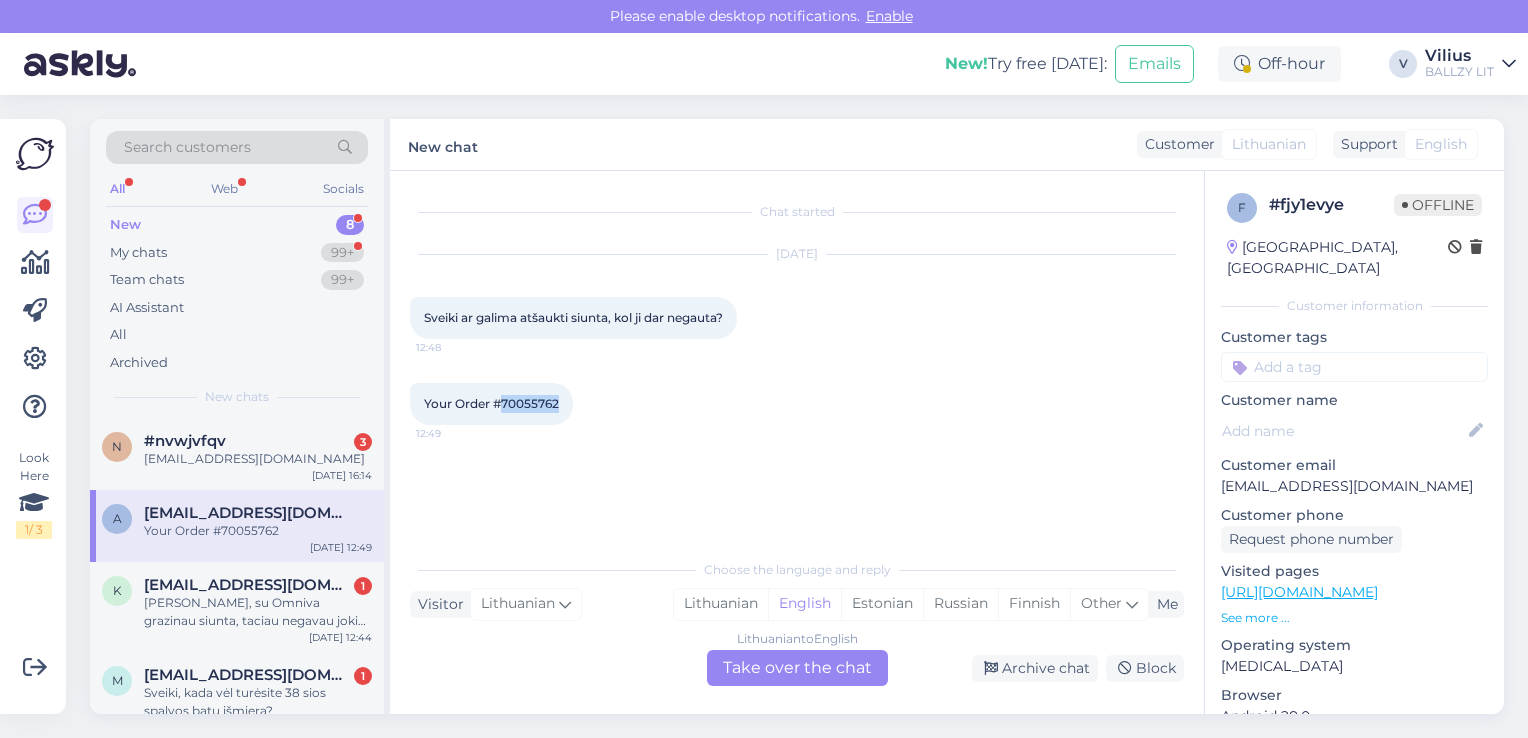 drag, startPoint x: 503, startPoint y: 405, endPoint x: 561, endPoint y: 401, distance: 58.137768 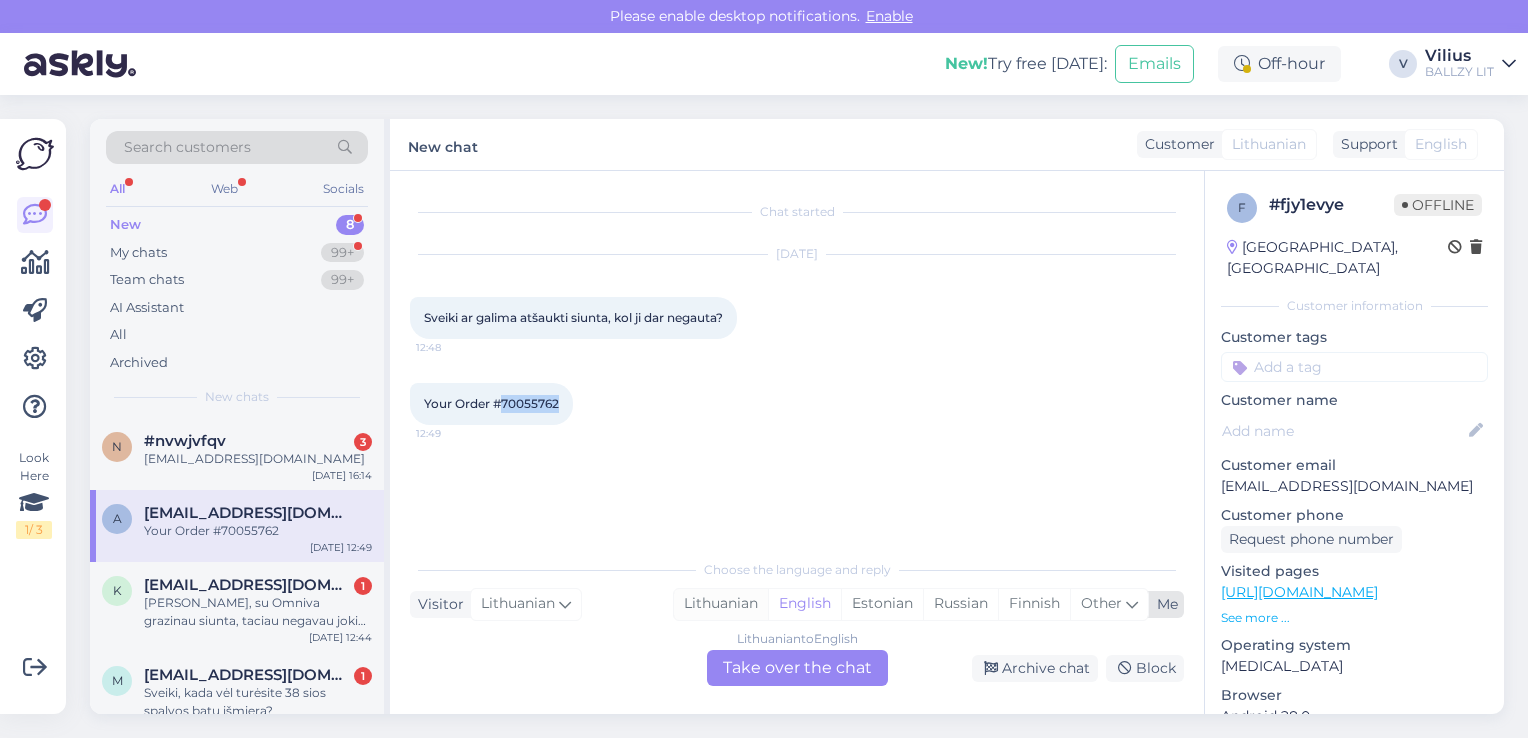 click on "Lithuanian" at bounding box center (721, 604) 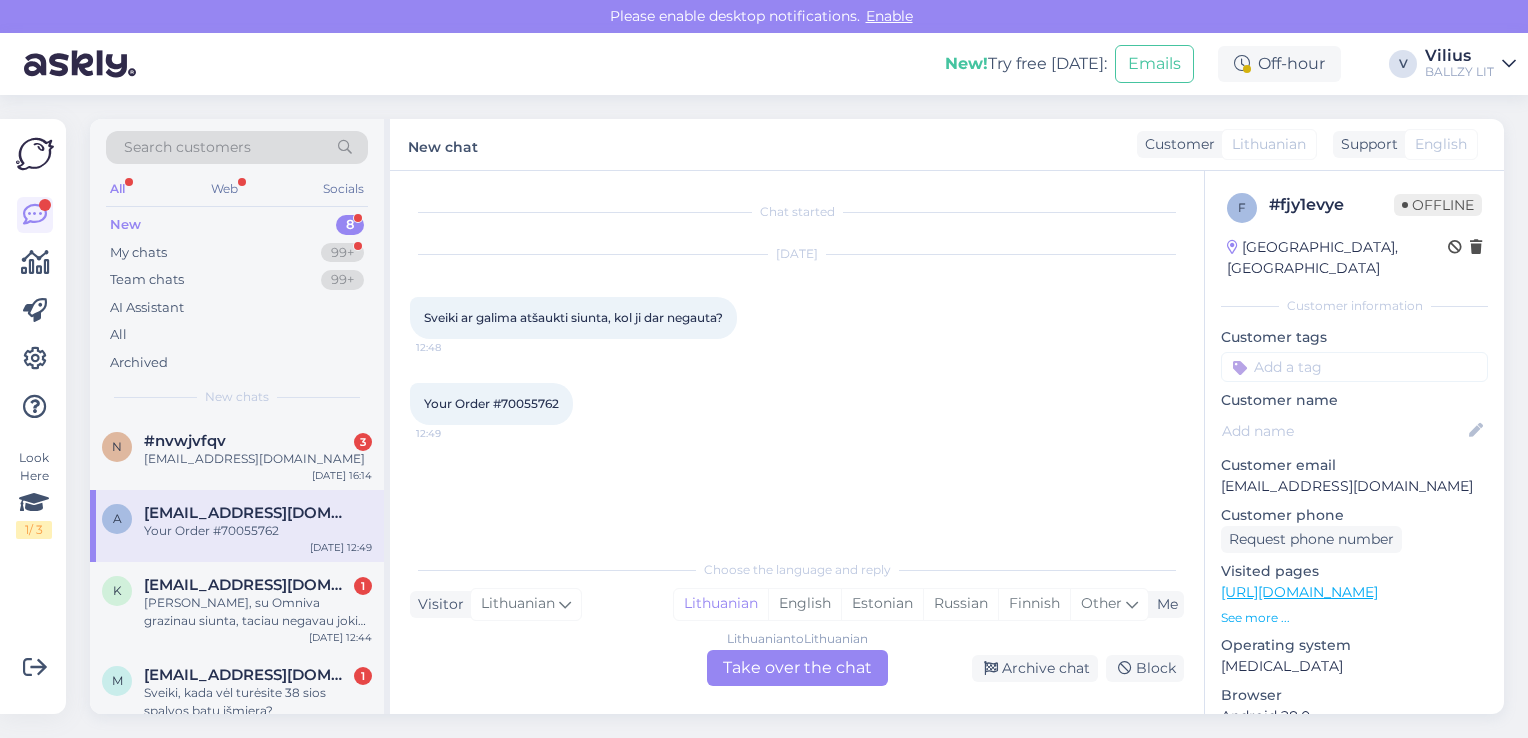 click on "Lithuanian  to  Lithuanian Take over the chat" at bounding box center [797, 668] 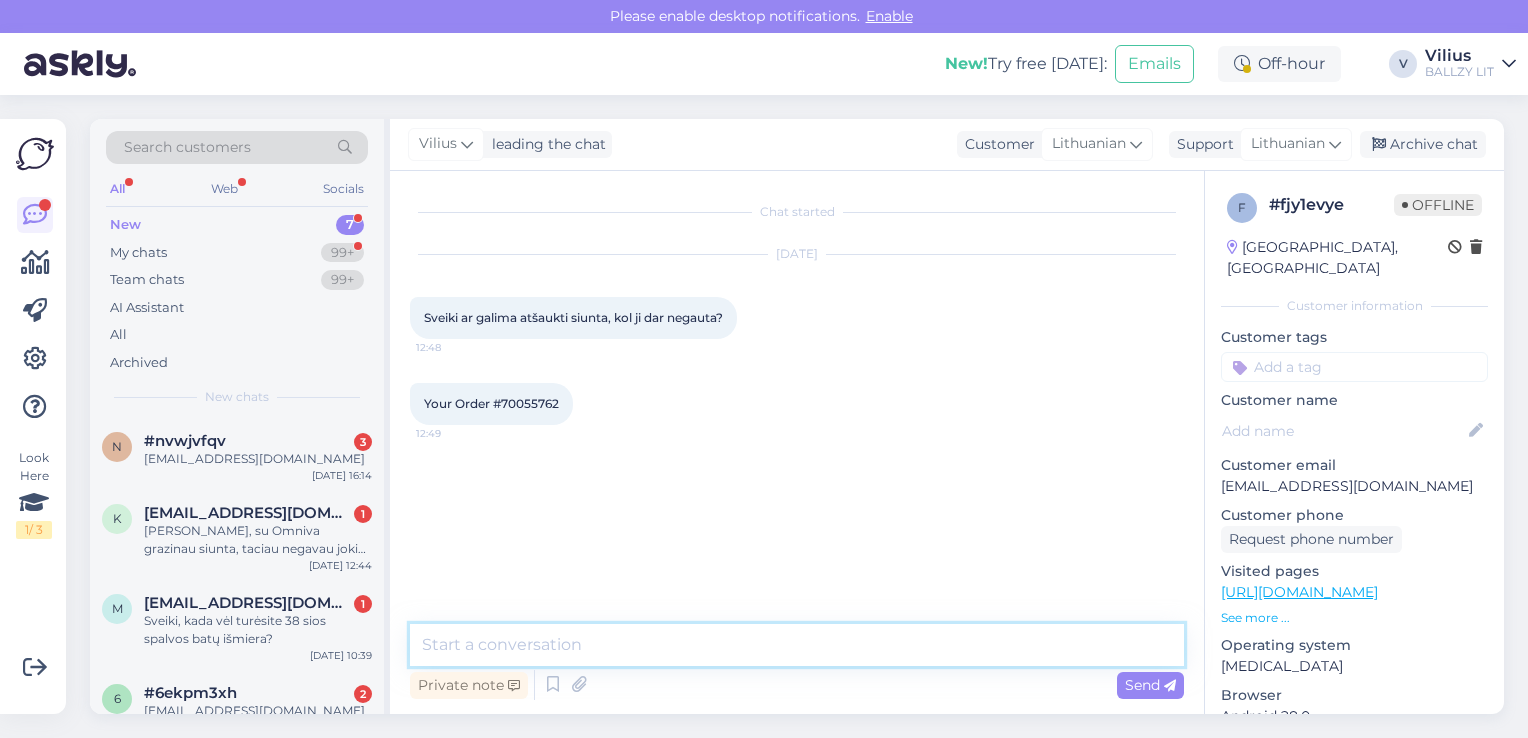 click at bounding box center [797, 645] 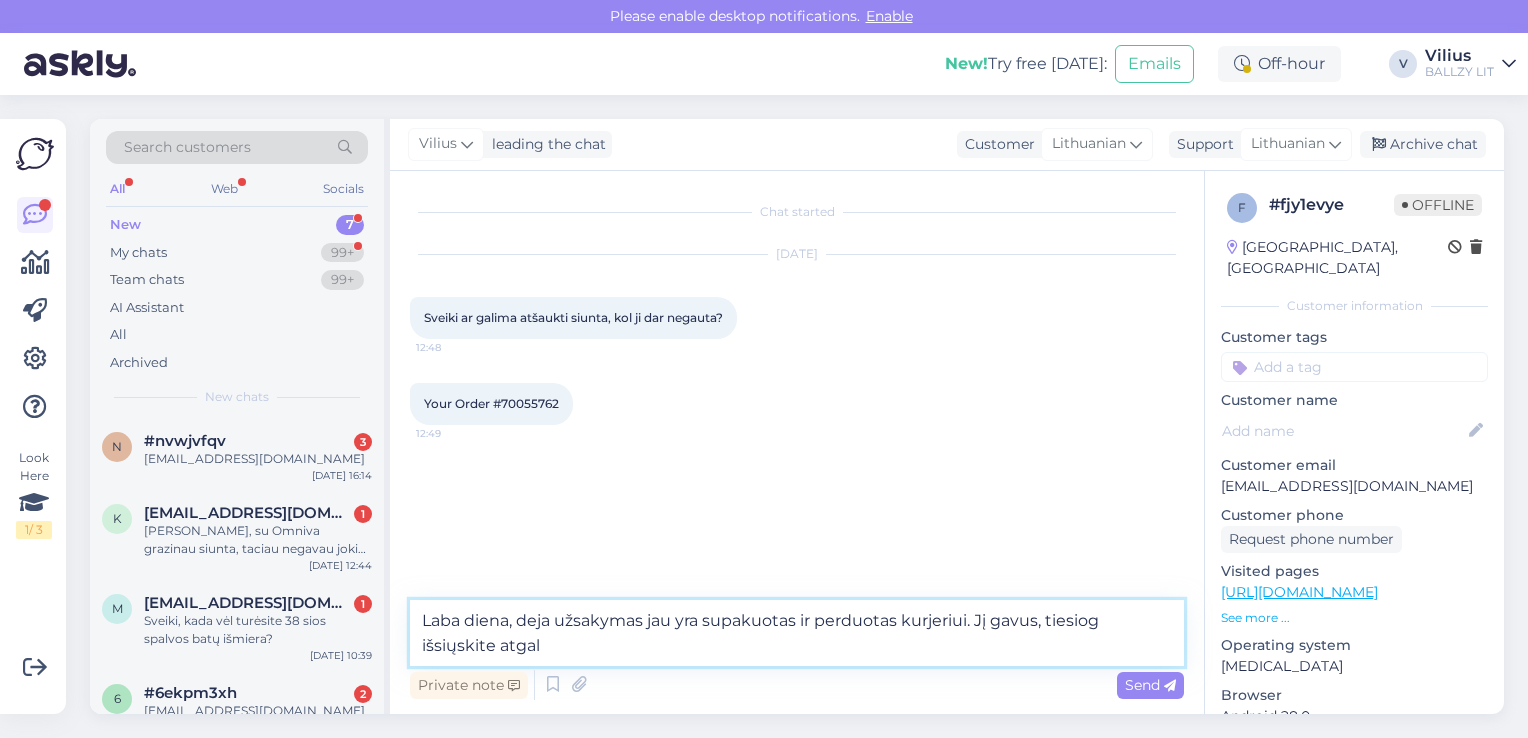 type on "Laba diena, deja užsakymas jau yra supakuotas ir perduotas kurjeriui. Jį gavus, tiesiog išsiųskite atgal." 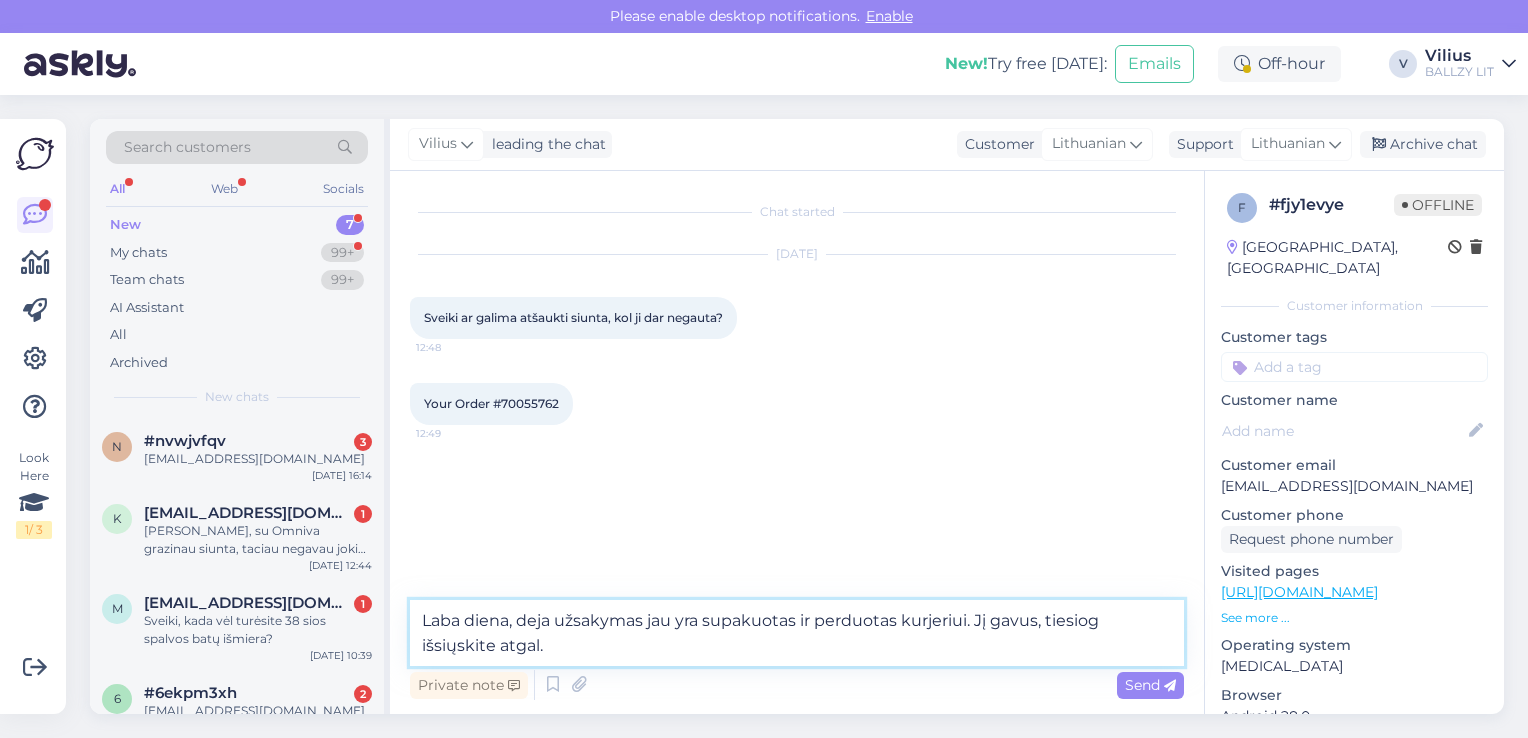 type 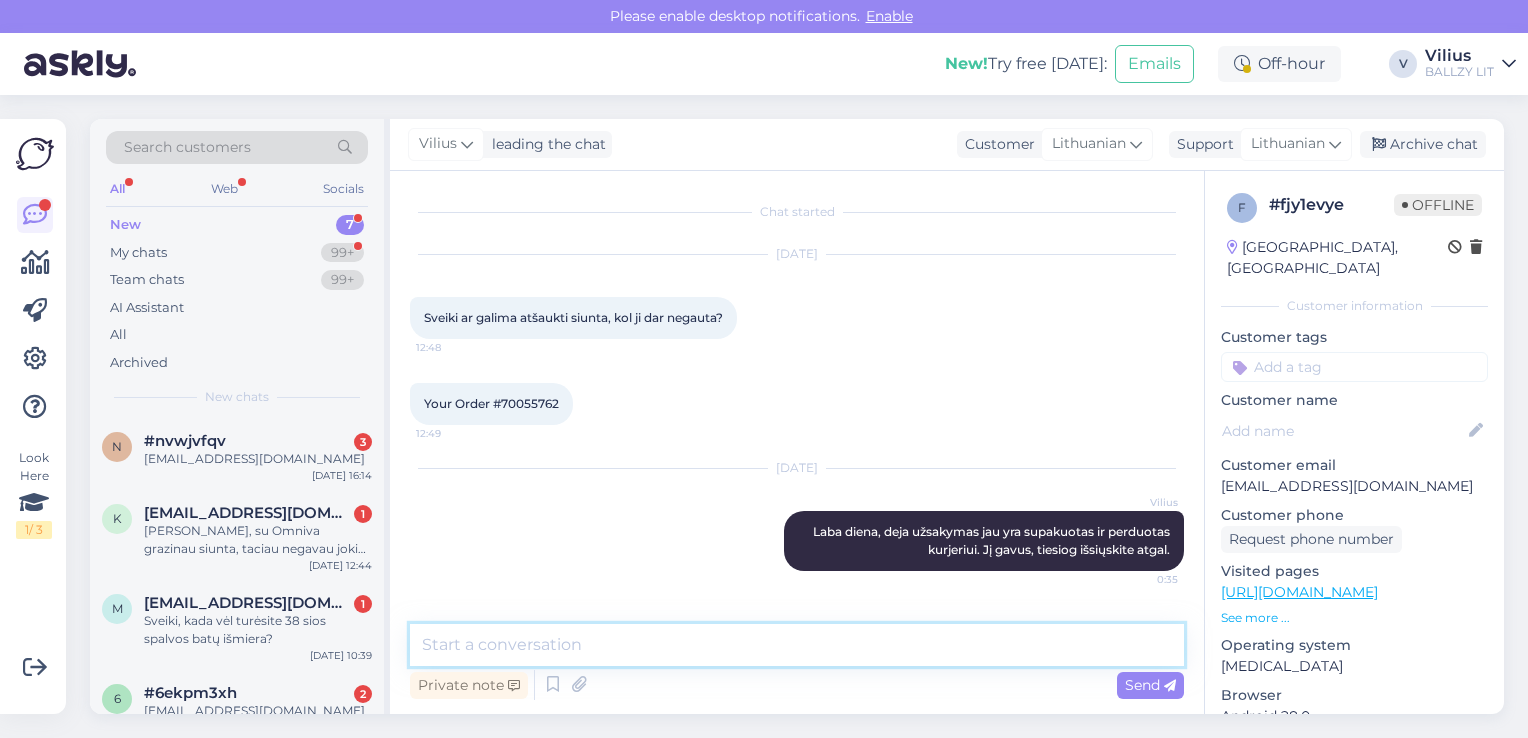 scroll, scrollTop: 0, scrollLeft: 0, axis: both 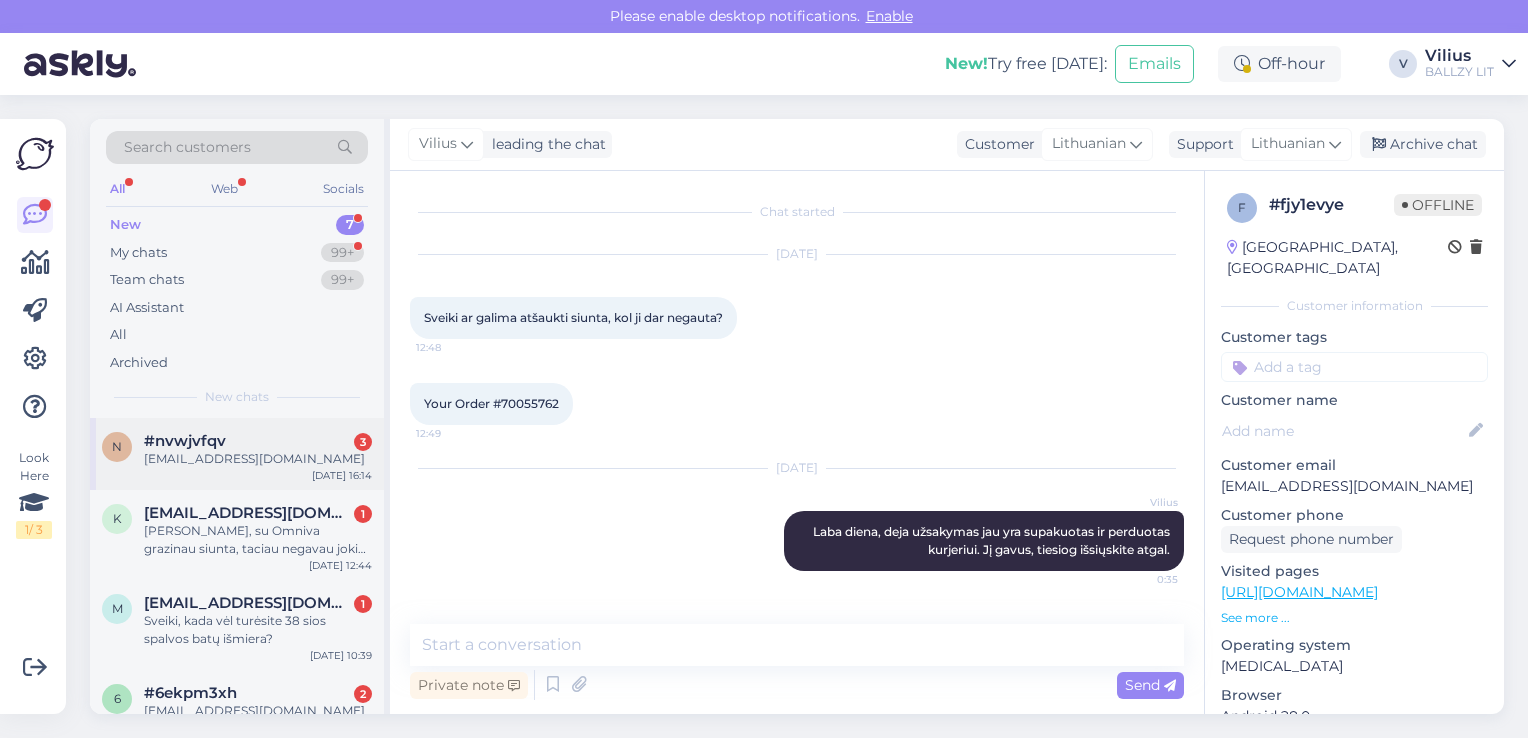 click on "[EMAIL_ADDRESS][DOMAIN_NAME]" at bounding box center [258, 459] 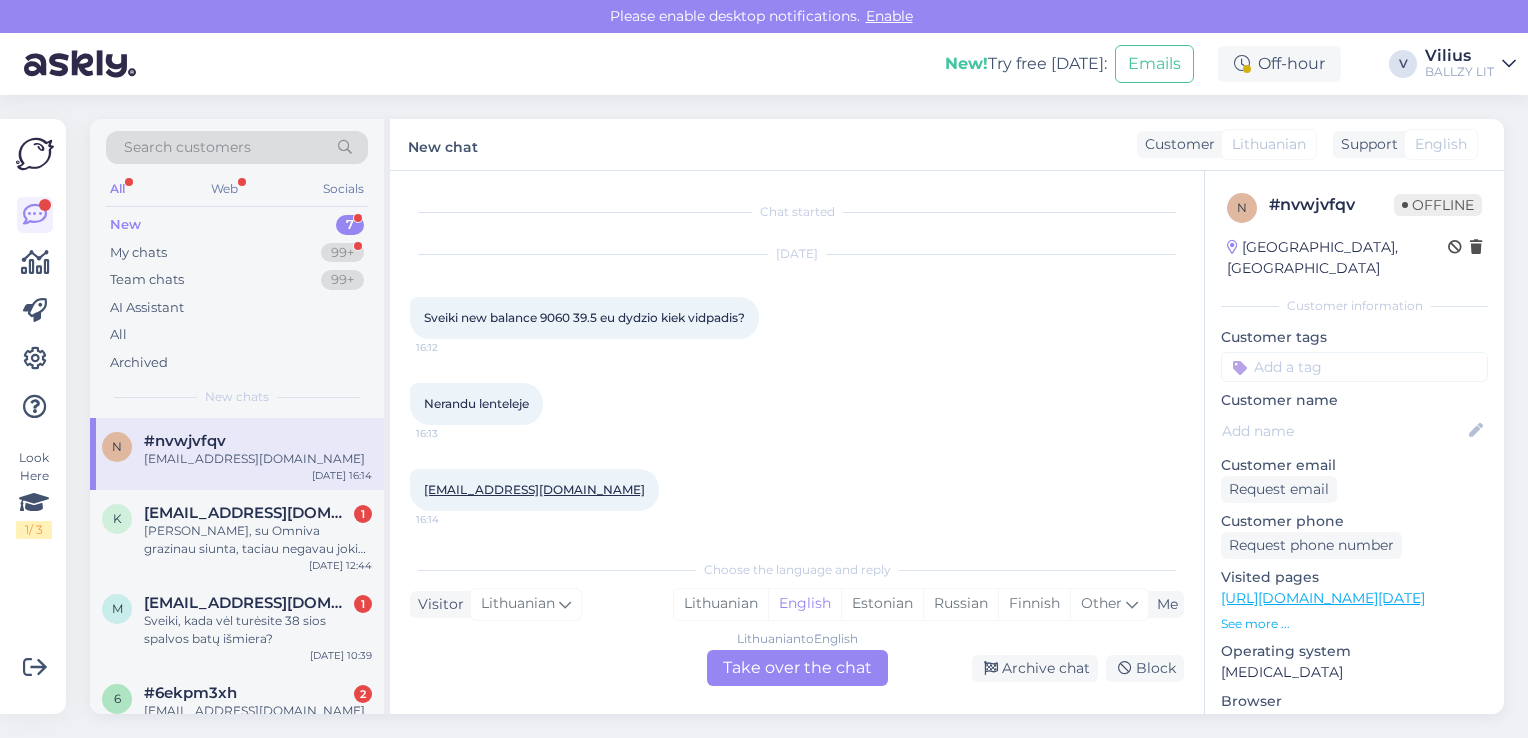 scroll, scrollTop: 1, scrollLeft: 0, axis: vertical 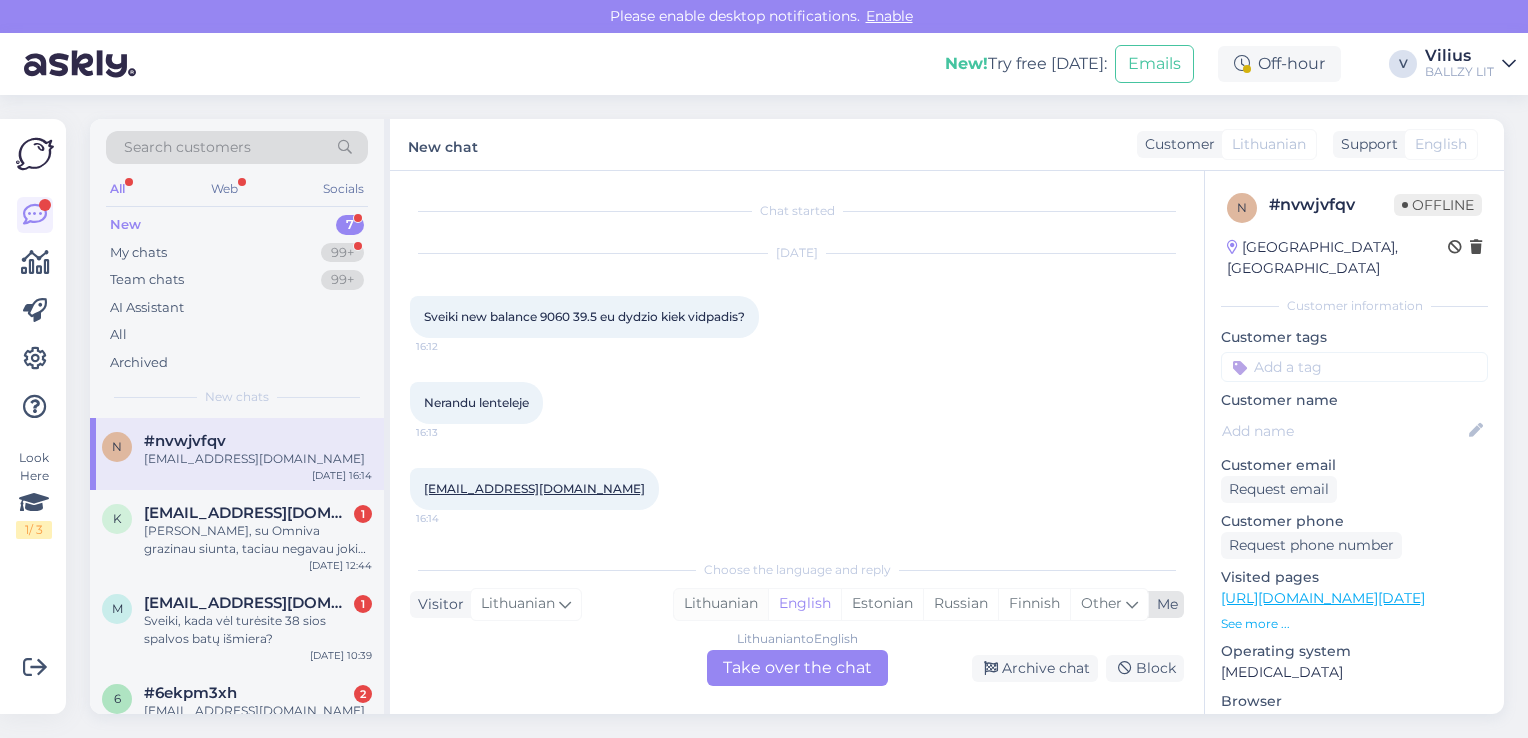 click on "Lithuanian" at bounding box center [721, 604] 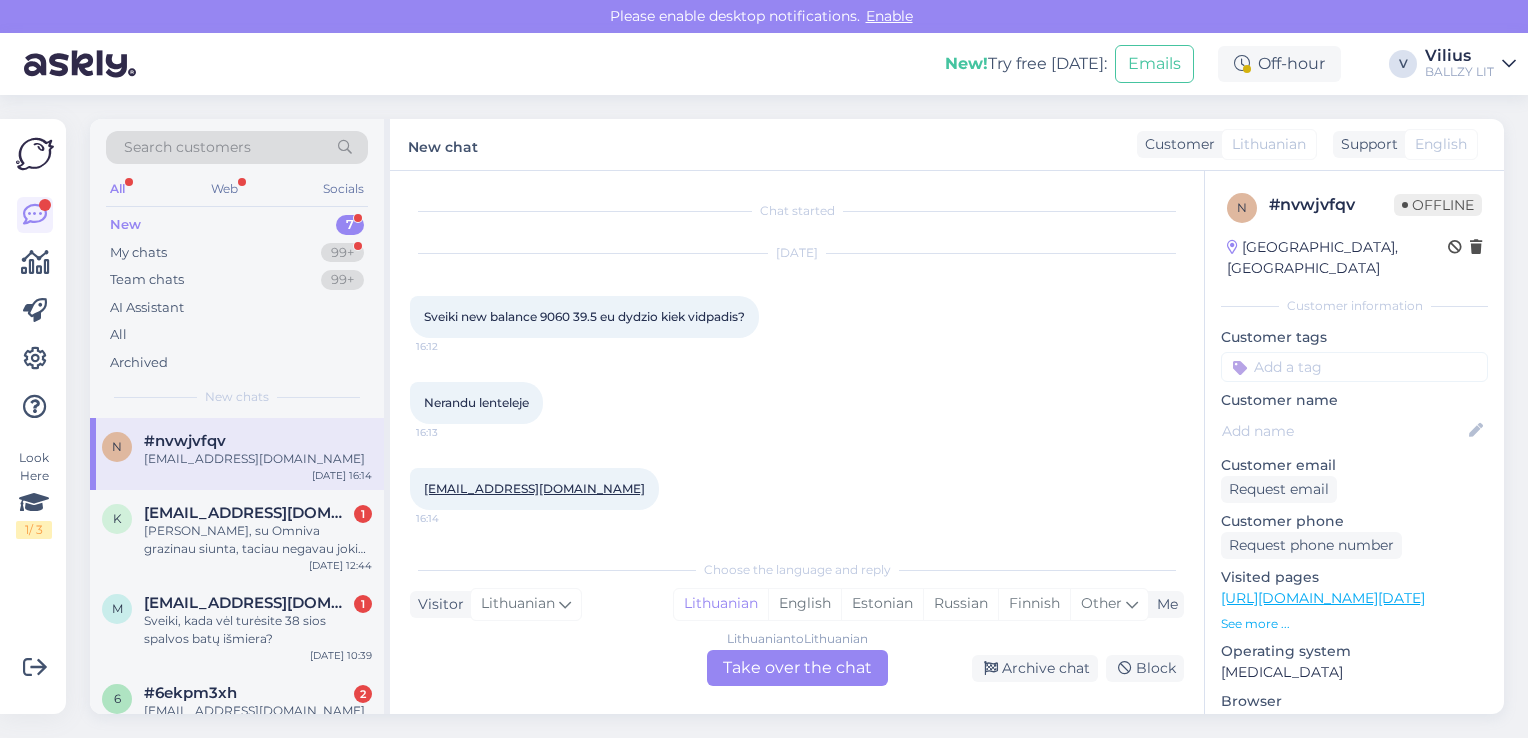 click on "Lithuanian  to  Lithuanian Take over the chat" at bounding box center (797, 668) 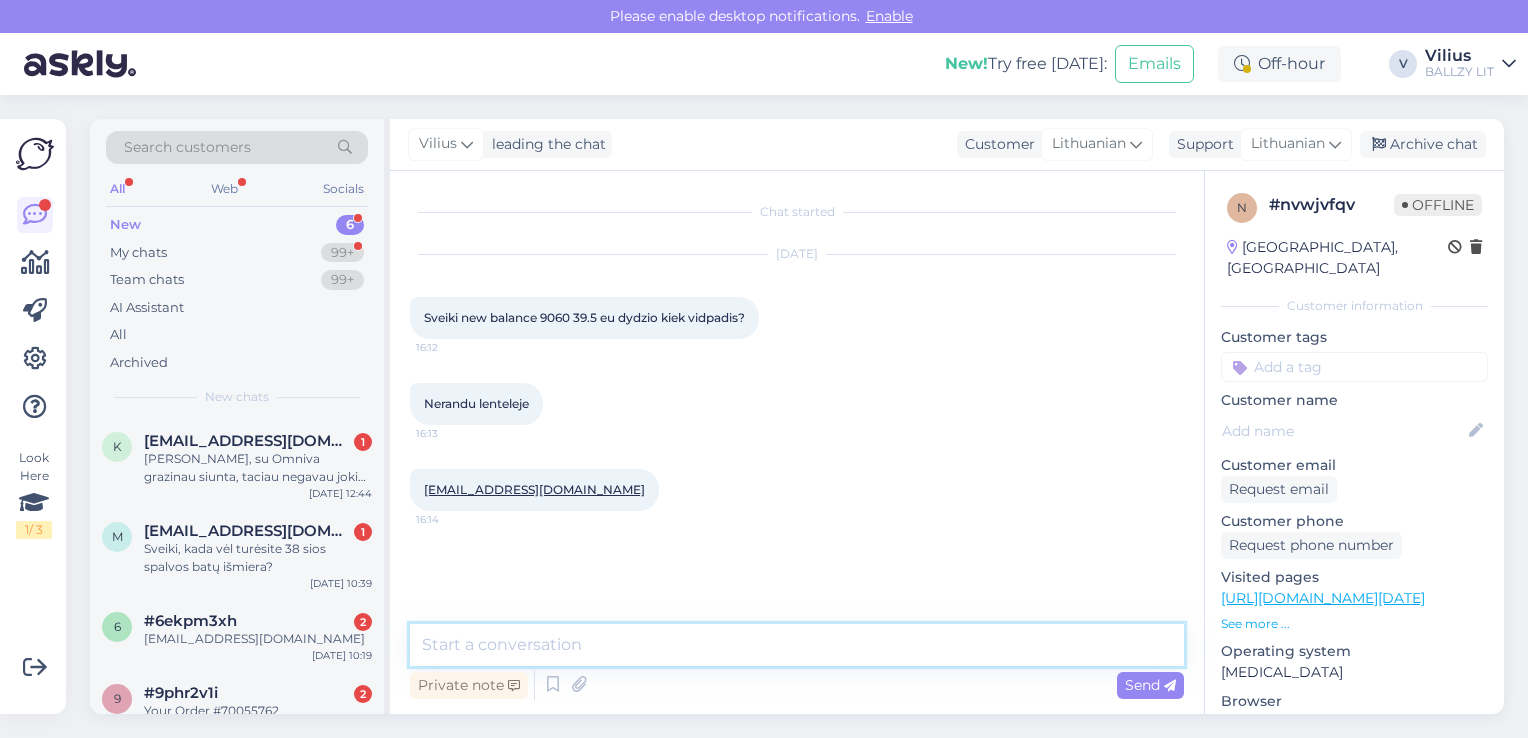 click at bounding box center (797, 645) 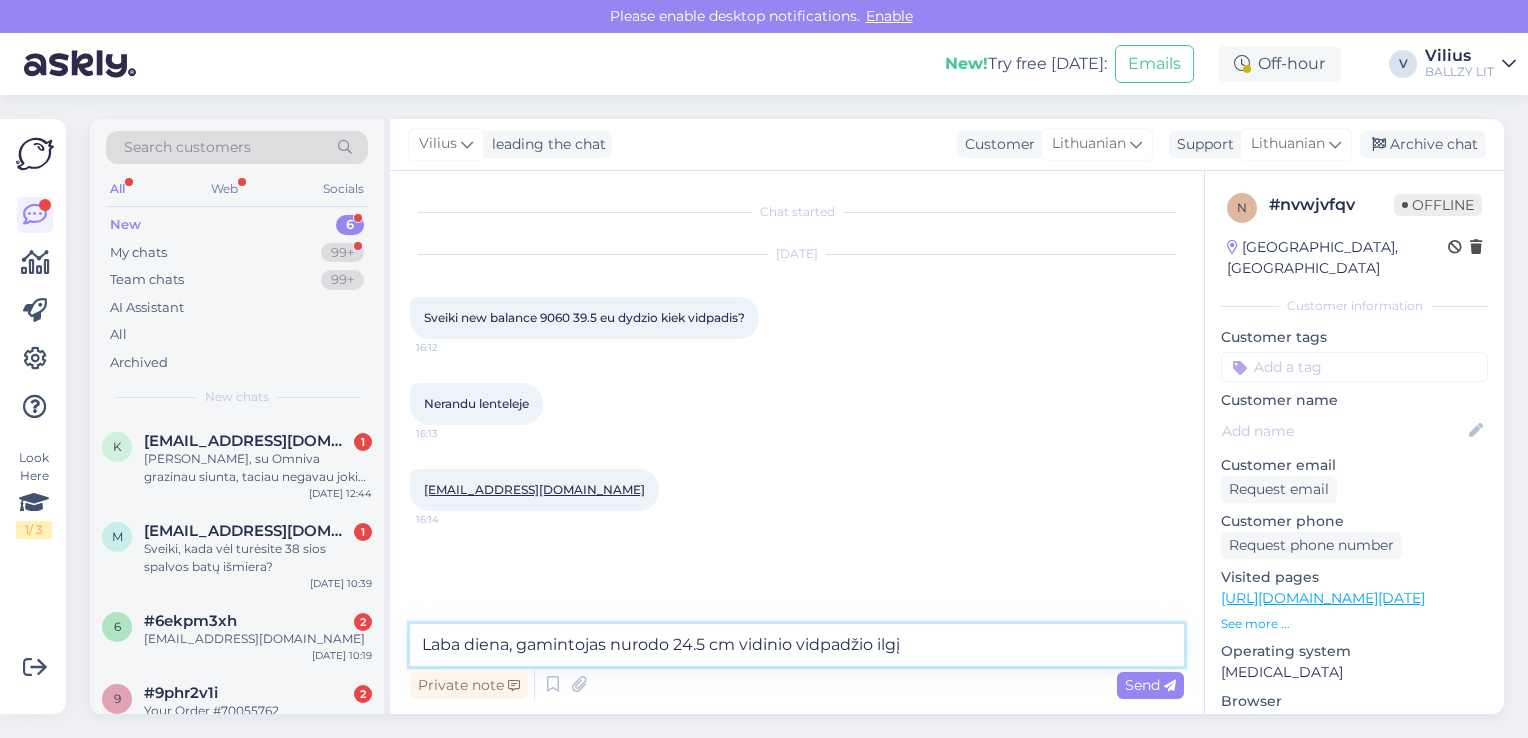 type on "Laba diena, gamintojas nurodo 24.5 cm vidinio vidpadžio ilgį." 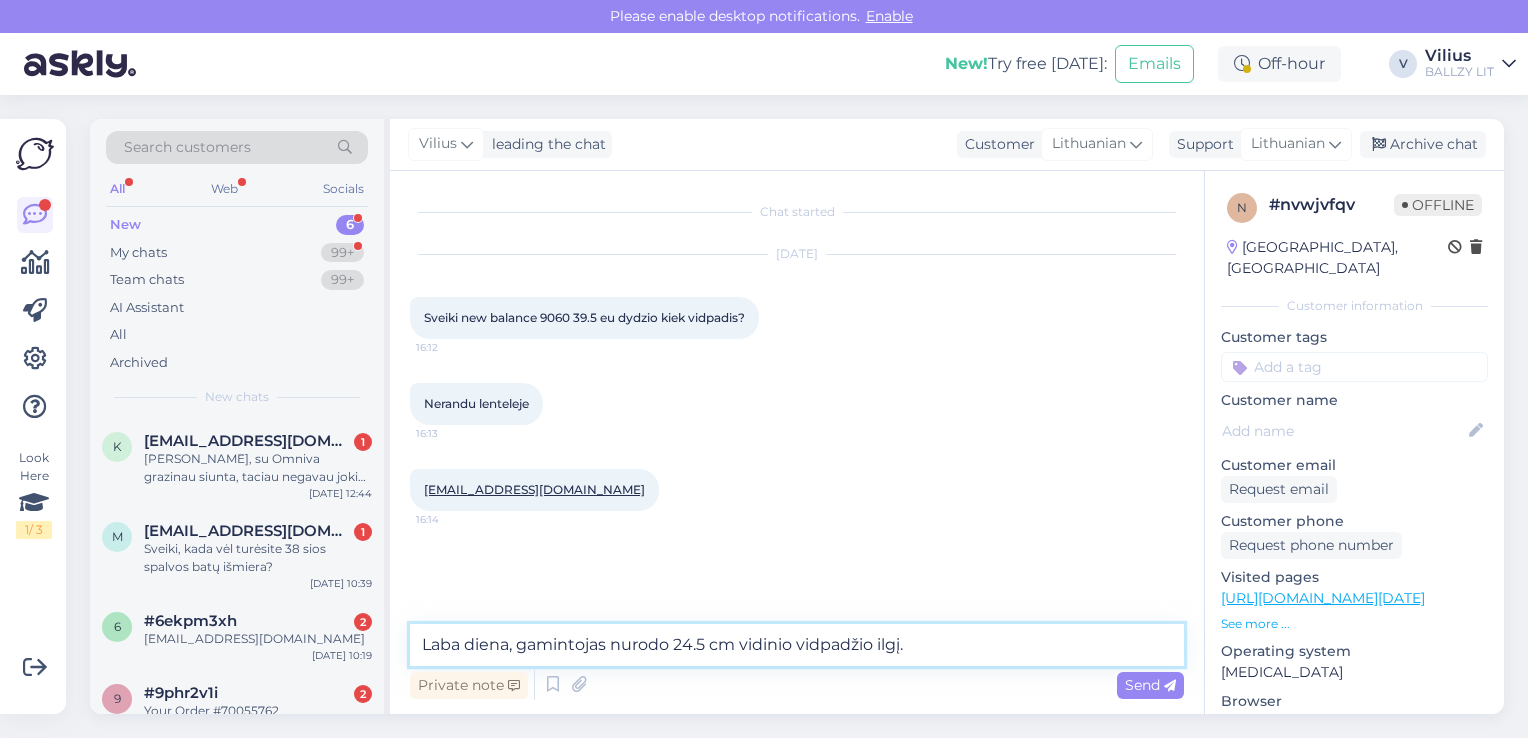 type 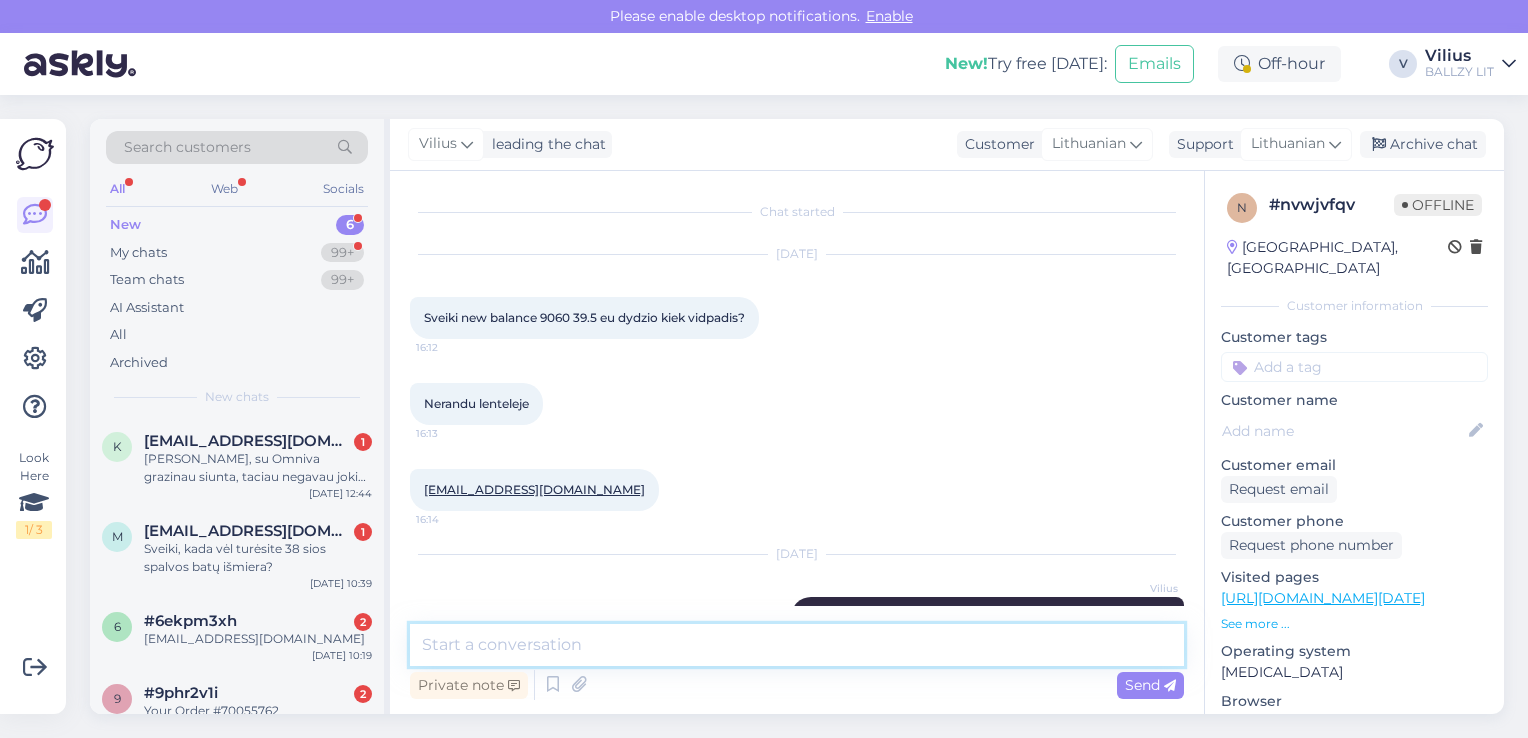 scroll, scrollTop: 55, scrollLeft: 0, axis: vertical 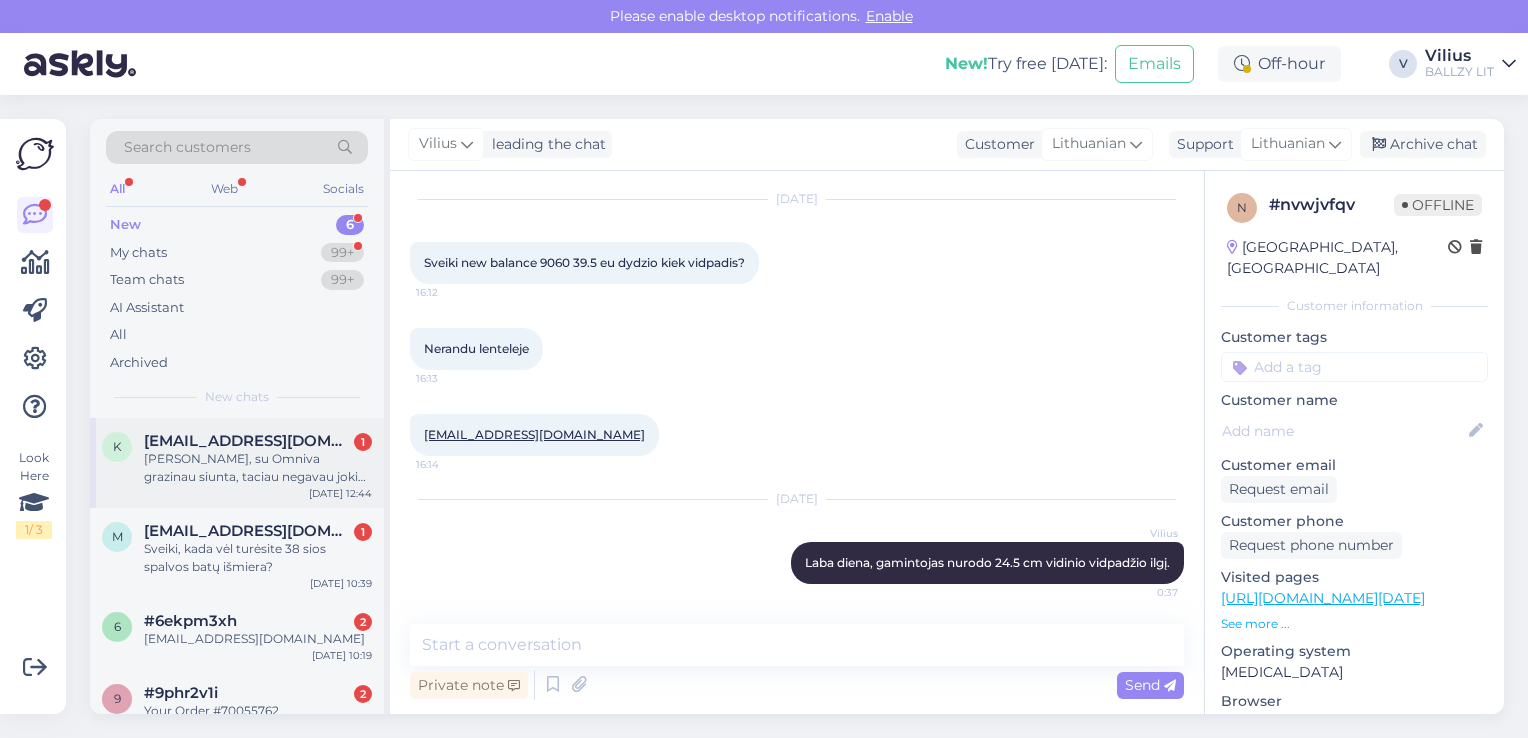click on "[PERSON_NAME], su Omniva grazinau siunta, taciau negavau jokio pranesimo nei is Omnivos, nei Ballzy. Noretusi sekti siunta ir zinoti ar ji bent kelyje, nezinau ar jus gaunate kazkokia informacija ar cia reiketu kreiptis i [PERSON_NAME]? Grazinau su zinuteje pateiktu kodu: 9KTZGW" at bounding box center (258, 468) 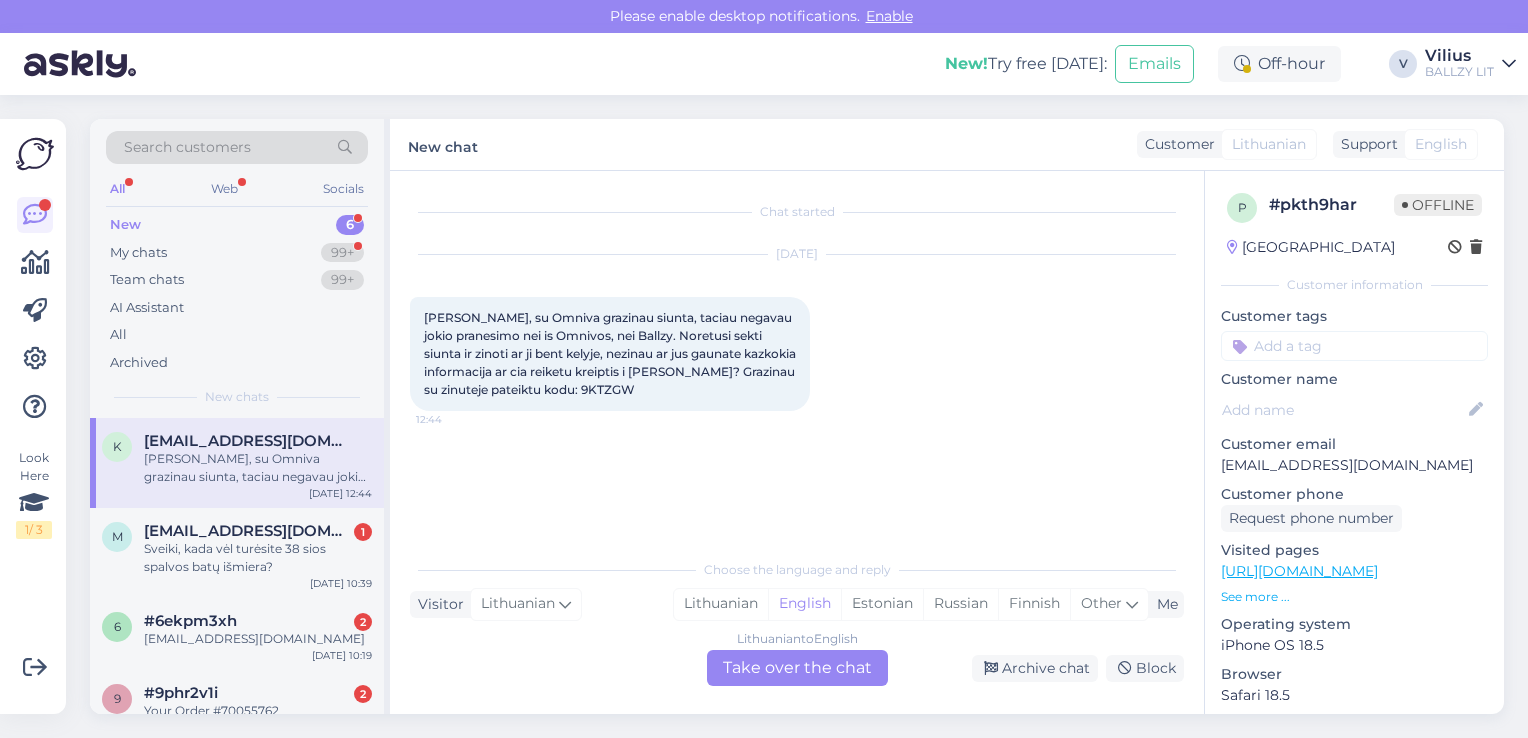 scroll, scrollTop: 0, scrollLeft: 0, axis: both 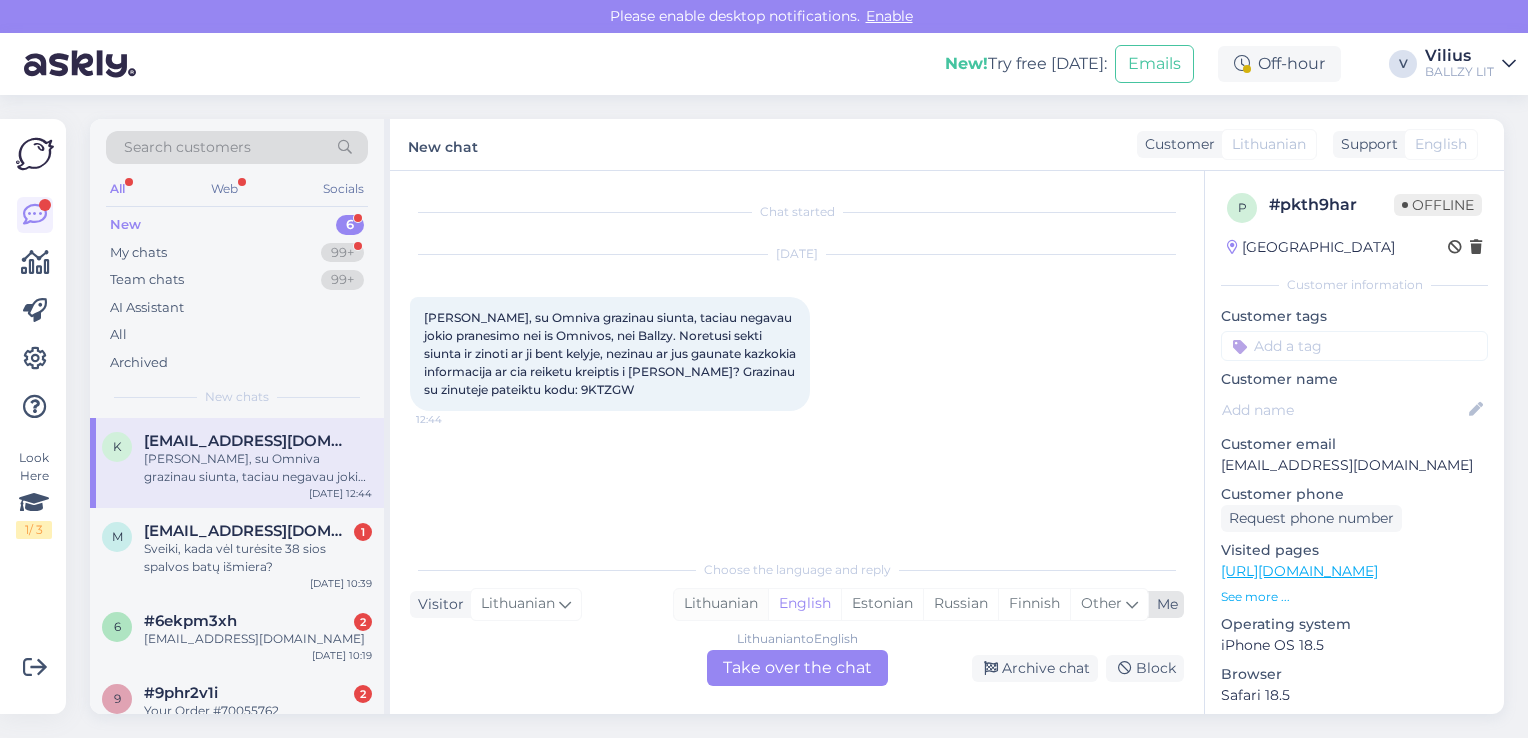 click on "Lithuanian" at bounding box center [721, 604] 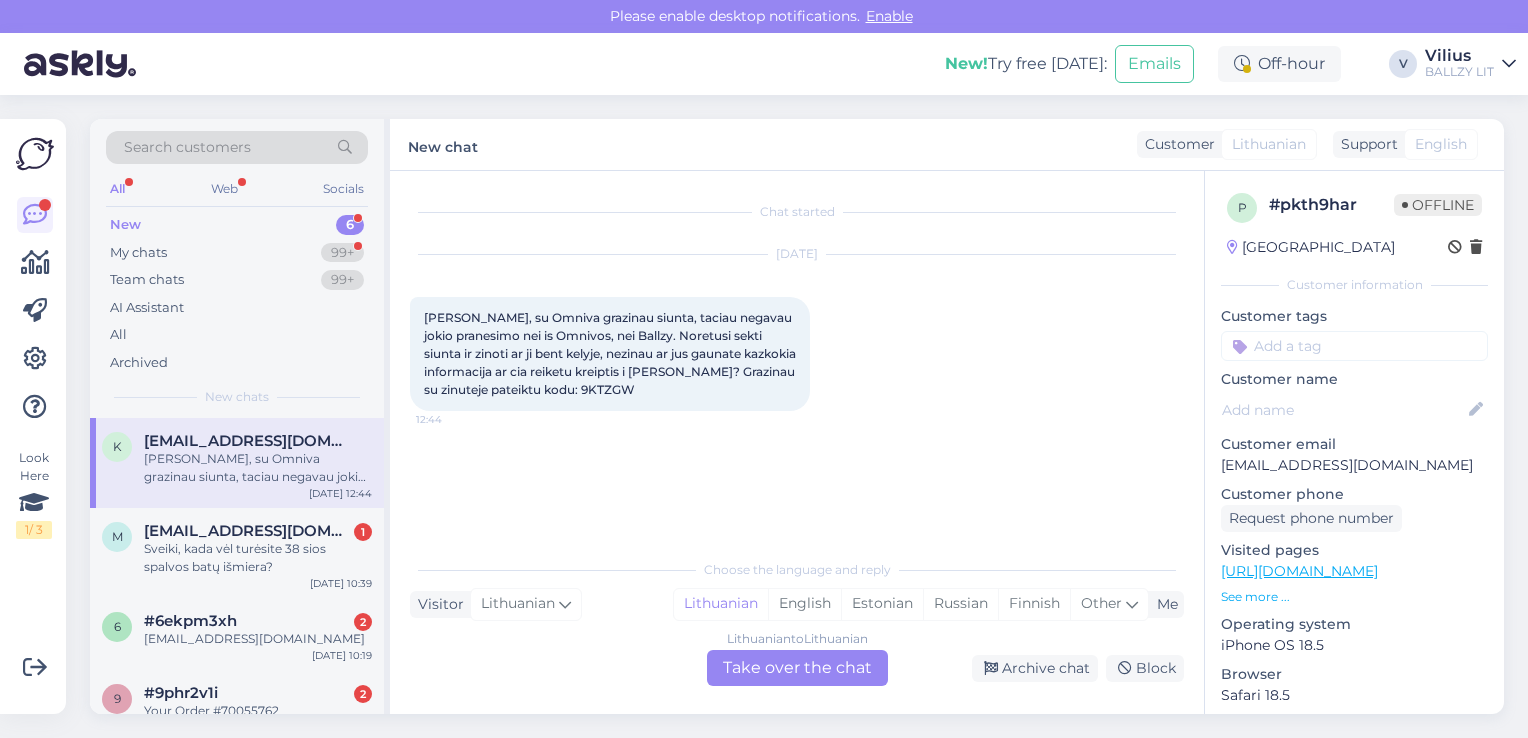 click on "Lithuanian  to  Lithuanian Take over the chat" at bounding box center (797, 668) 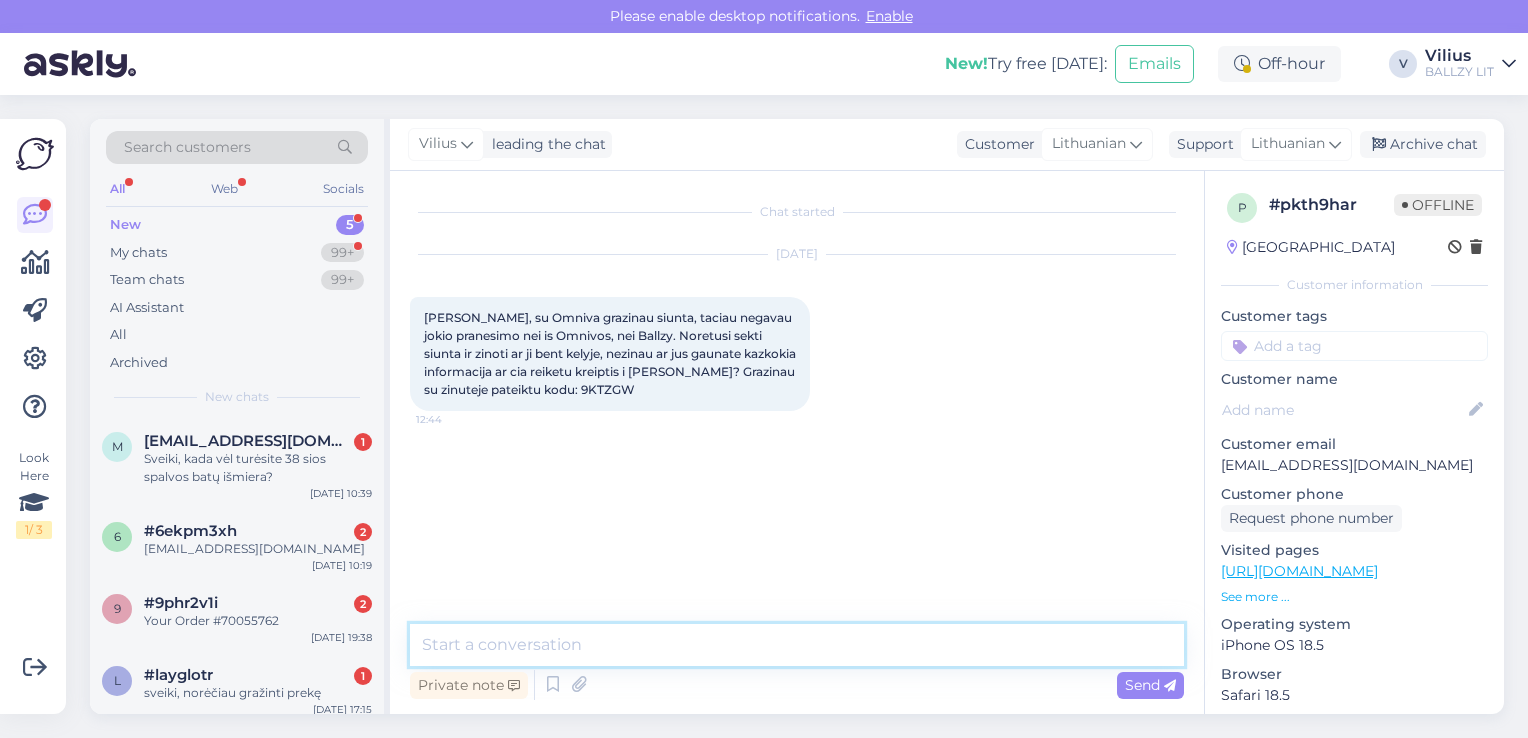 click at bounding box center [797, 645] 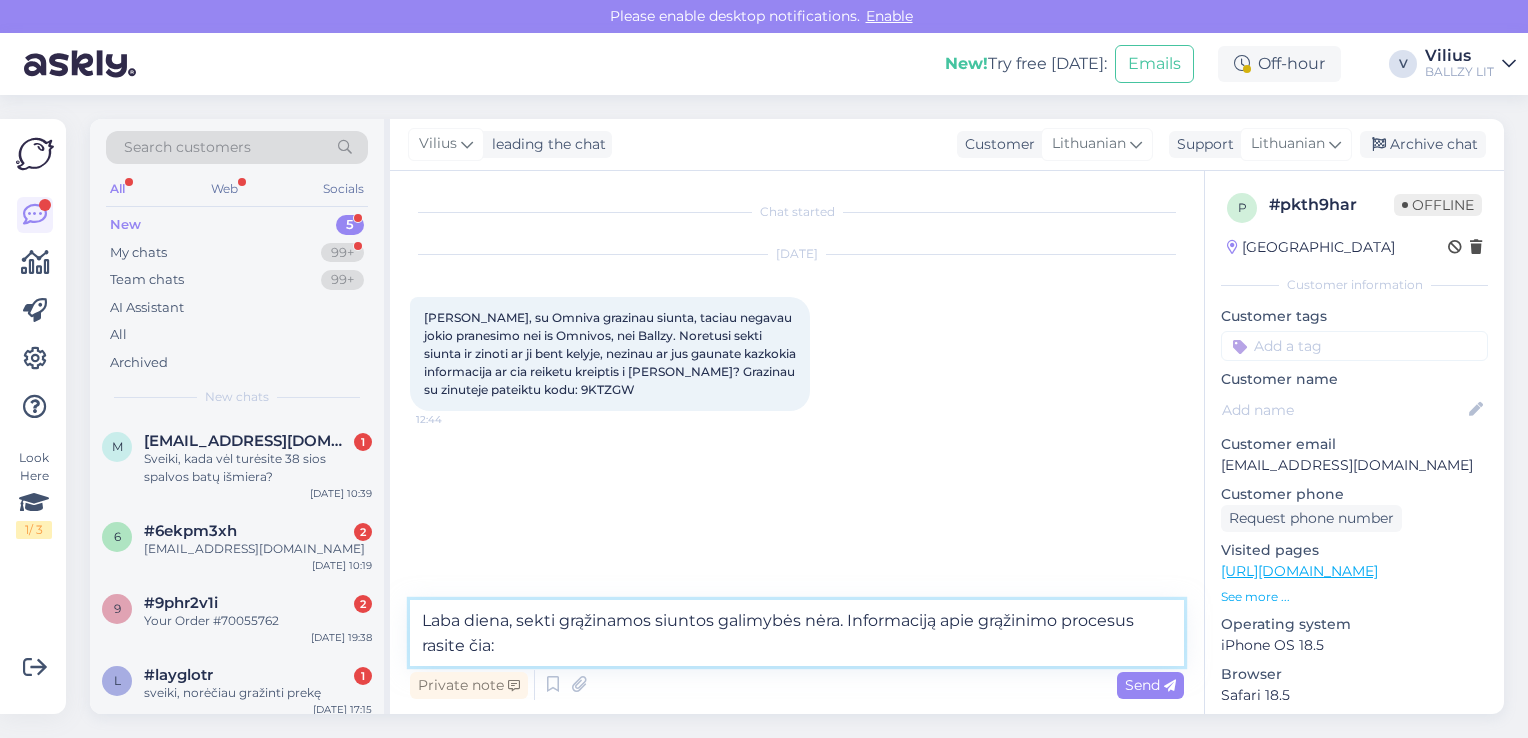 paste on "[URL][DOMAIN_NAME]" 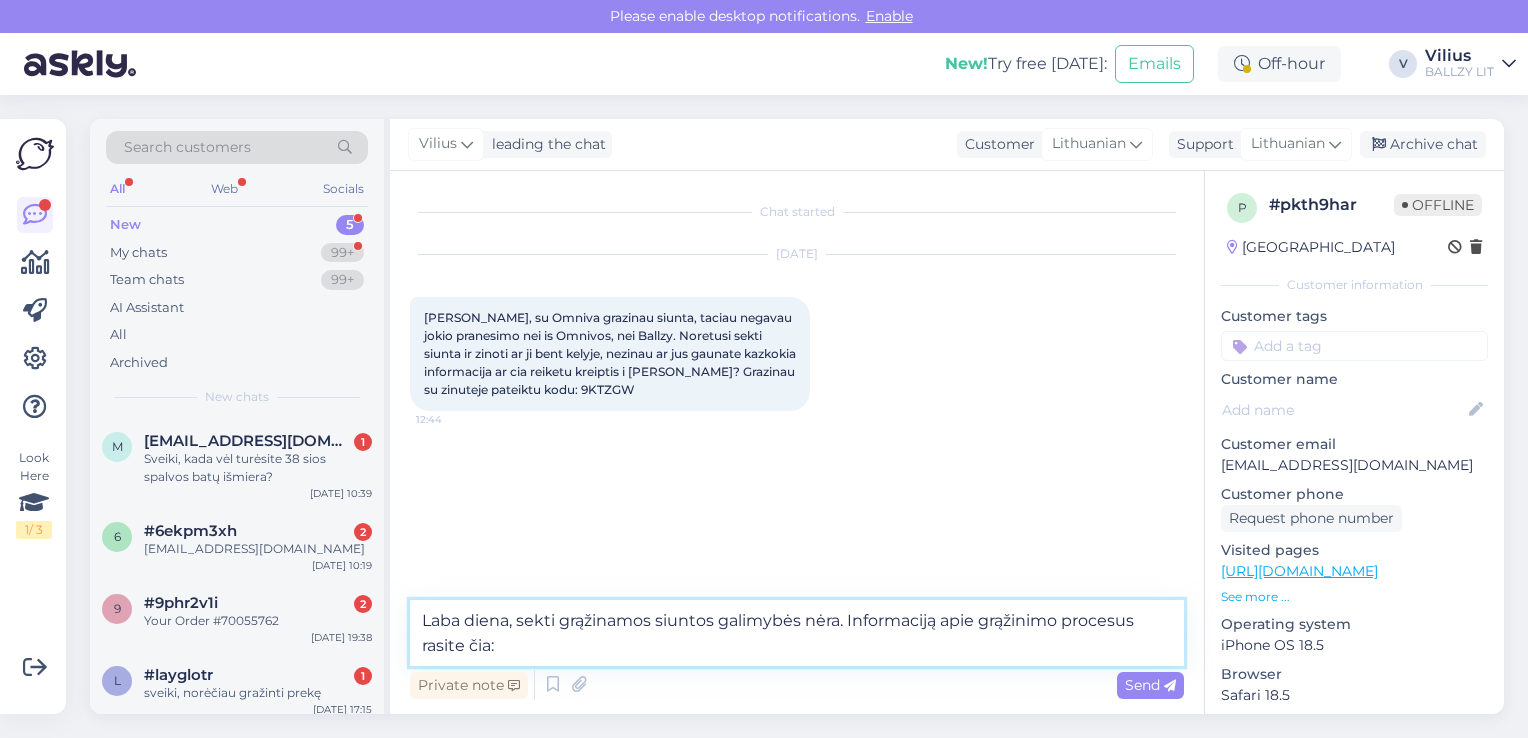 type on "Laba diena, sekti grąžinamos siuntos galimybės nėra. Informaciją apie grąžinimo procesus rasite čia: [URL][DOMAIN_NAME]" 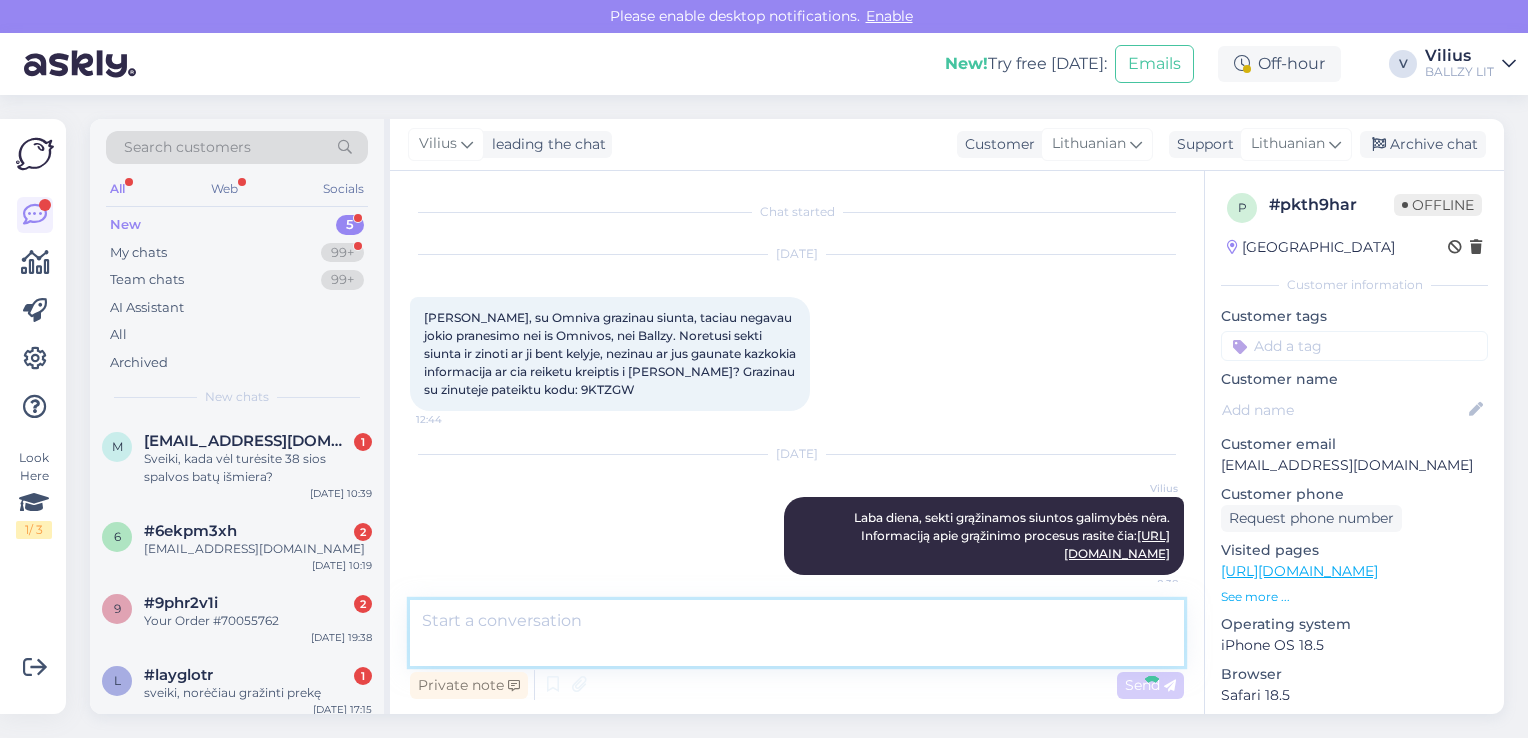 scroll, scrollTop: 0, scrollLeft: 0, axis: both 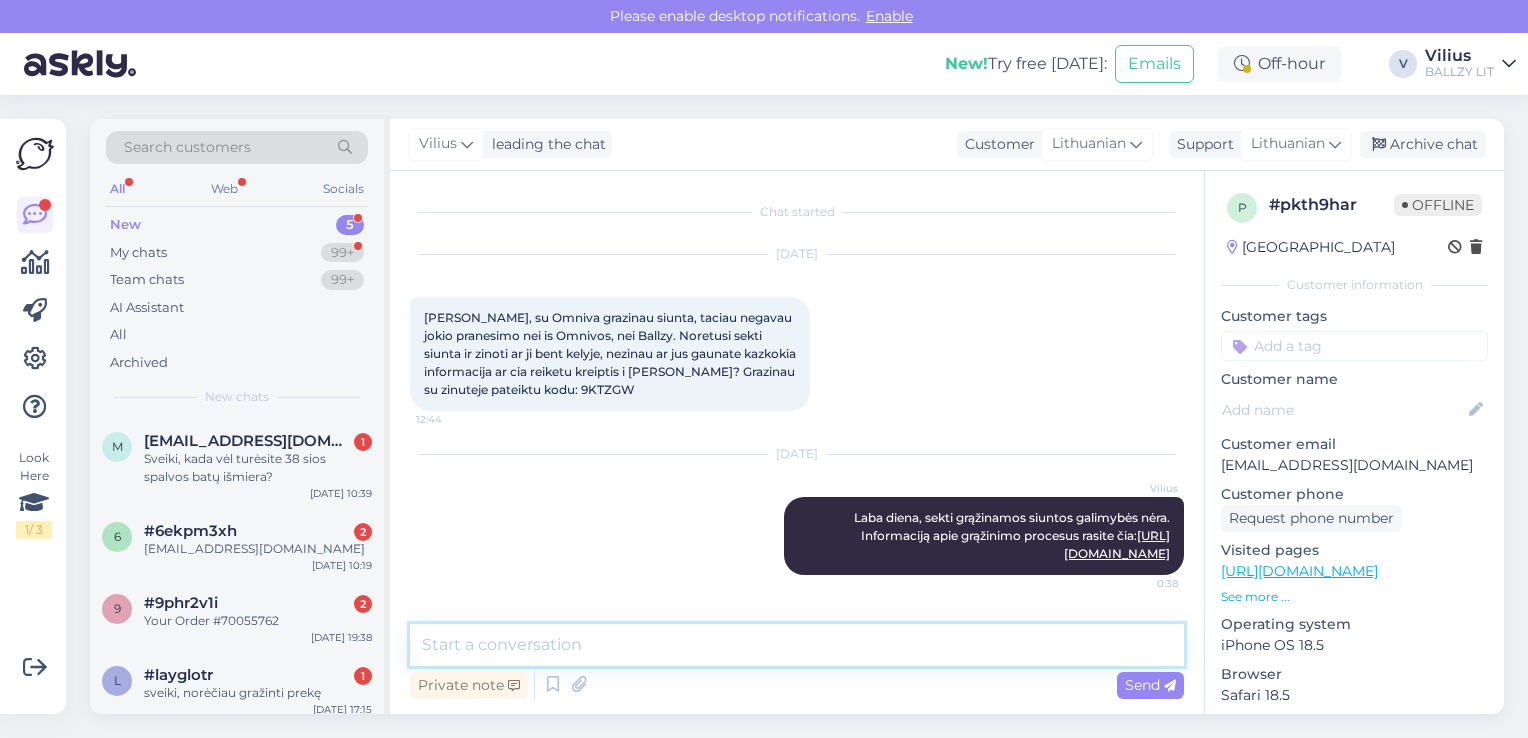 paste on "Kada atgausiu už grąžintą užsakymą sumokėtą pinigų sumą?
Procesas, kol pinigai bus pervesti į kliento banko sąskaitą, gali užtrukti iki 30 dienų. Kai grąžinama siunta pasieks mus ir bus peržiūrėta, atsiųsime patvirtinimo laišką, jog ją gavome. Laiške taip pat gausite informaciją apie pinigų grąžinimą (jog nuo to momento, kai gavote patvirtinimo laišką, pinigai bus pervesti 14 dienų laikotarpyje). Pinigai bus grąžinti į tą pačią banko sąskaitą iš kurios buvo apmokėtas užsakymas." 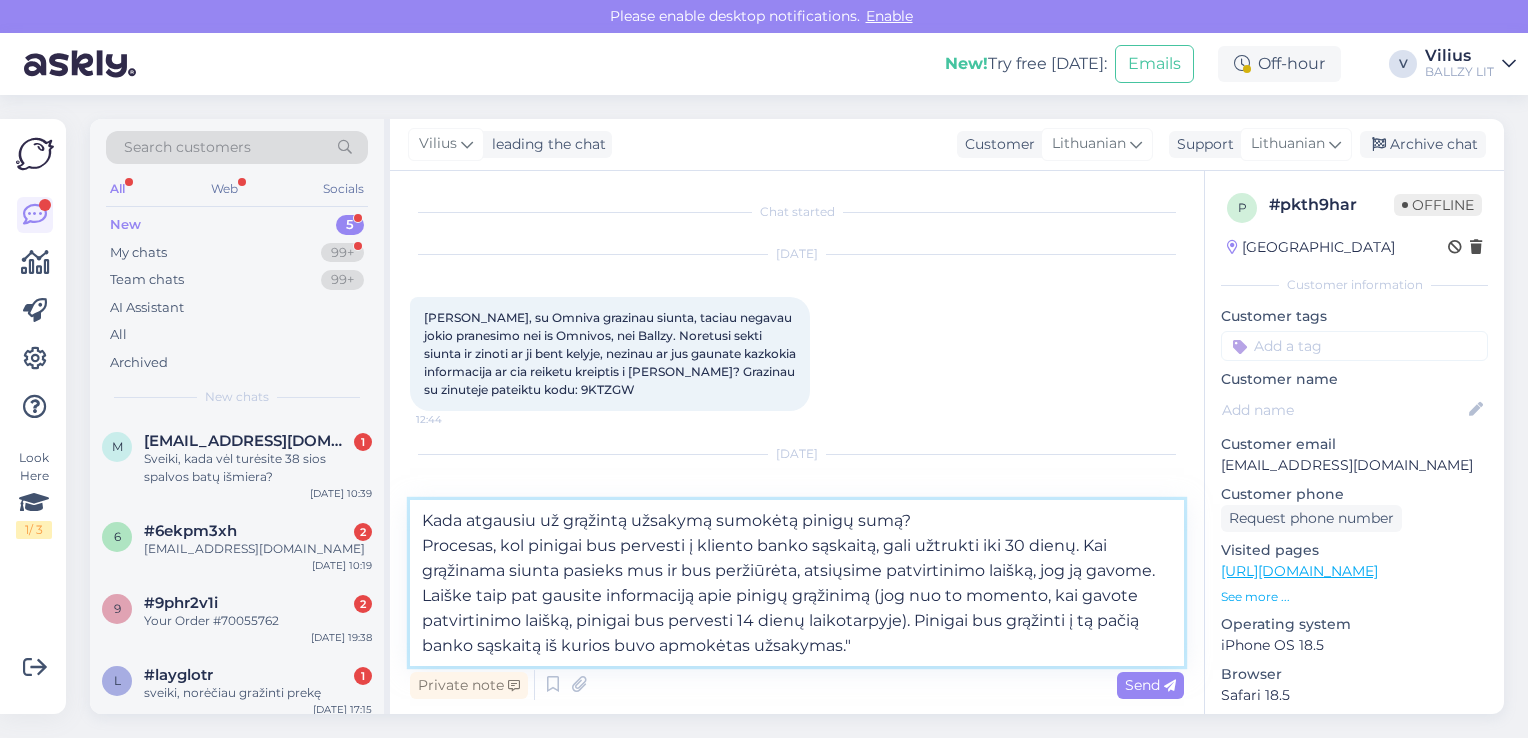 click on "Kada atgausiu už grąžintą užsakymą sumokėtą pinigų sumą?
Procesas, kol pinigai bus pervesti į kliento banko sąskaitą, gali užtrukti iki 30 dienų. Kai grąžinama siunta pasieks mus ir bus peržiūrėta, atsiųsime patvirtinimo laišką, jog ją gavome. Laiške taip pat gausite informaciją apie pinigų grąžinimą (jog nuo to momento, kai gavote patvirtinimo laišką, pinigai bus pervesti 14 dienų laikotarpyje). Pinigai bus grąžinti į tą pačią banko sąskaitą iš kurios buvo apmokėtas užsakymas."" at bounding box center [797, 583] 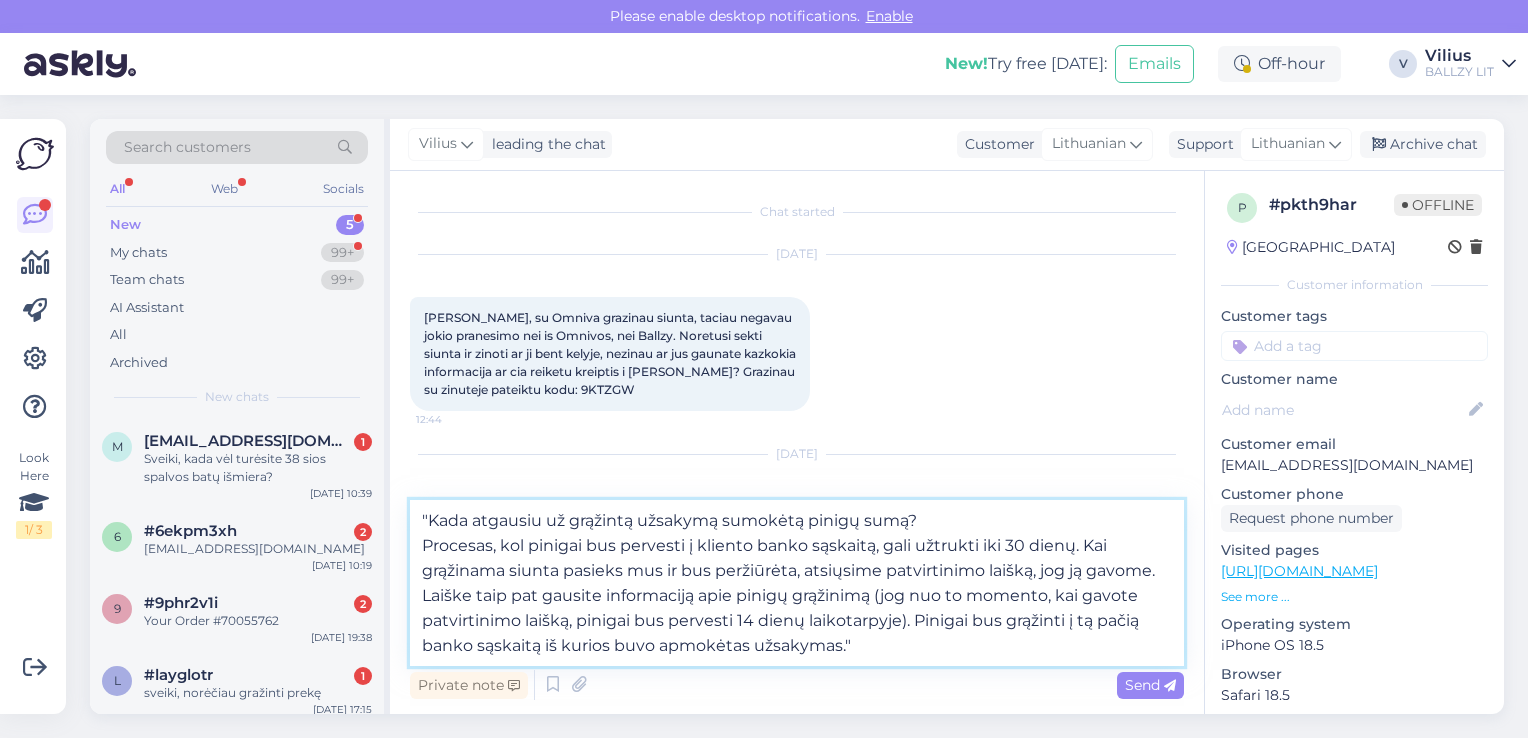 type 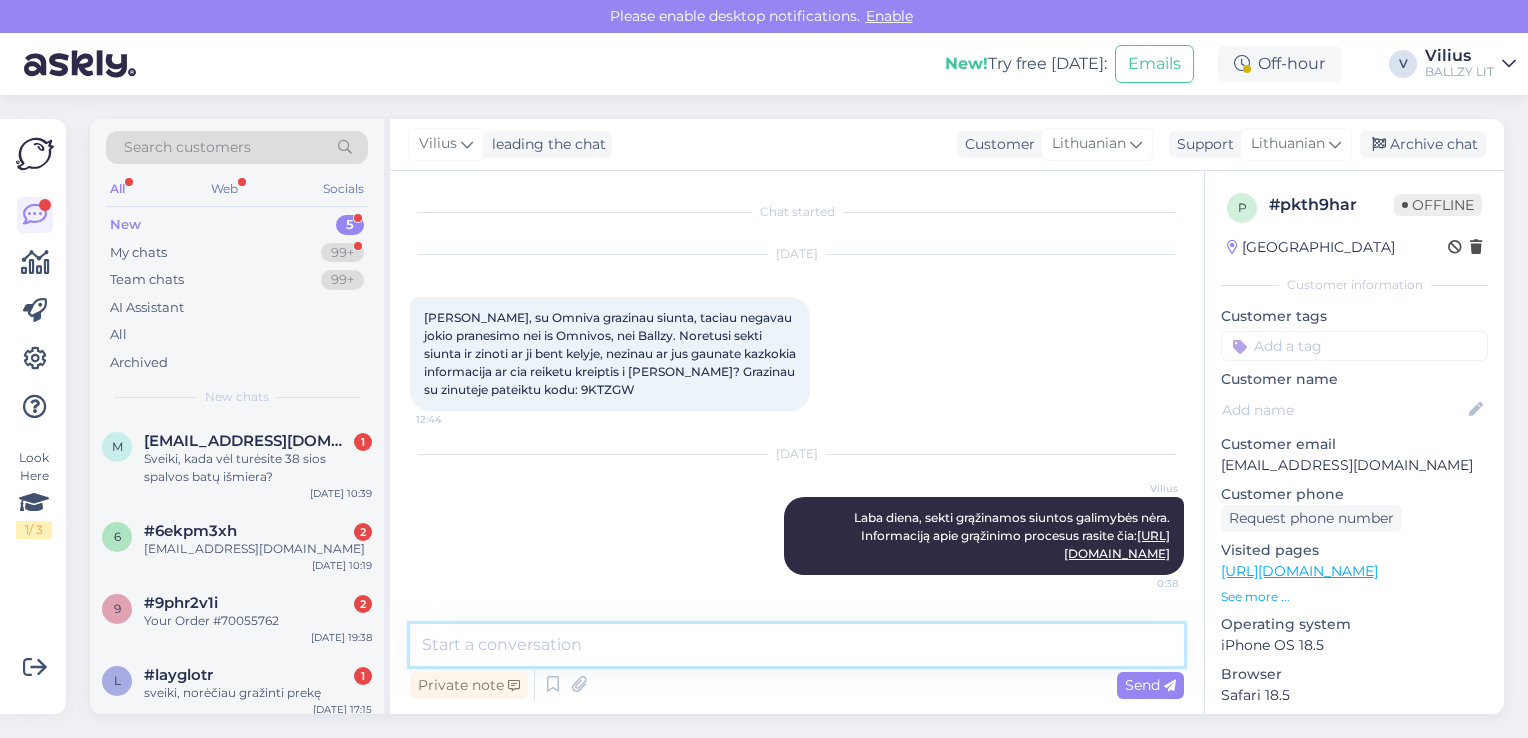 scroll, scrollTop: 220, scrollLeft: 0, axis: vertical 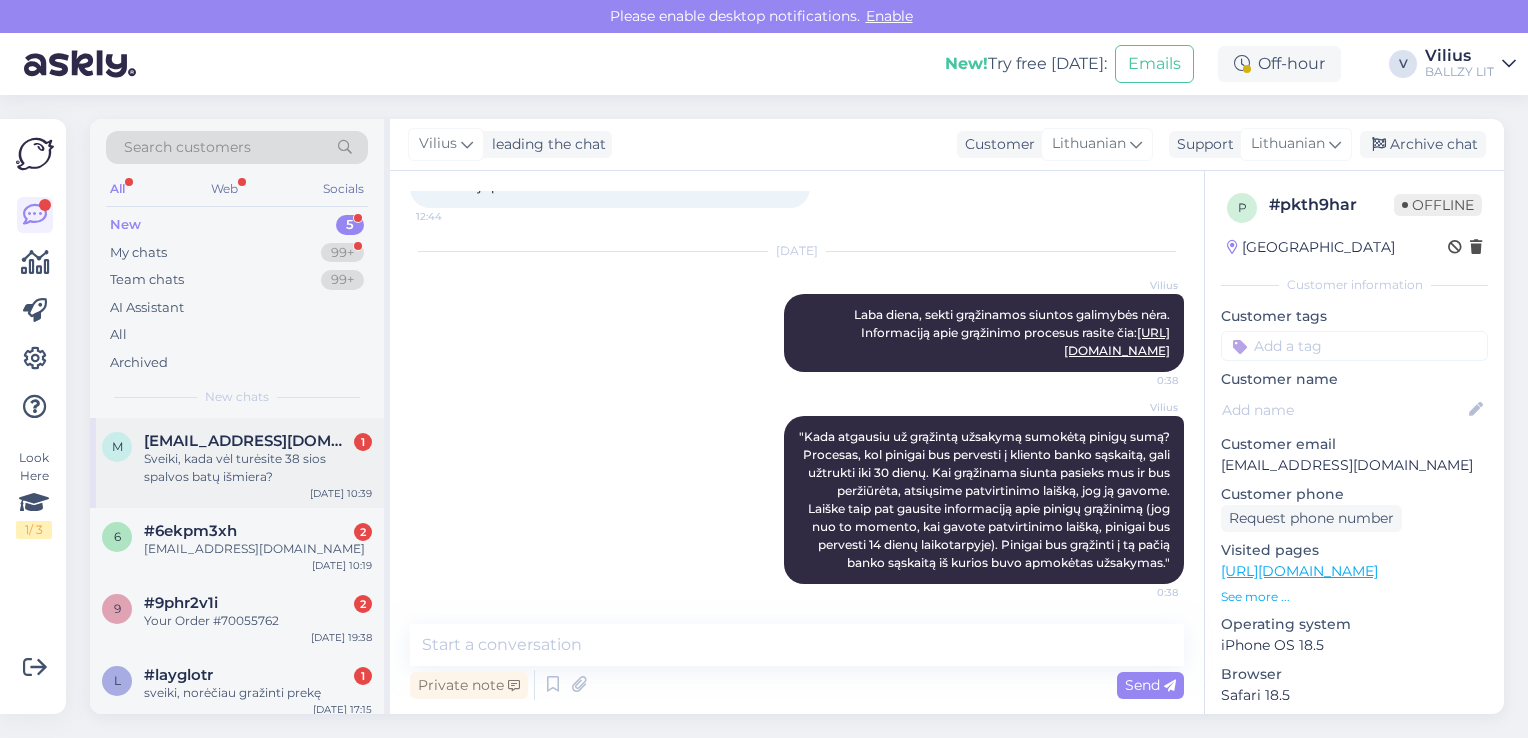 click on "Sveiki, kada vėl turėsite 38 sios spalvos batų išmiera?" at bounding box center (258, 468) 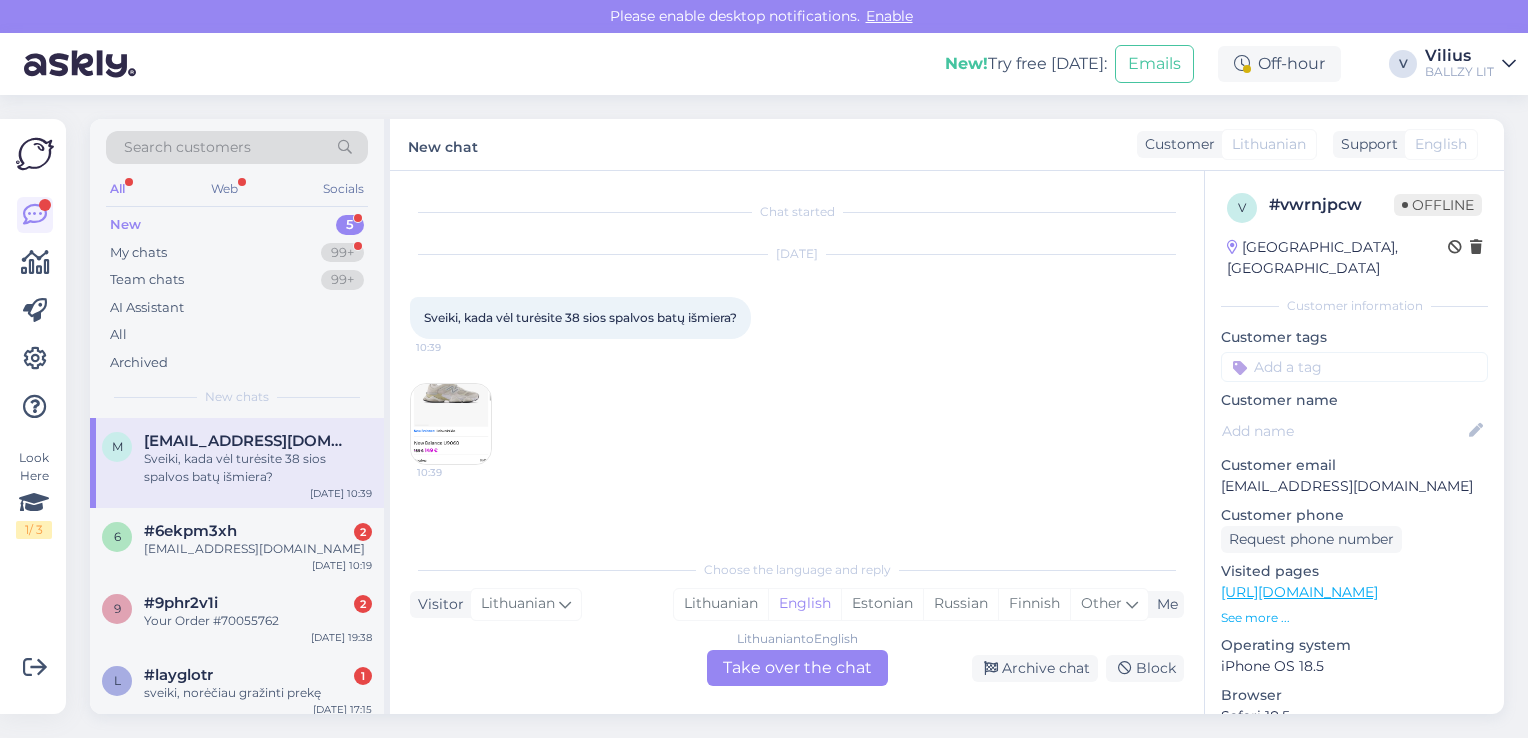 click at bounding box center [451, 424] 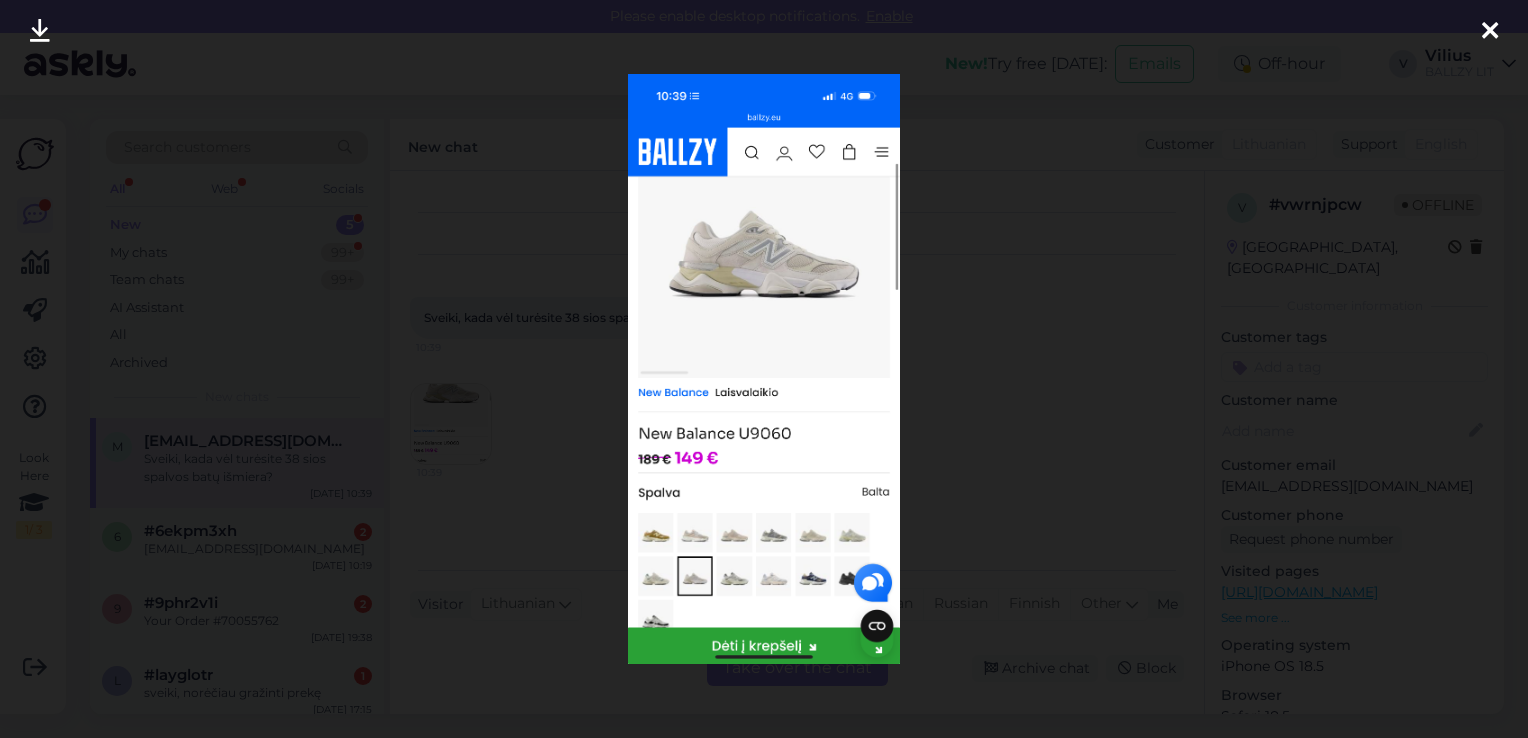 click at bounding box center [764, 369] 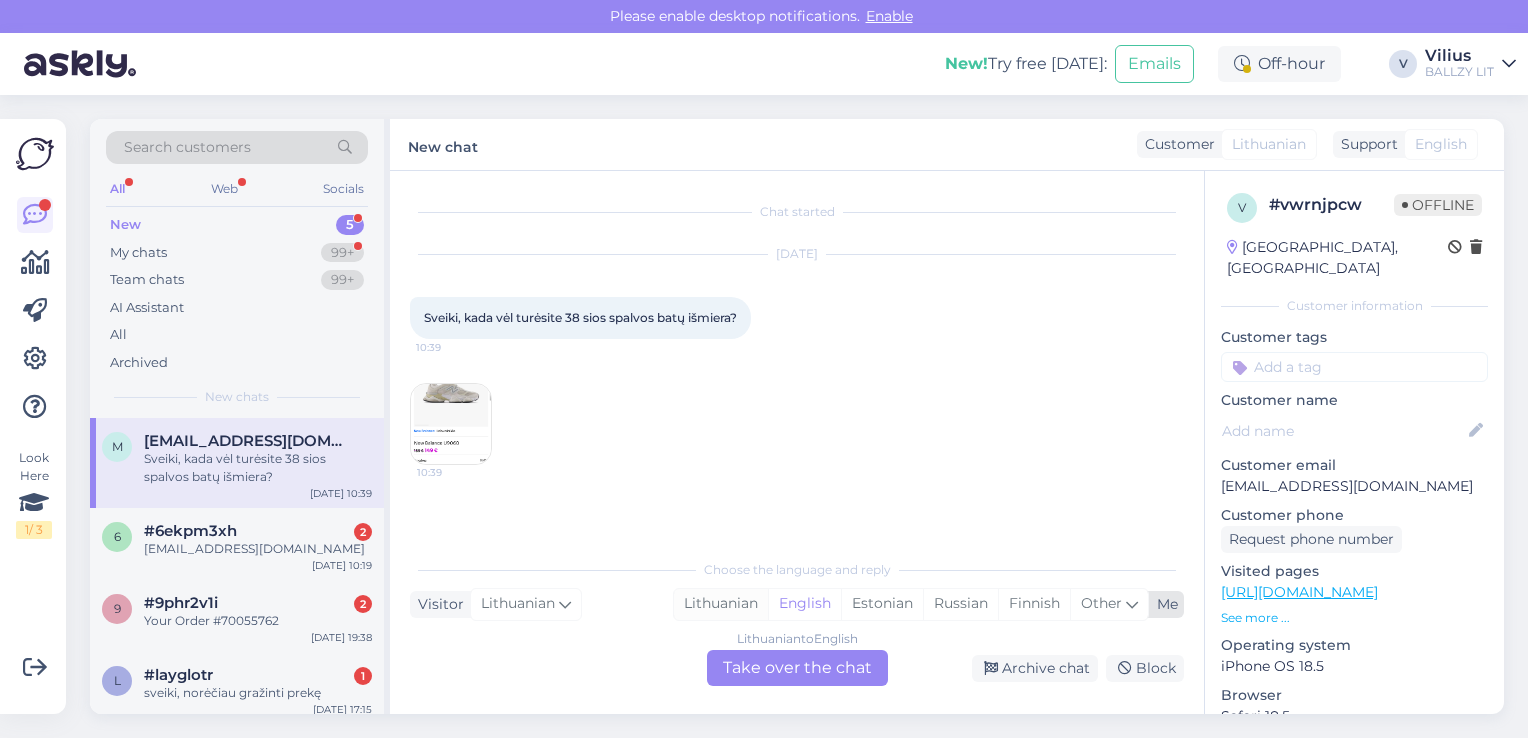 click on "Lithuanian" at bounding box center (721, 604) 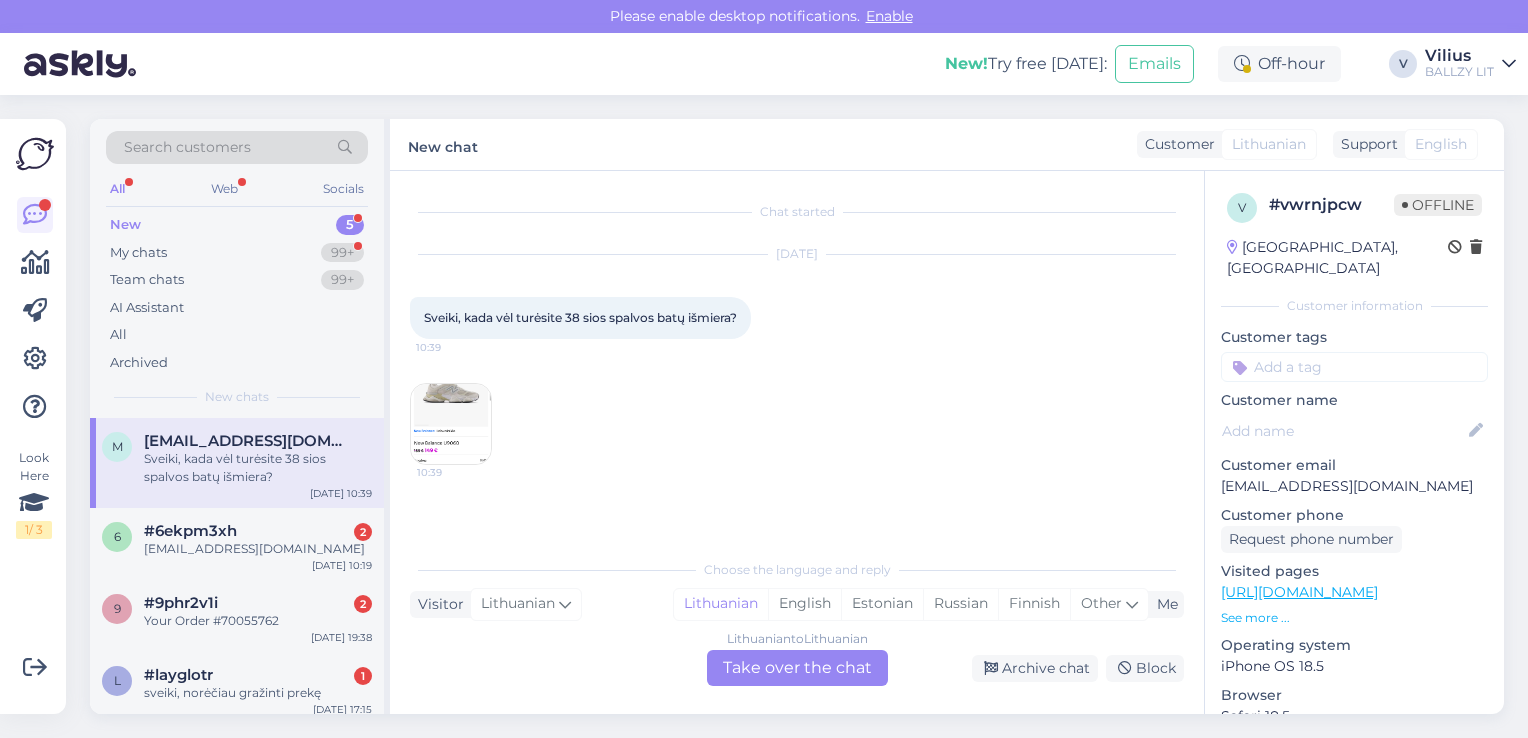 click on "Lithuanian  to  Lithuanian Take over the chat" at bounding box center (797, 668) 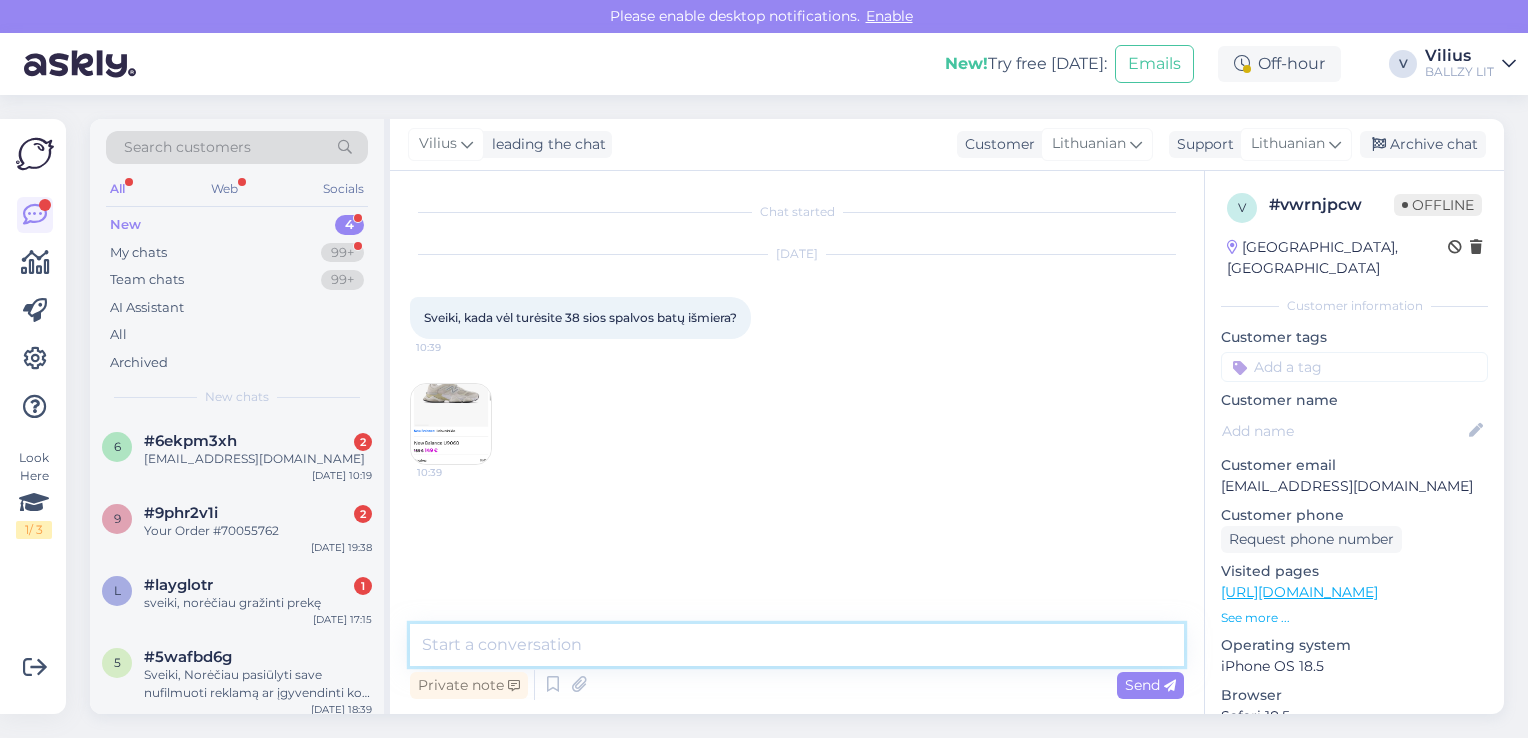 click at bounding box center (797, 645) 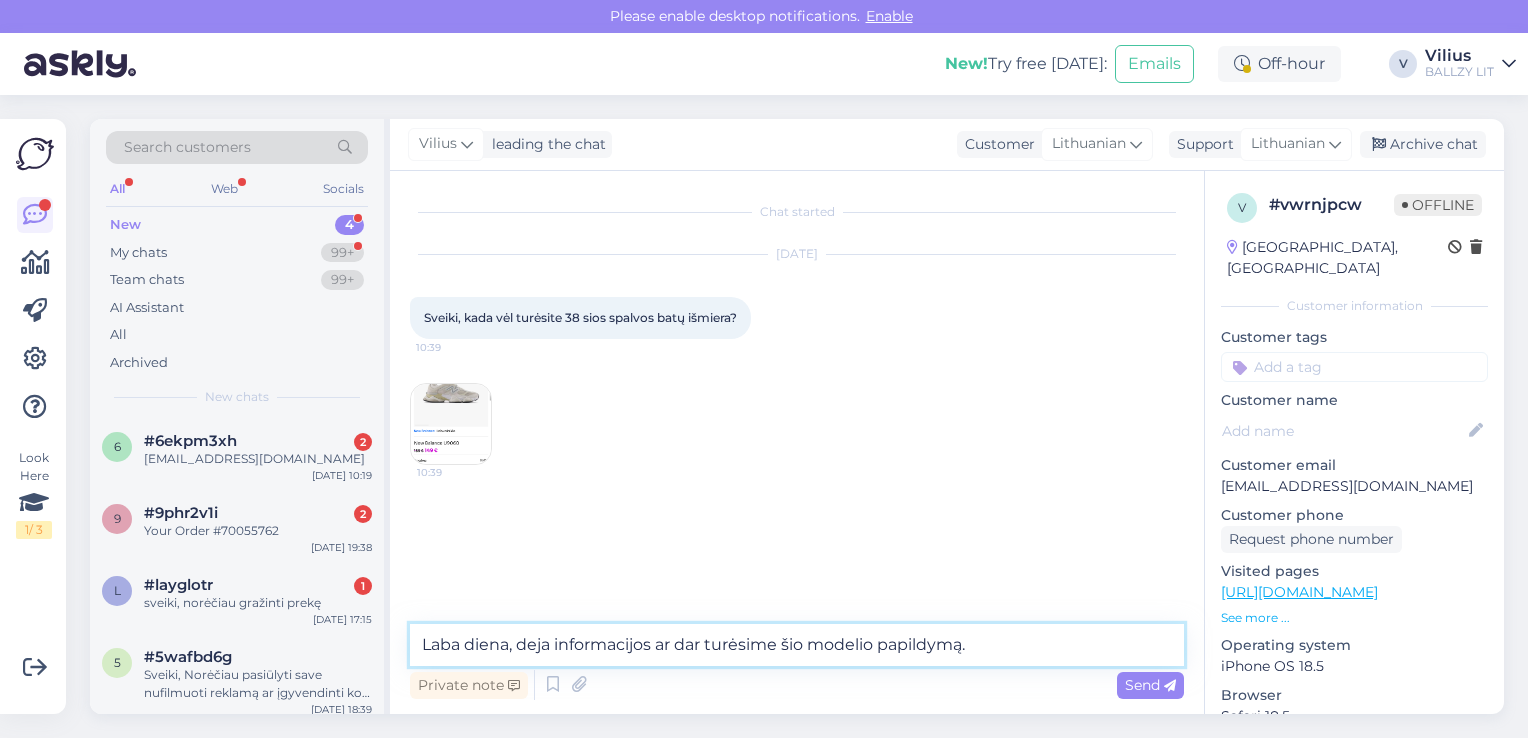 click on "Laba diena, deja informacijos ar dar turėsime šio modelio papildymą." at bounding box center [797, 645] 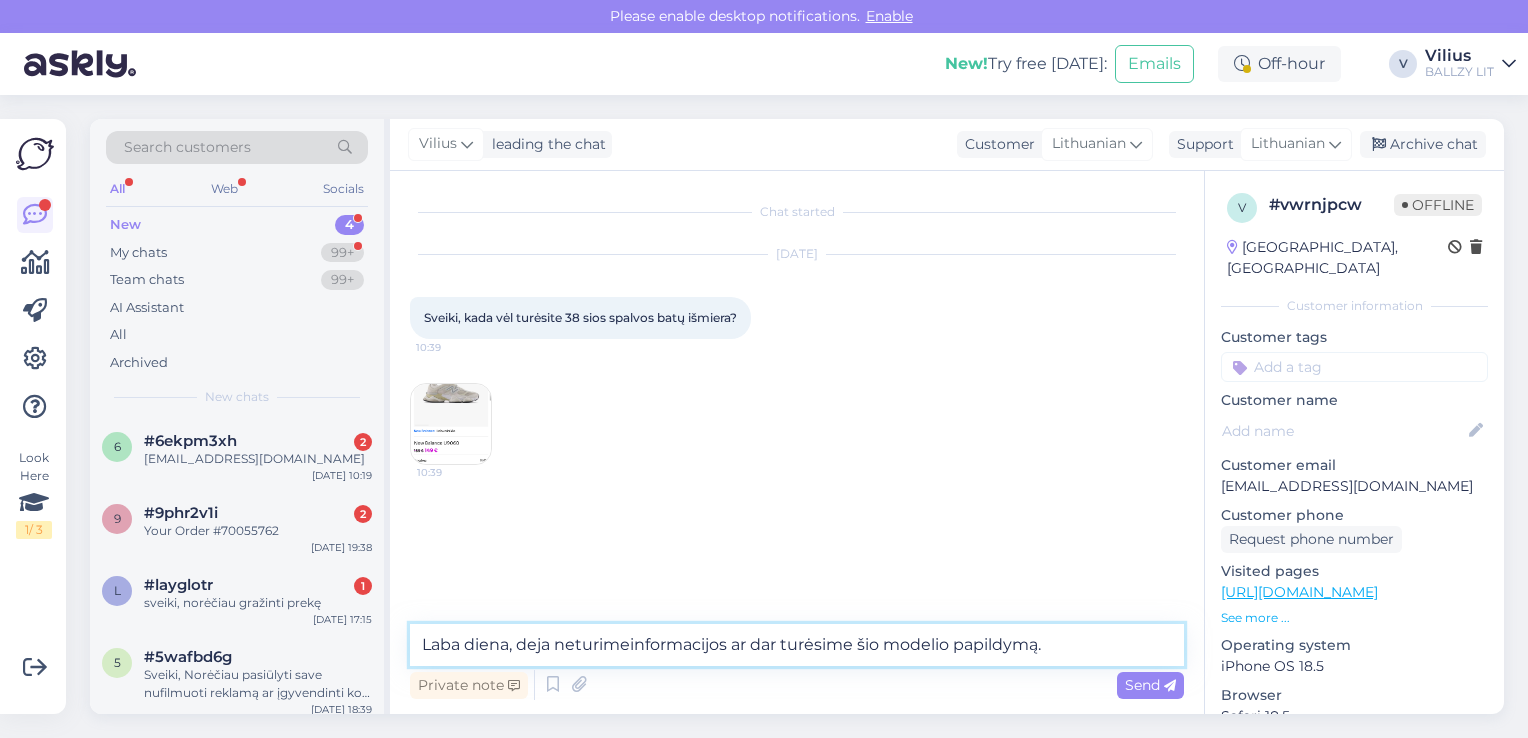 type on "Laba diena, deja neturime informacijos ar dar turėsime šio modelio papildymą." 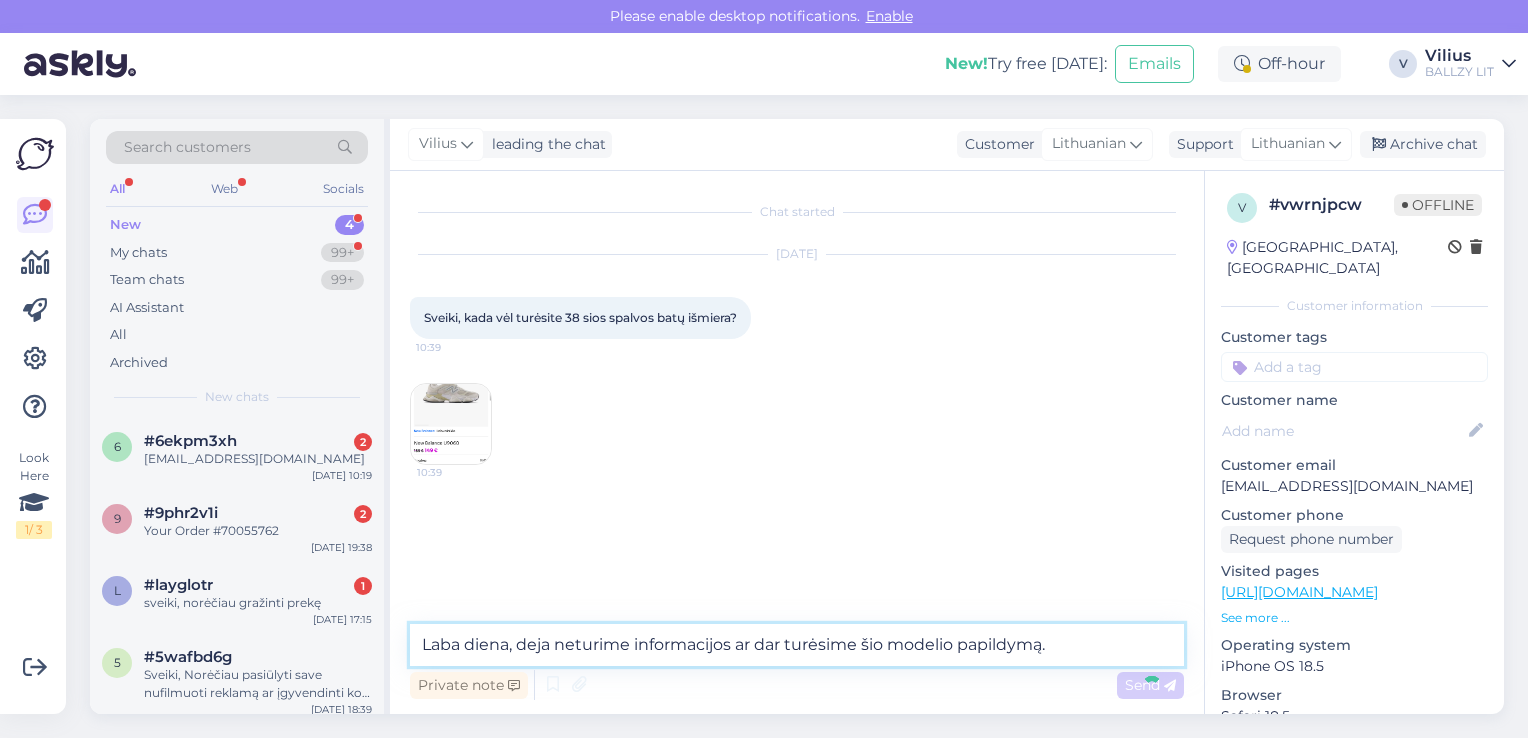 type 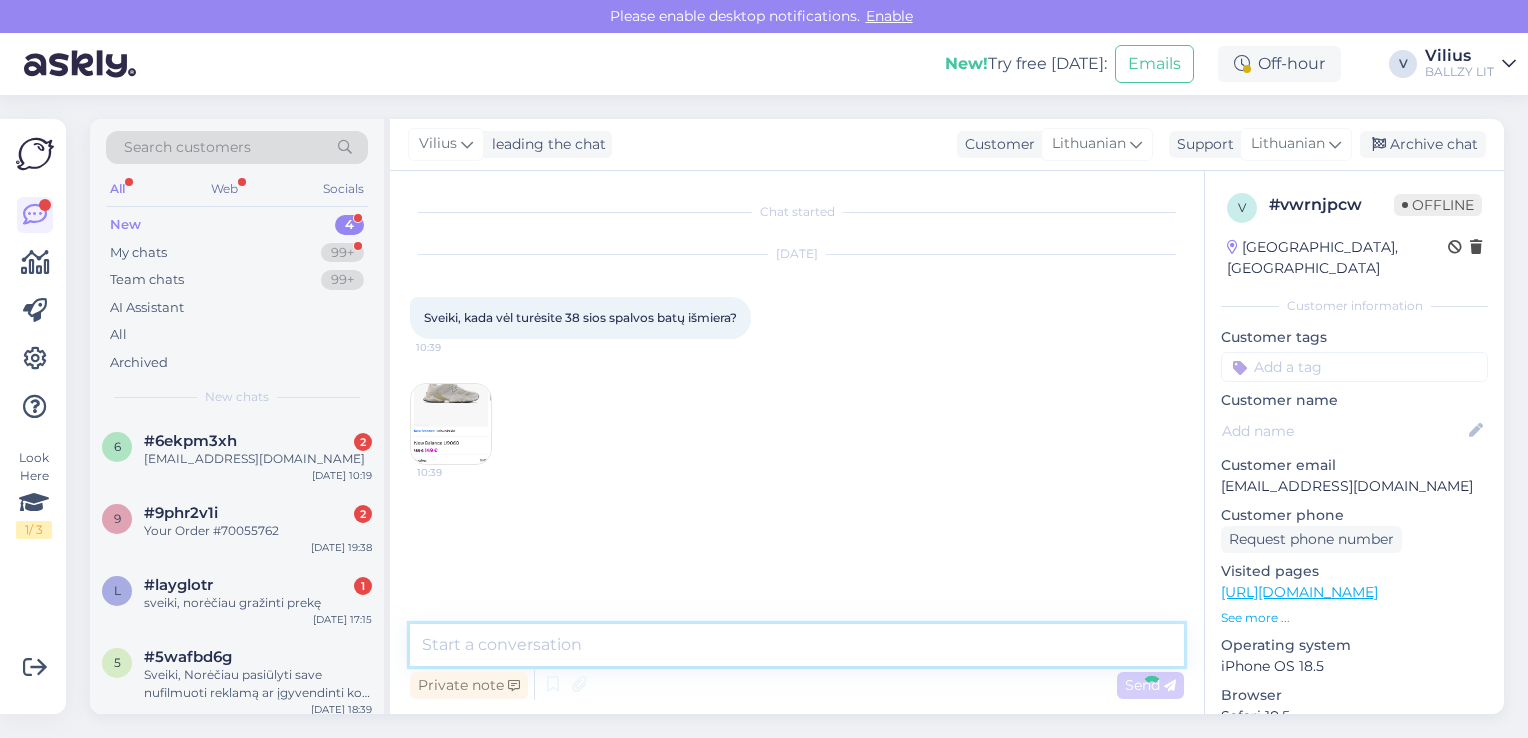 scroll, scrollTop: 26, scrollLeft: 0, axis: vertical 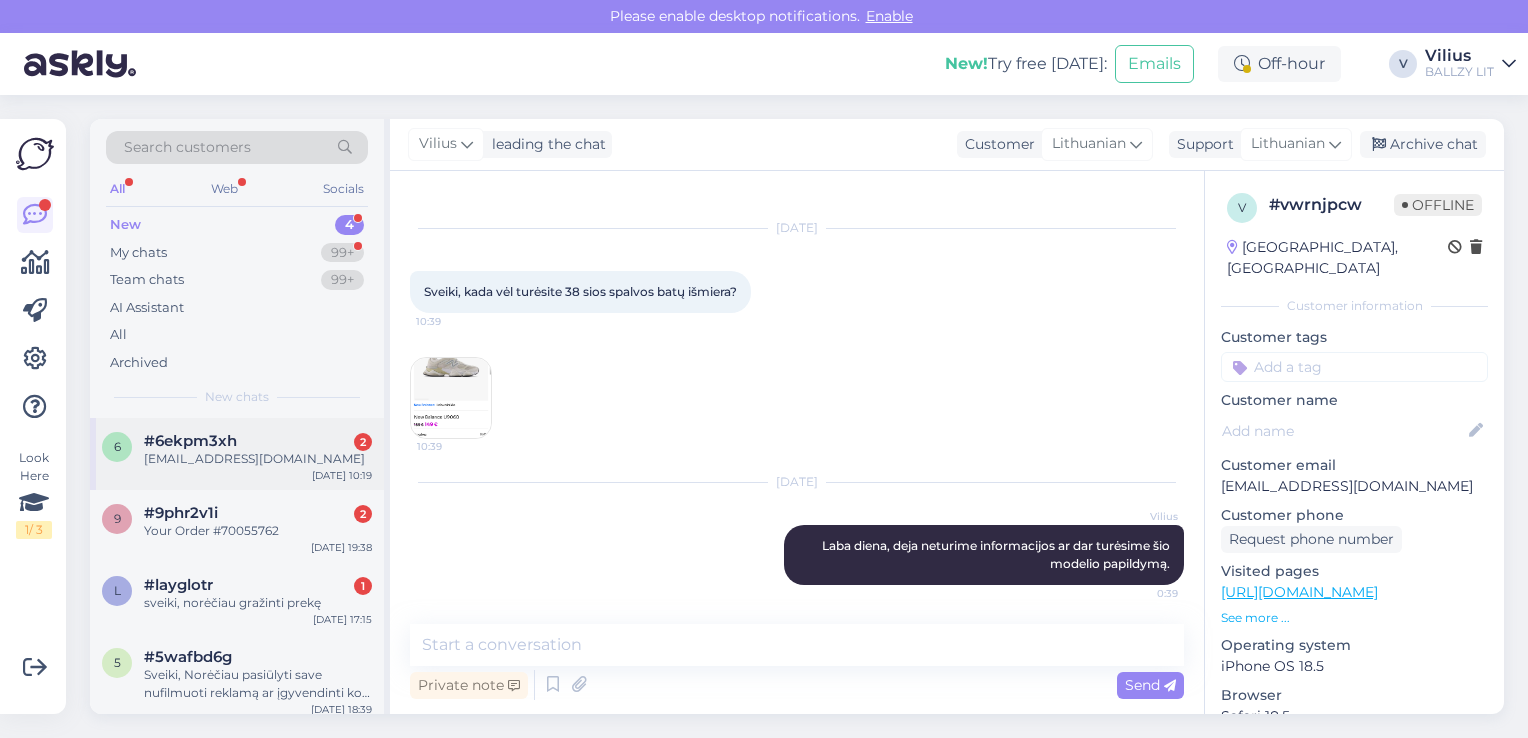 click on "6 #6ekpm3xh 2 [EMAIL_ADDRESS][DOMAIN_NAME] [DATE] 10:19" at bounding box center [237, 454] 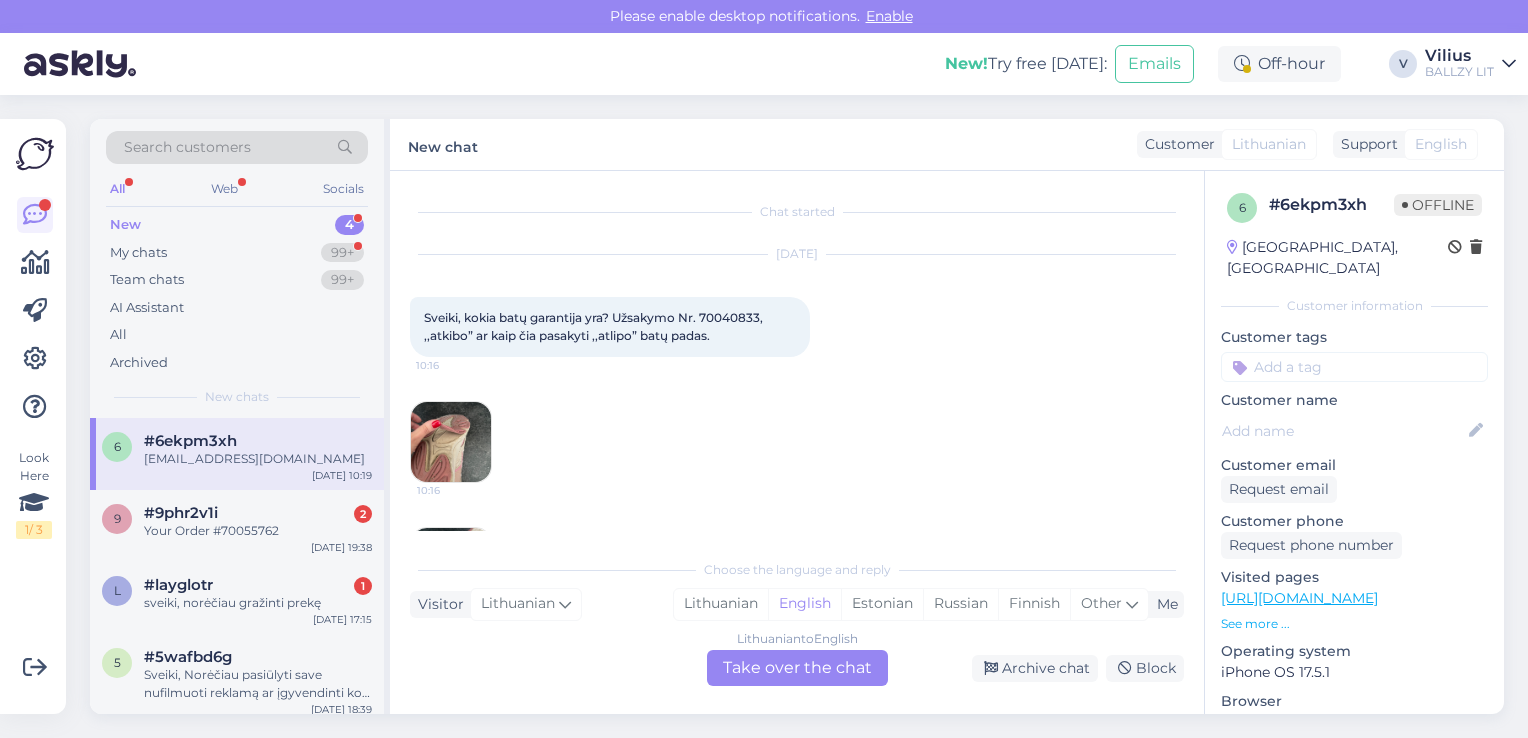 scroll, scrollTop: 20, scrollLeft: 0, axis: vertical 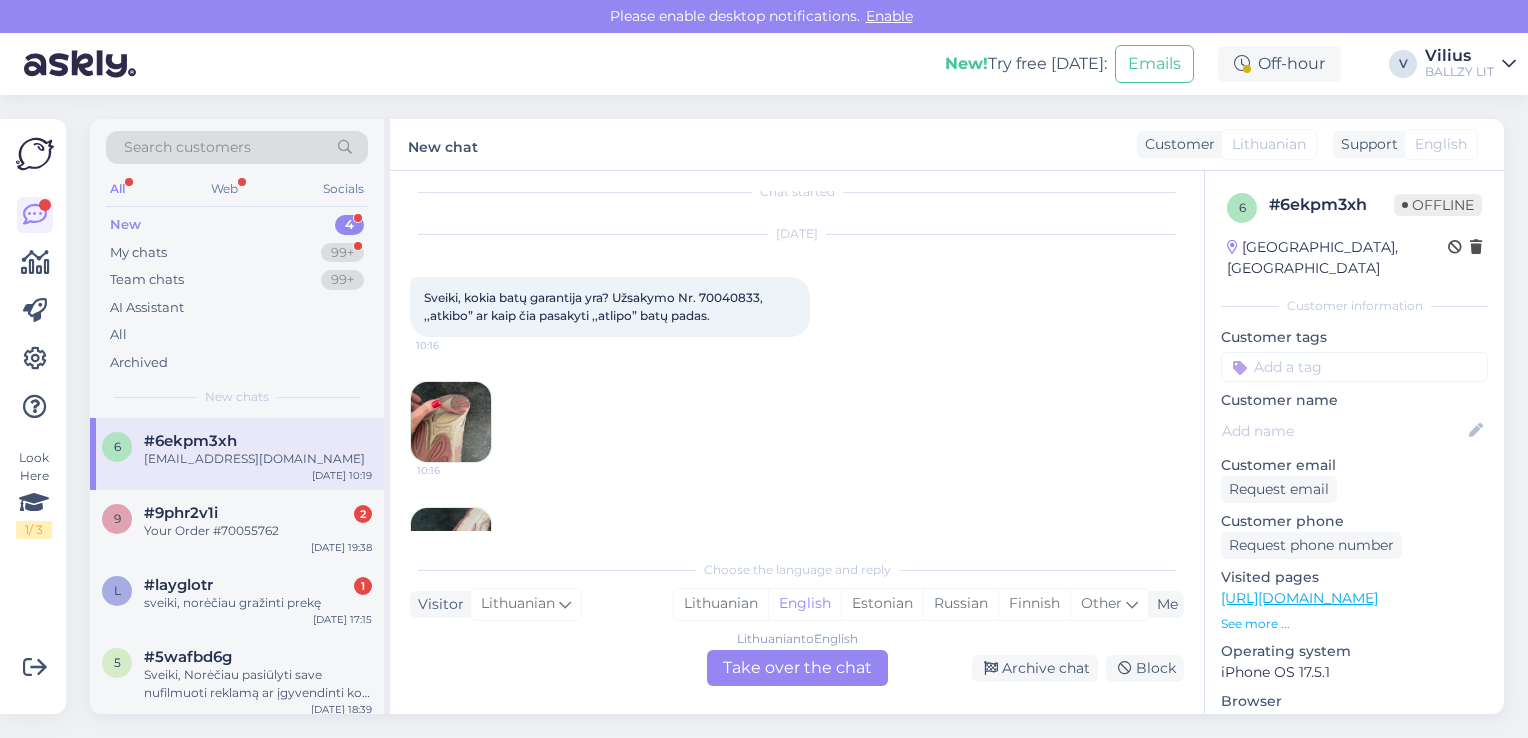 click on "Sveiki, kokia batų garantija yra? Užsakymo Nr. 70040833, ,,atkibo” ar kaip čia pasakyti ,,atlipo” batų padas." at bounding box center [595, 306] 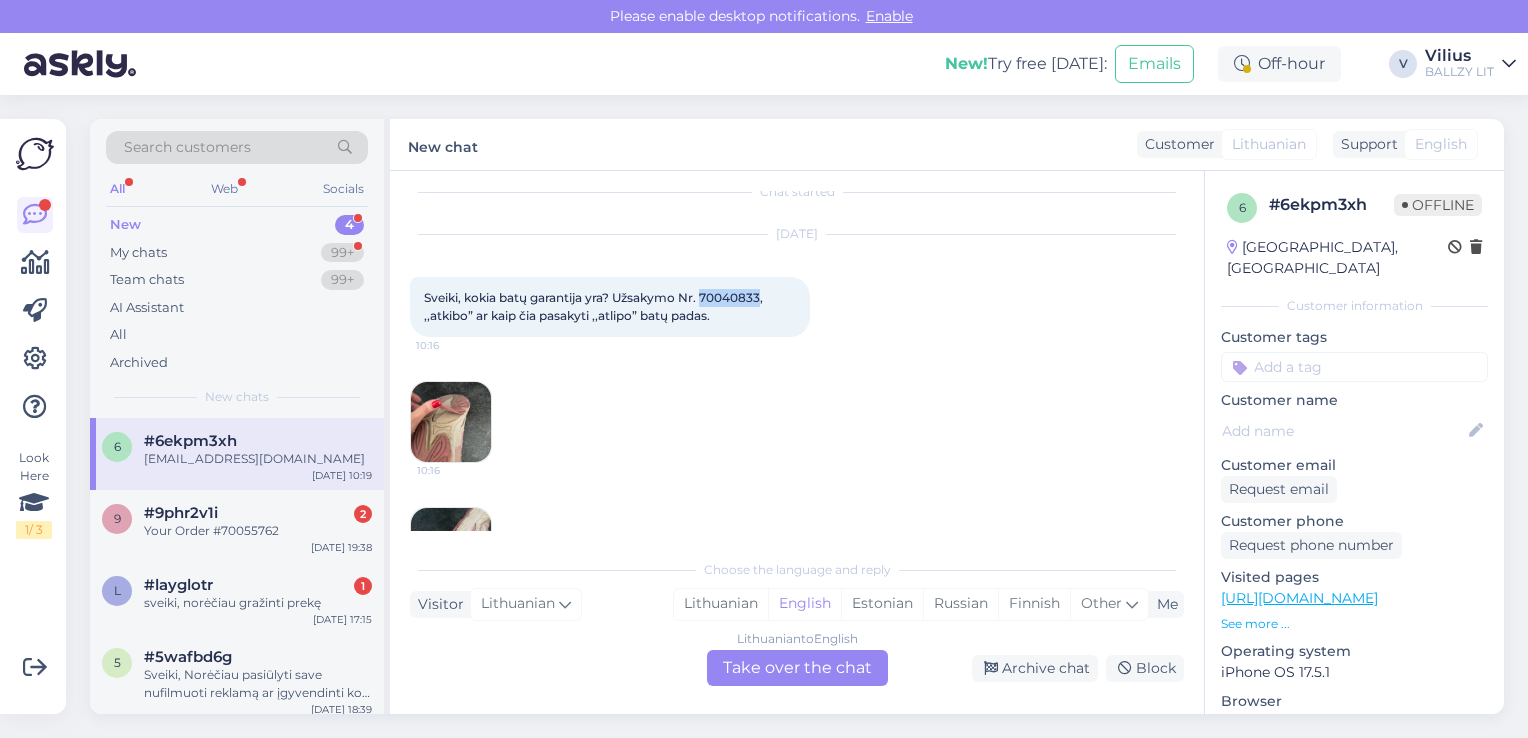 drag, startPoint x: 704, startPoint y: 293, endPoint x: 764, endPoint y: 294, distance: 60.00833 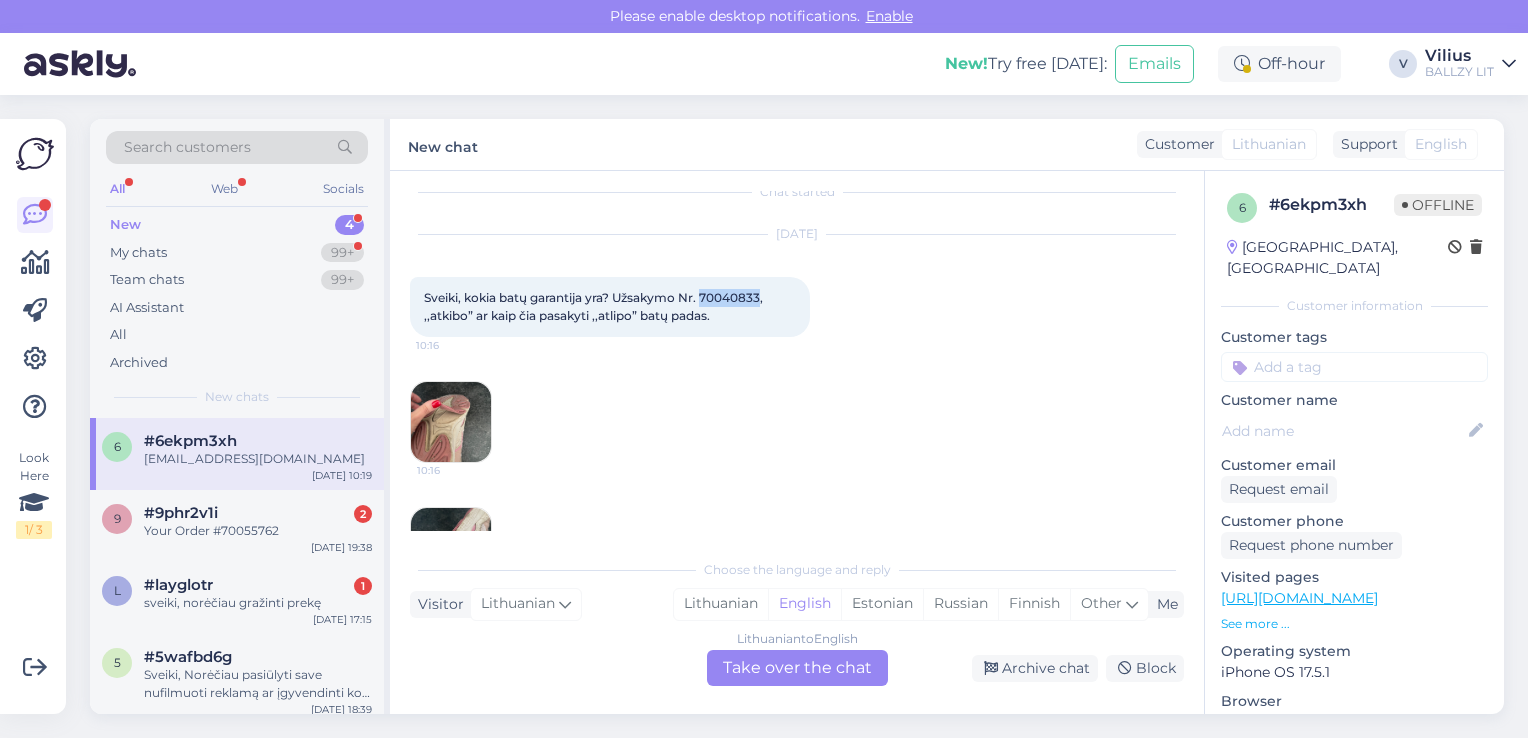 click on "Sveiki, kokia batų garantija yra? Užsakymo Nr. 70040833, ,,atkibo” ar kaip čia pasakyti ,,atlipo” batų padas." at bounding box center [595, 306] 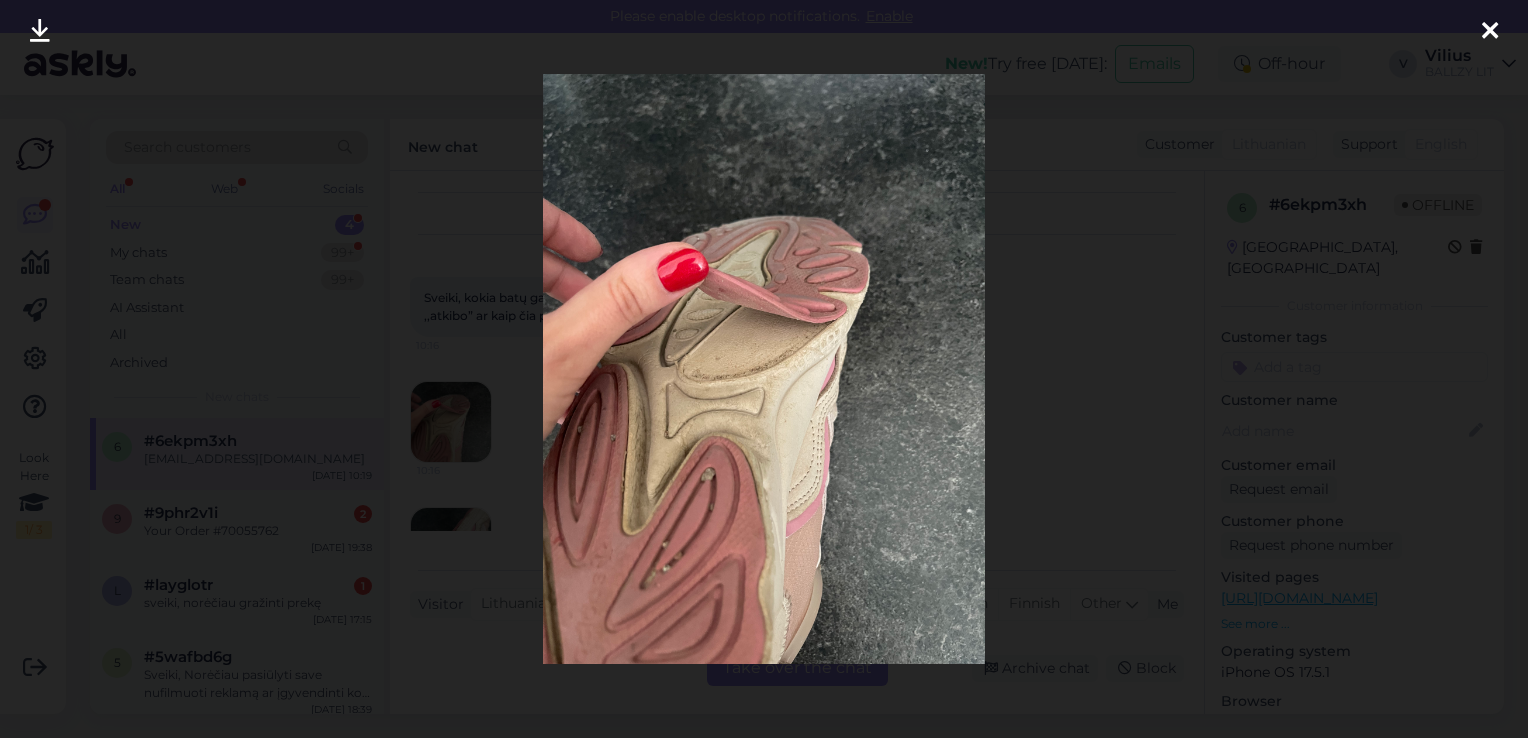 click at bounding box center (764, 369) 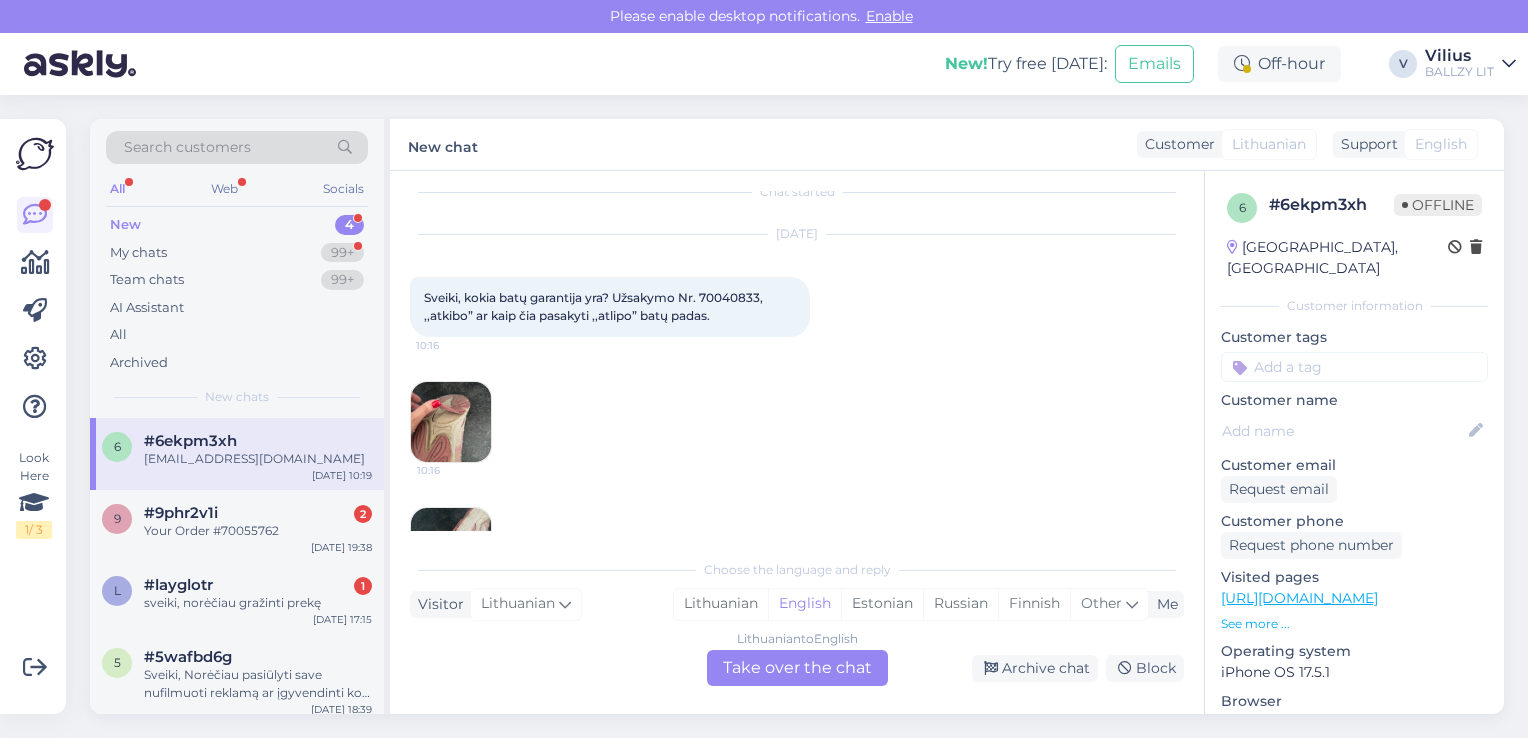 click at bounding box center [451, 548] 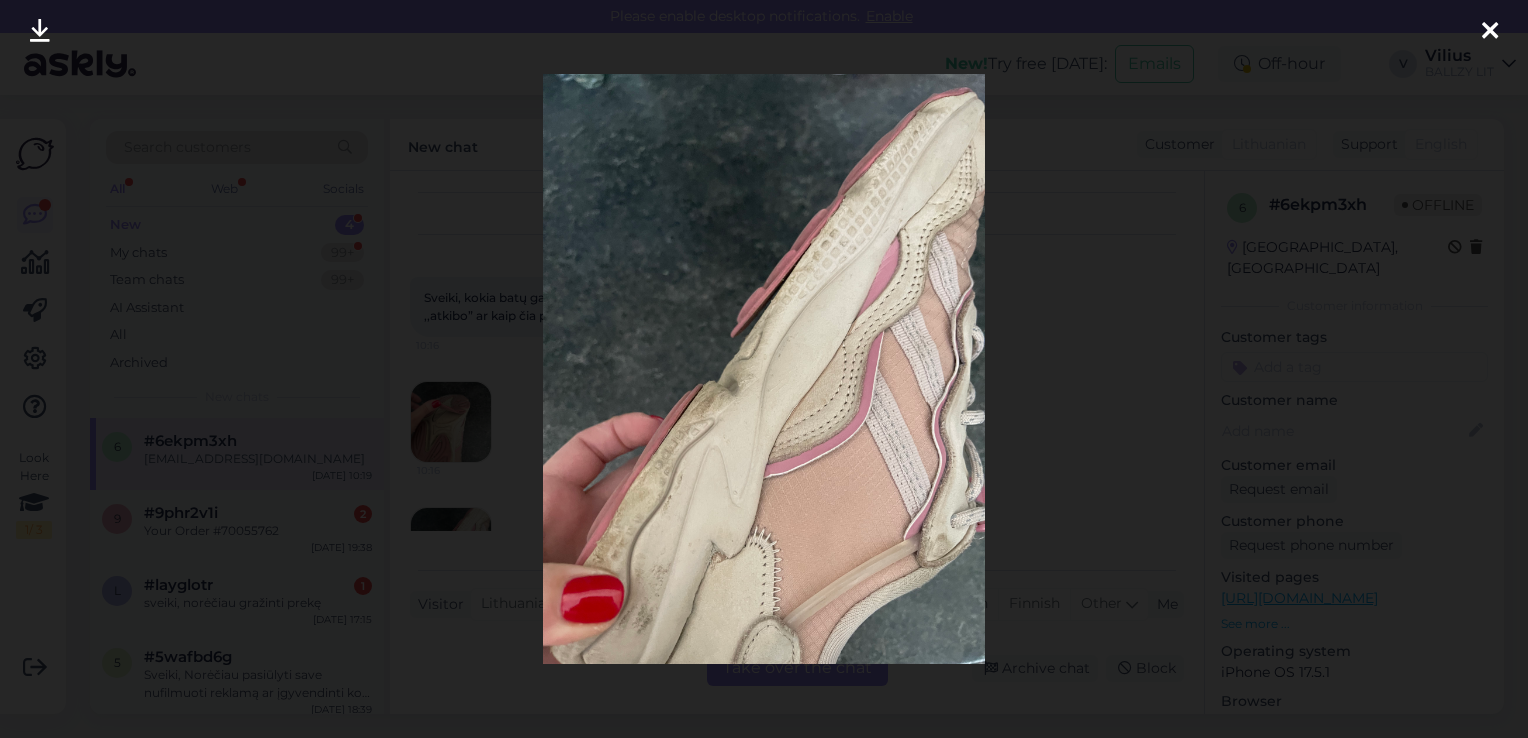 click at bounding box center (764, 369) 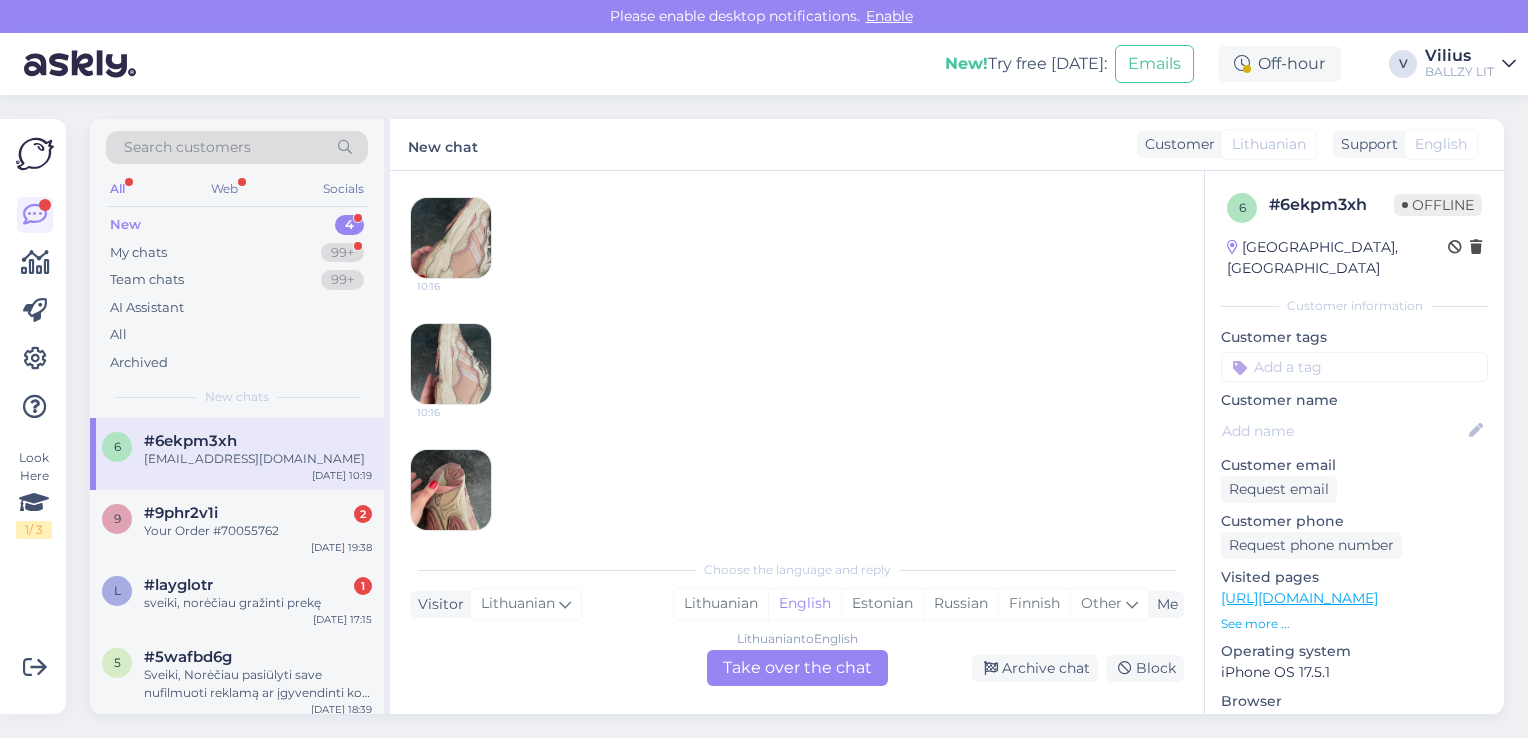 scroll, scrollTop: 561, scrollLeft: 0, axis: vertical 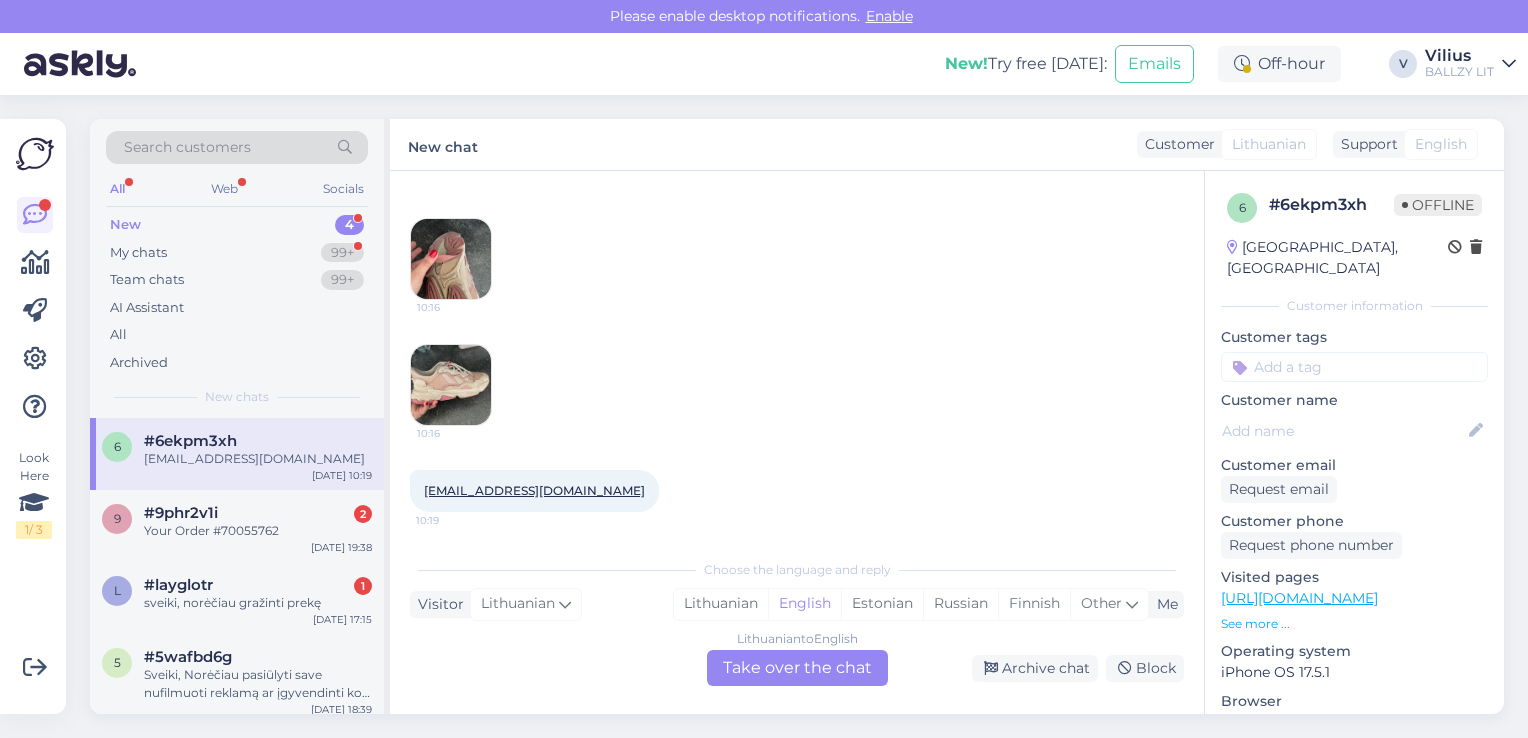 click at bounding box center (451, 385) 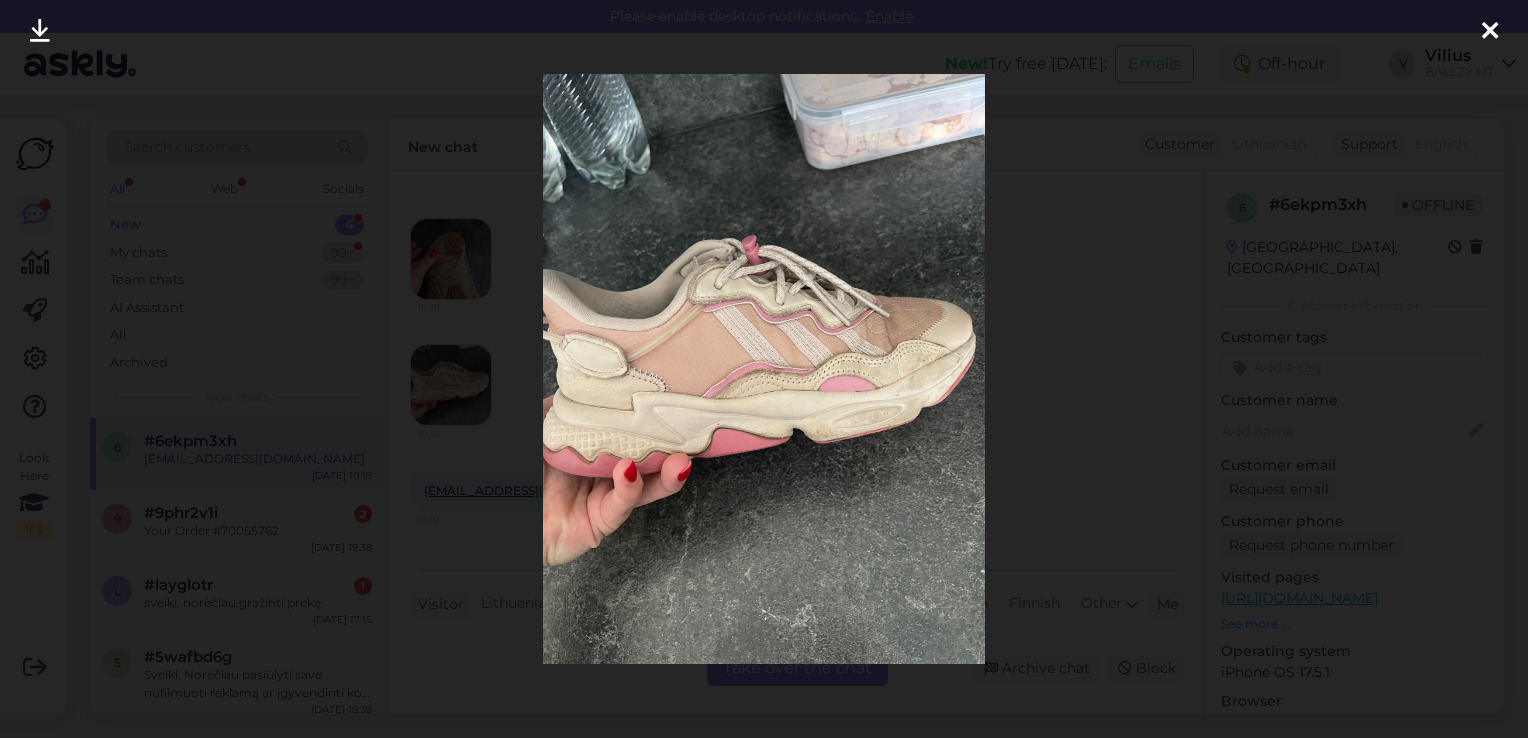 click at bounding box center (764, 369) 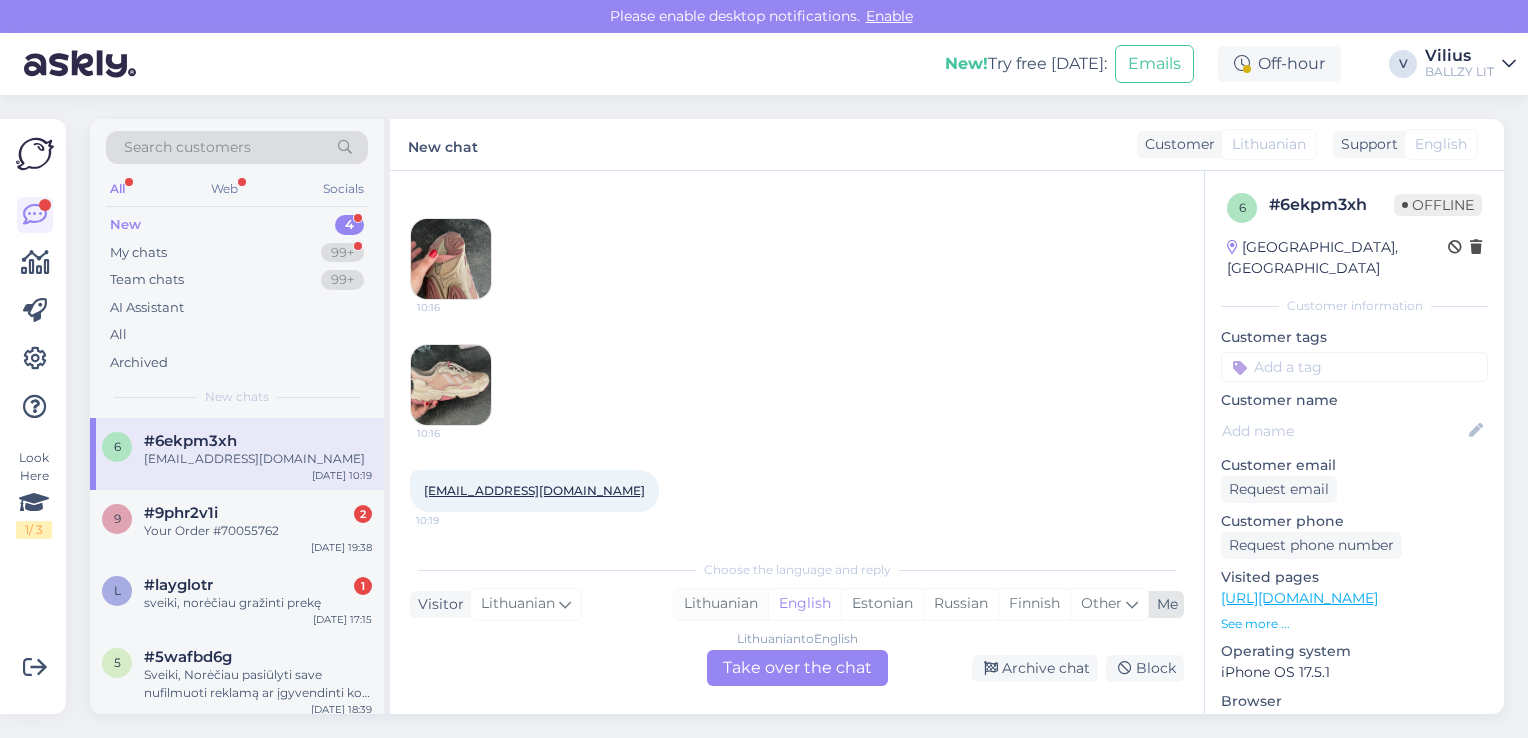 click on "Lithuanian" at bounding box center [721, 604] 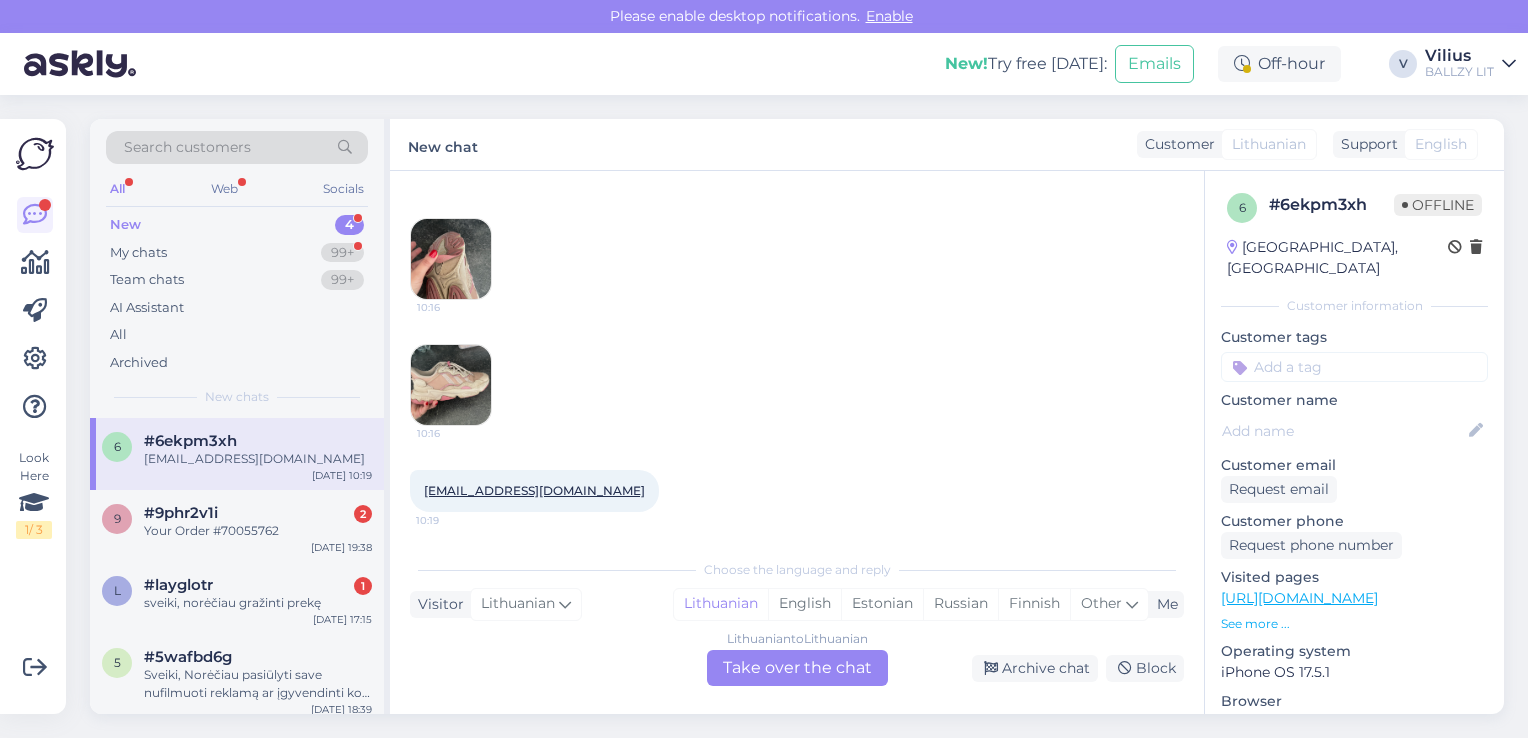 click on "Chat started [DATE] Sveiki, kokia batų garantija yra? Užsakymo Nr. 70040833, ,,atkibo” ar kaip čia pasakyti ,,atlipo” batų padas.  10:16  10:16  10:16  10:16  10:16  10:16  [EMAIL_ADDRESS][DOMAIN_NAME] 10:19  Choose the language and reply Visitor Lithuanian Me Lithuanian English Estonian Russian Finnish Other Lithuanian  to  Lithuanian Take over the chat Archive chat Block" at bounding box center [797, 442] 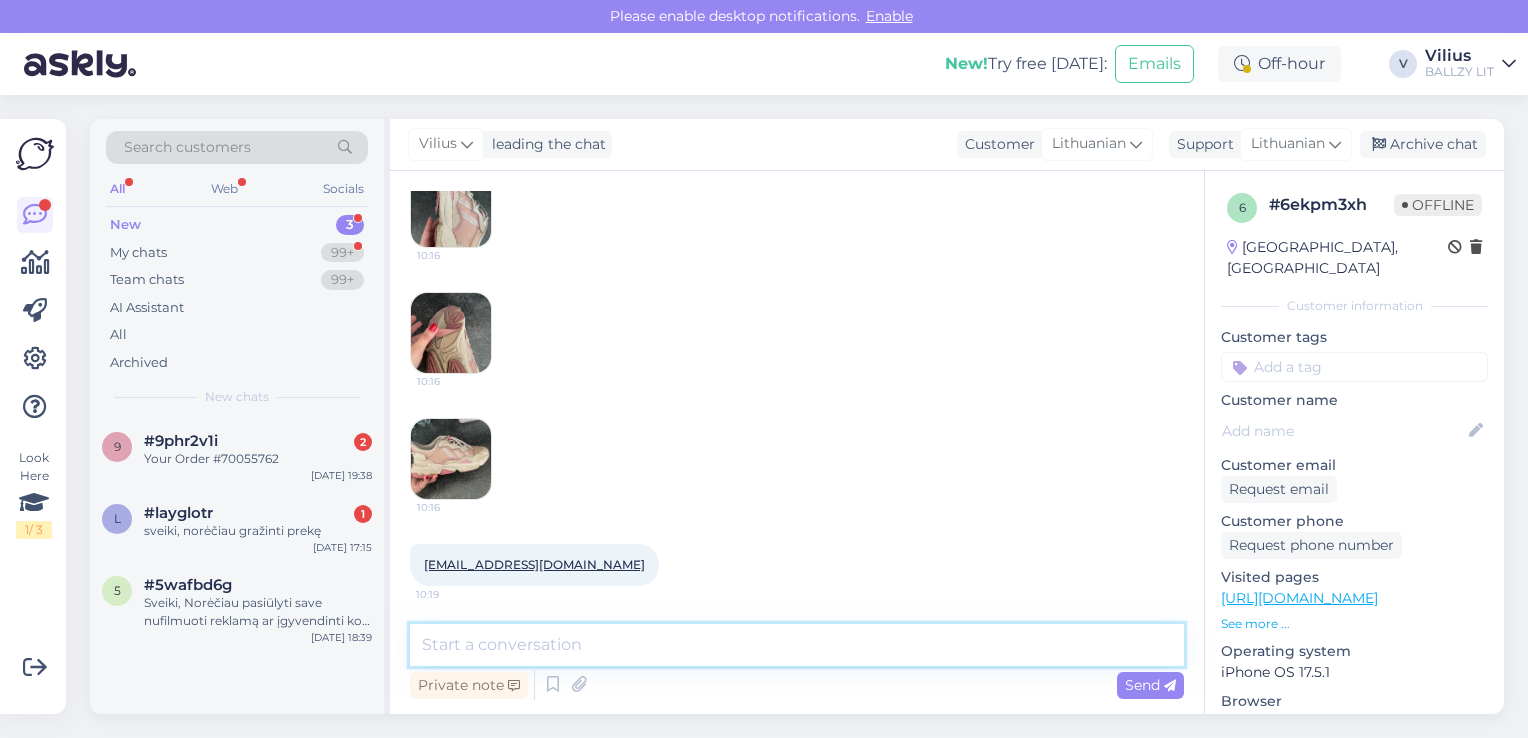 click at bounding box center (797, 645) 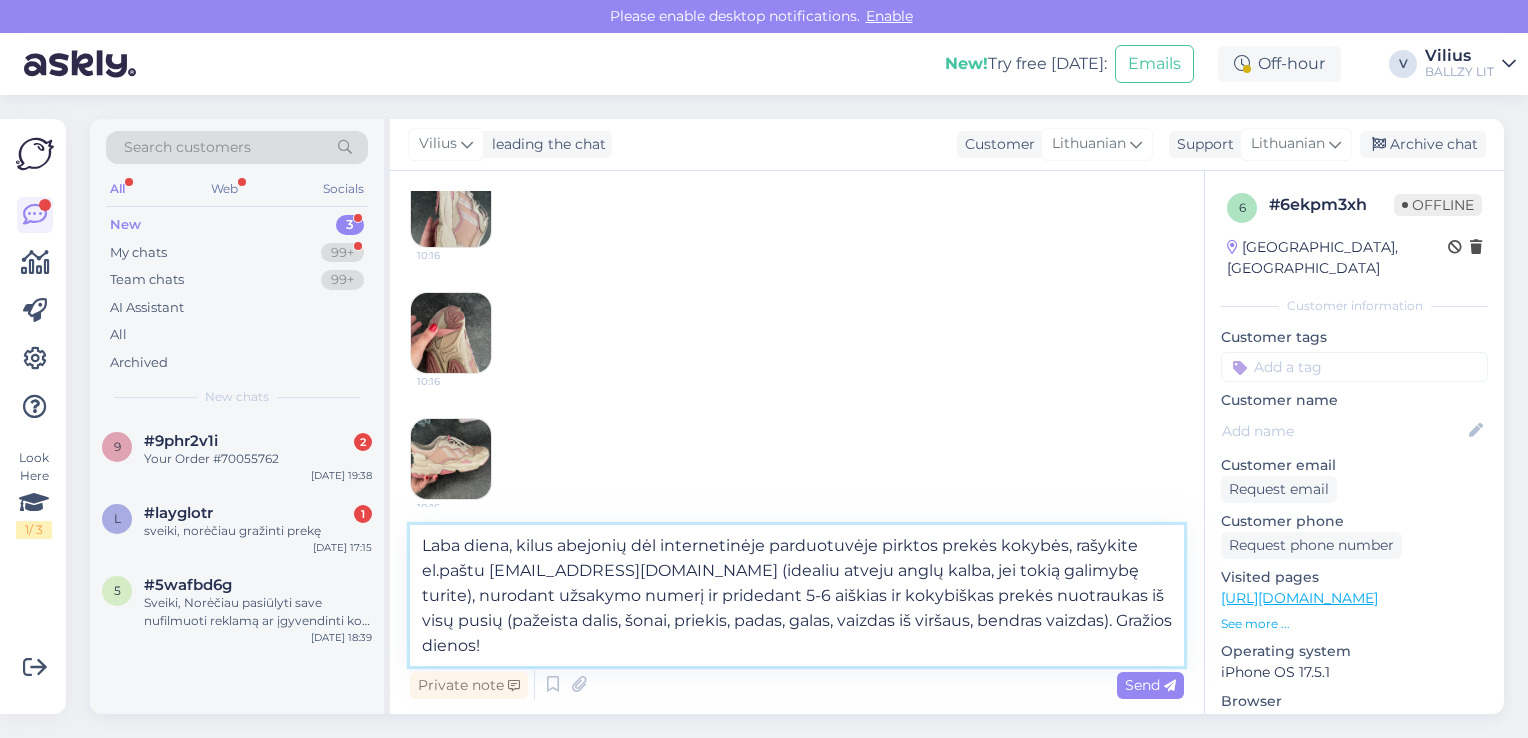 scroll, scrollTop: 561, scrollLeft: 0, axis: vertical 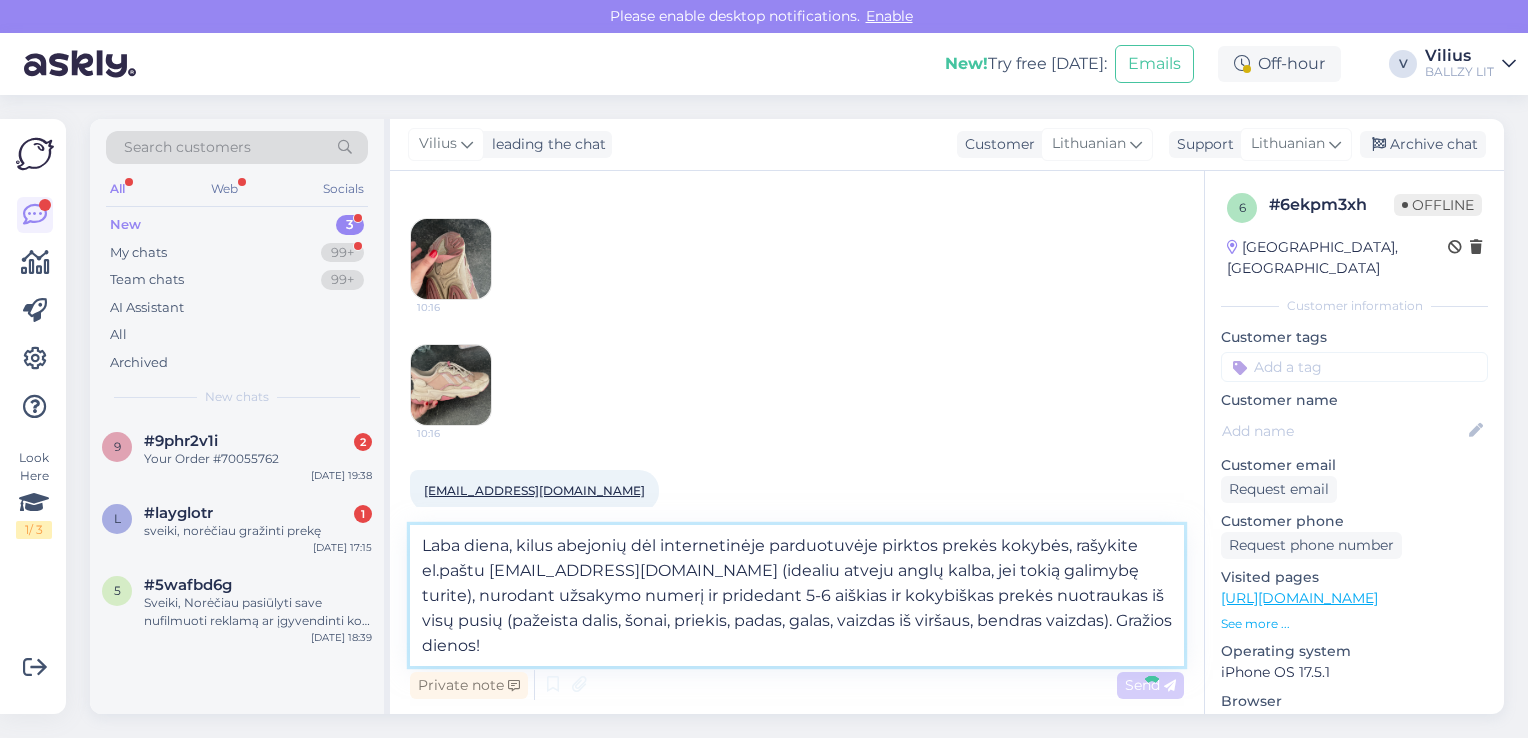 type 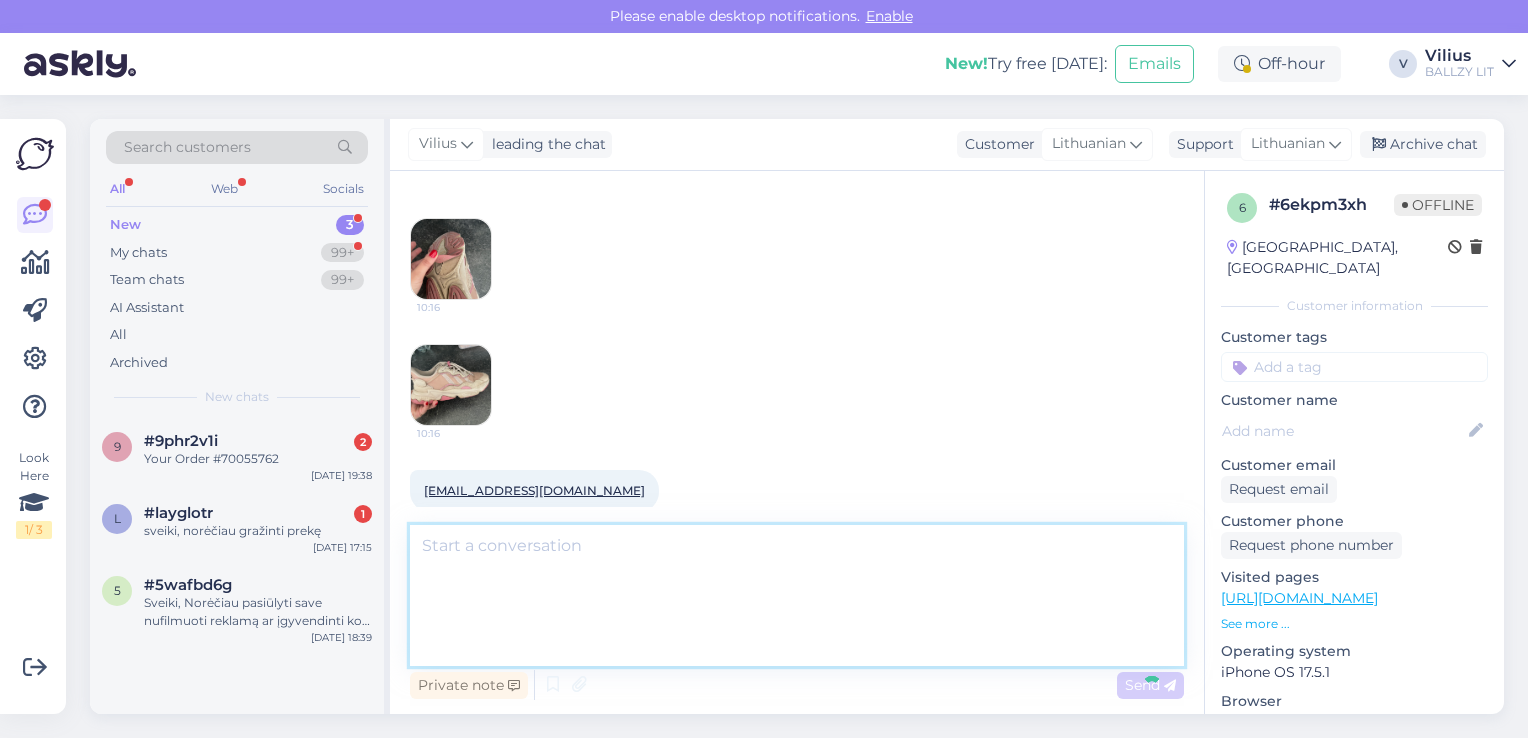 scroll, scrollTop: 723, scrollLeft: 0, axis: vertical 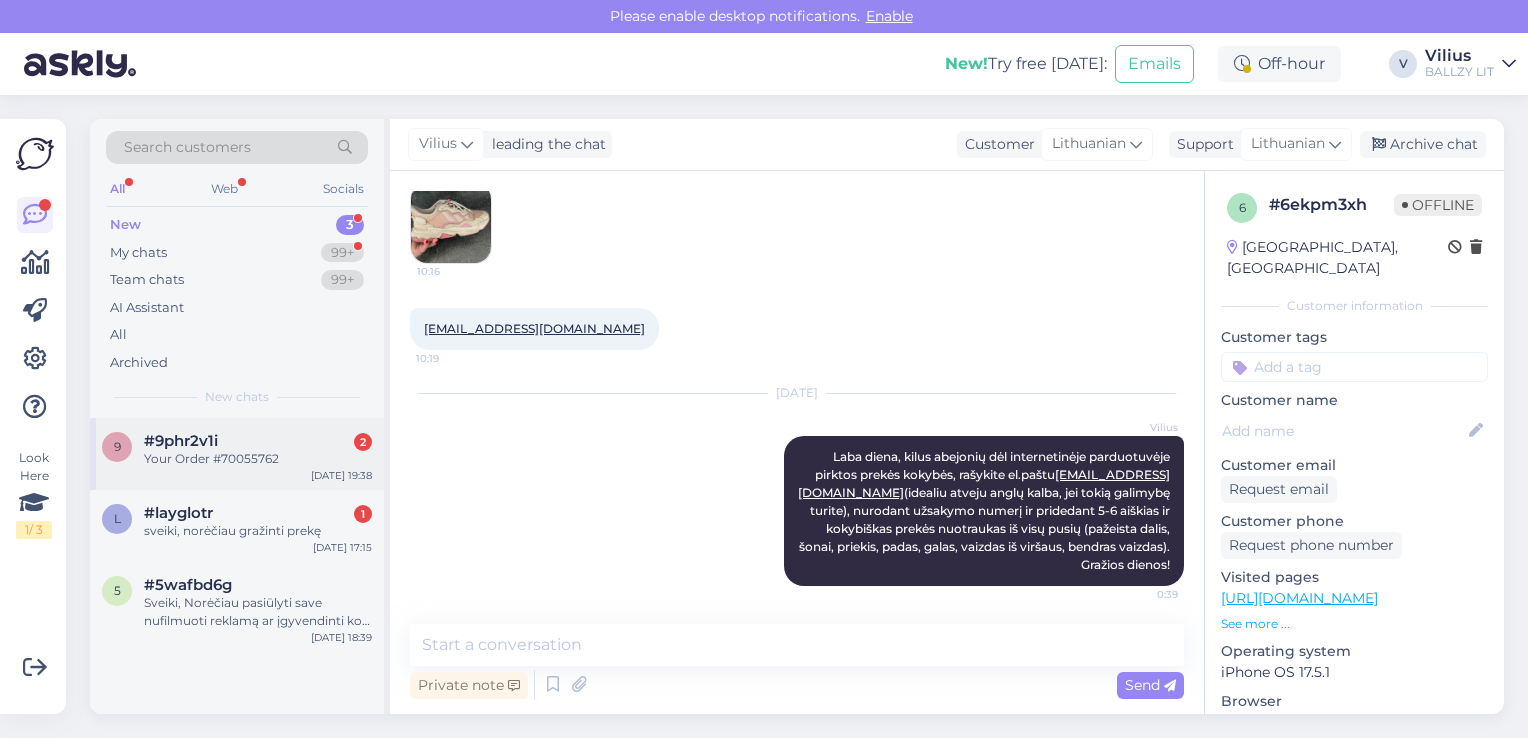 click on "#9phr2v1i" at bounding box center [181, 441] 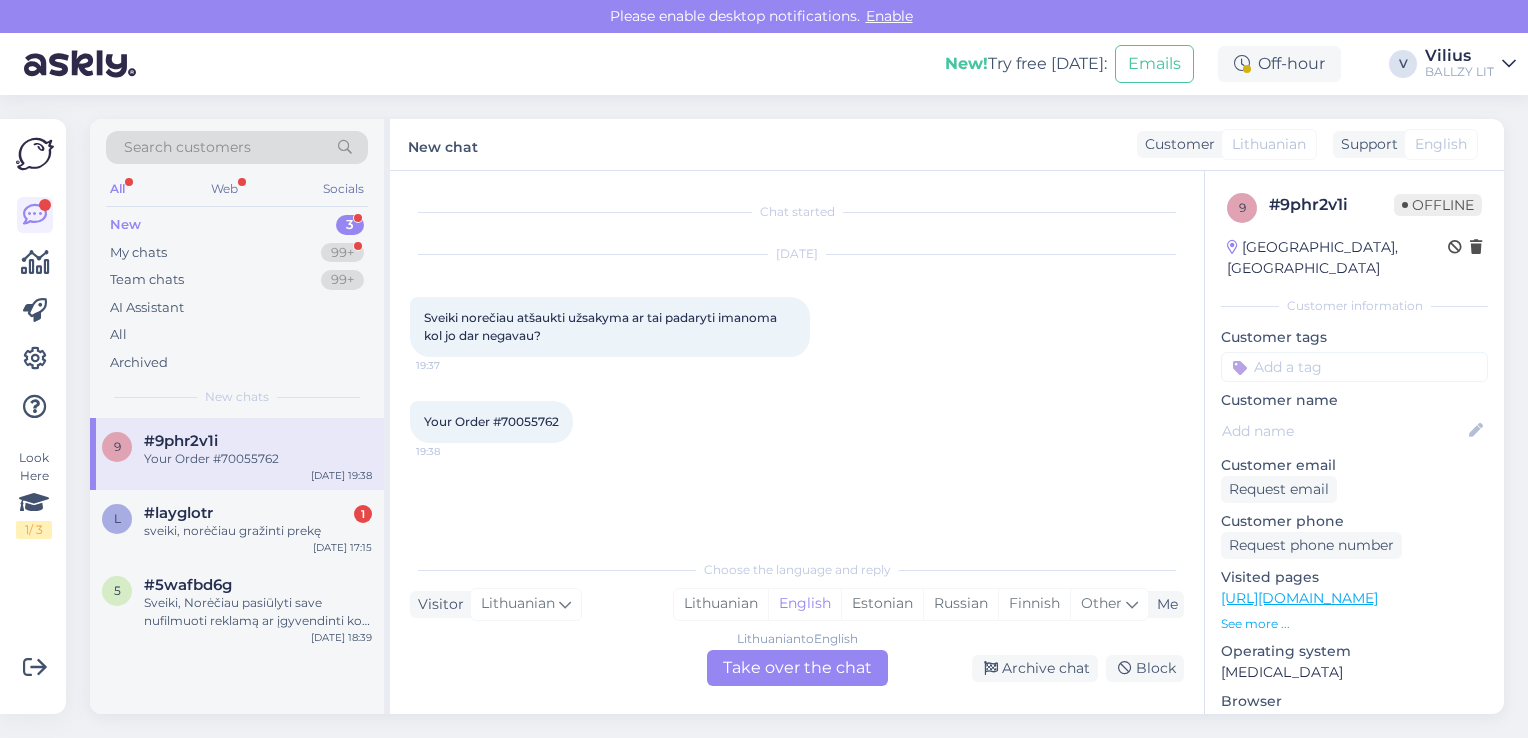 scroll, scrollTop: 0, scrollLeft: 0, axis: both 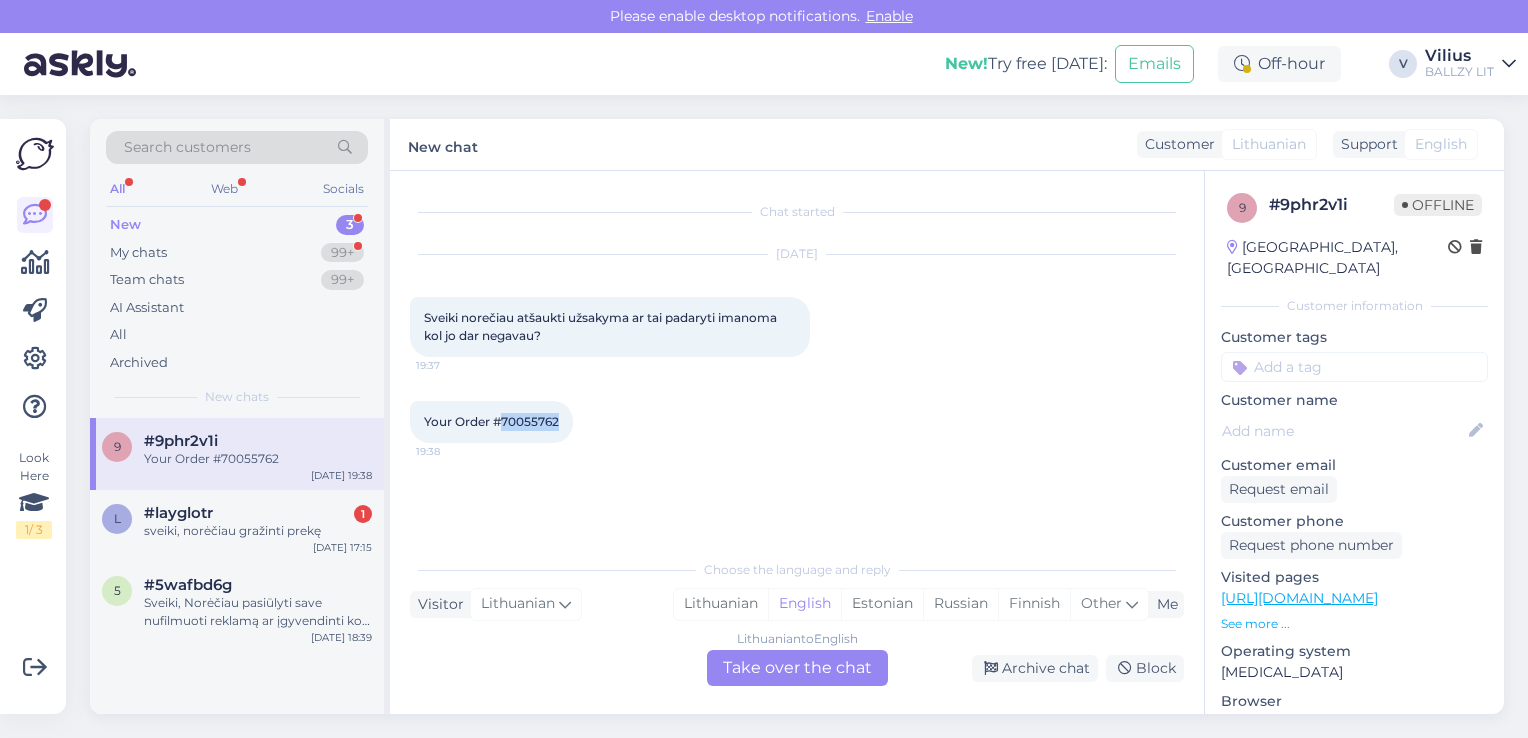 drag, startPoint x: 502, startPoint y: 421, endPoint x: 556, endPoint y: 421, distance: 54 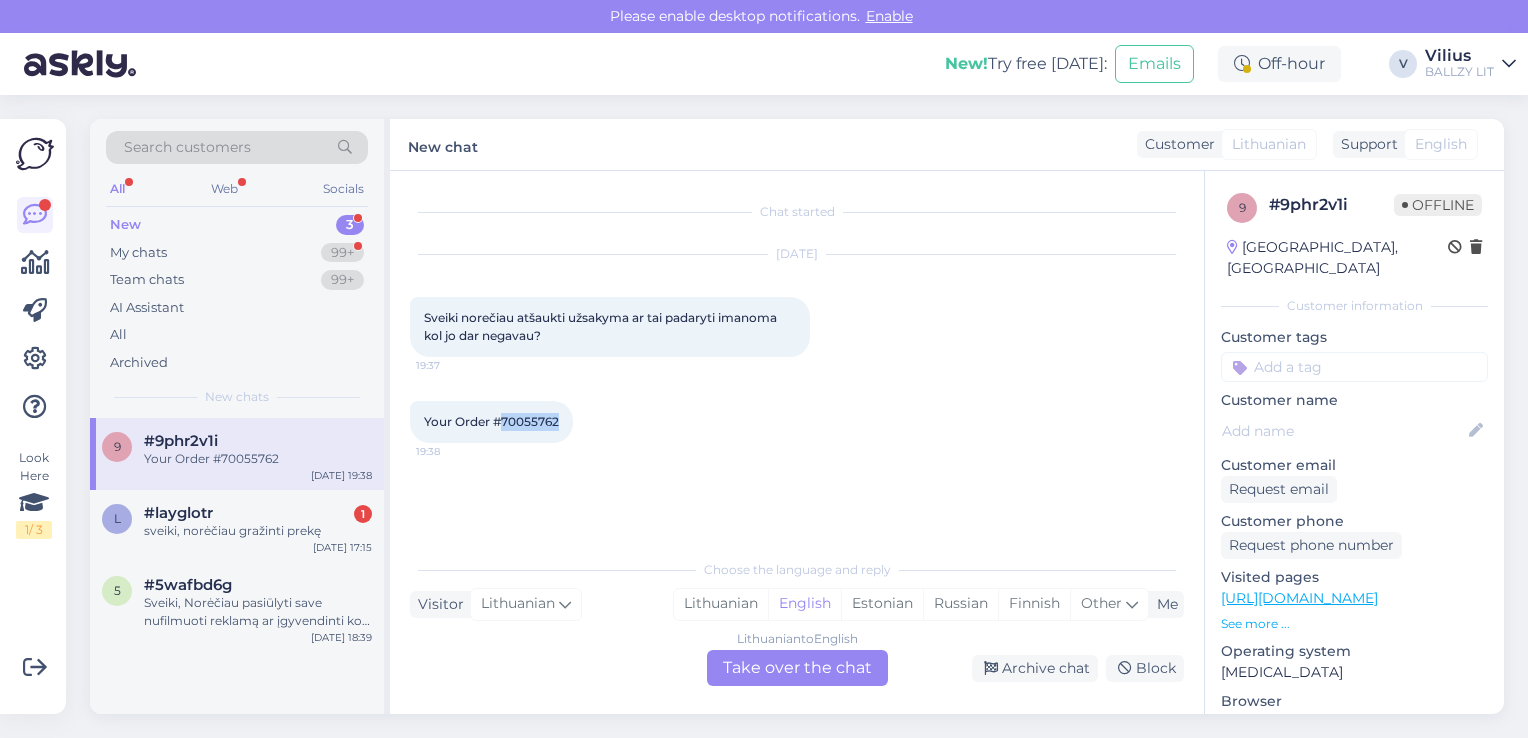 click on "Your Order #70055762" at bounding box center (491, 421) 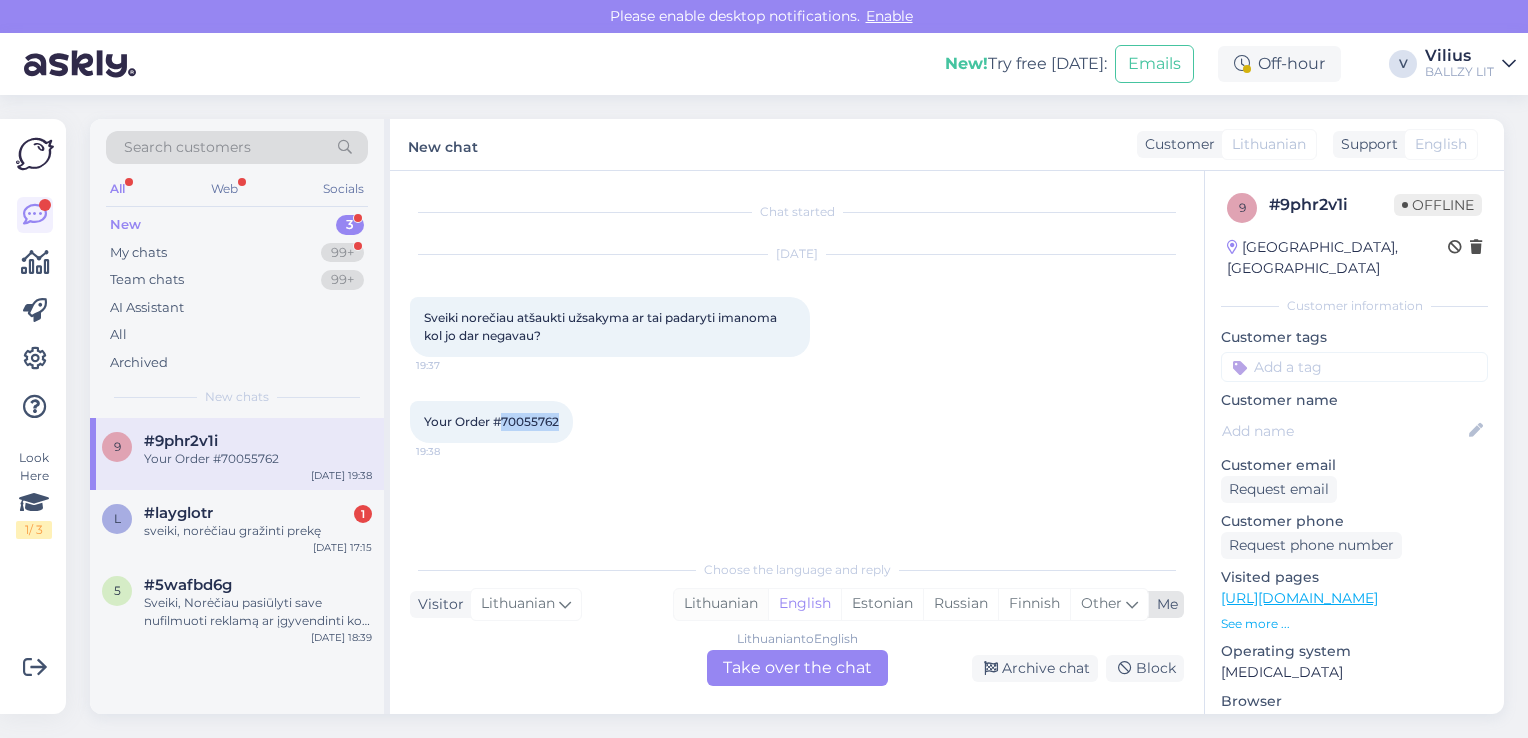 click on "Lithuanian" at bounding box center (721, 604) 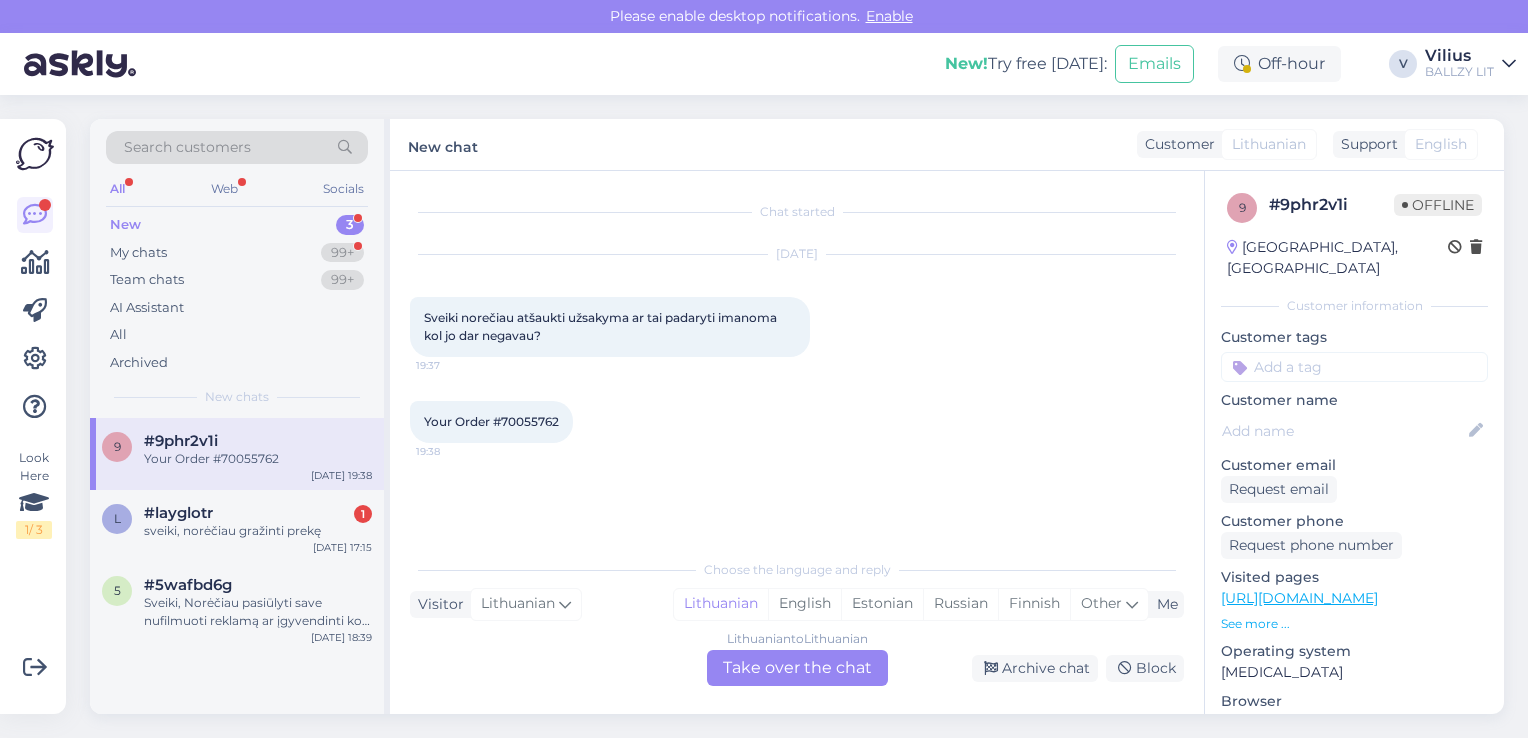 click on "Lithuanian  to  Lithuanian Take over the chat" at bounding box center (797, 668) 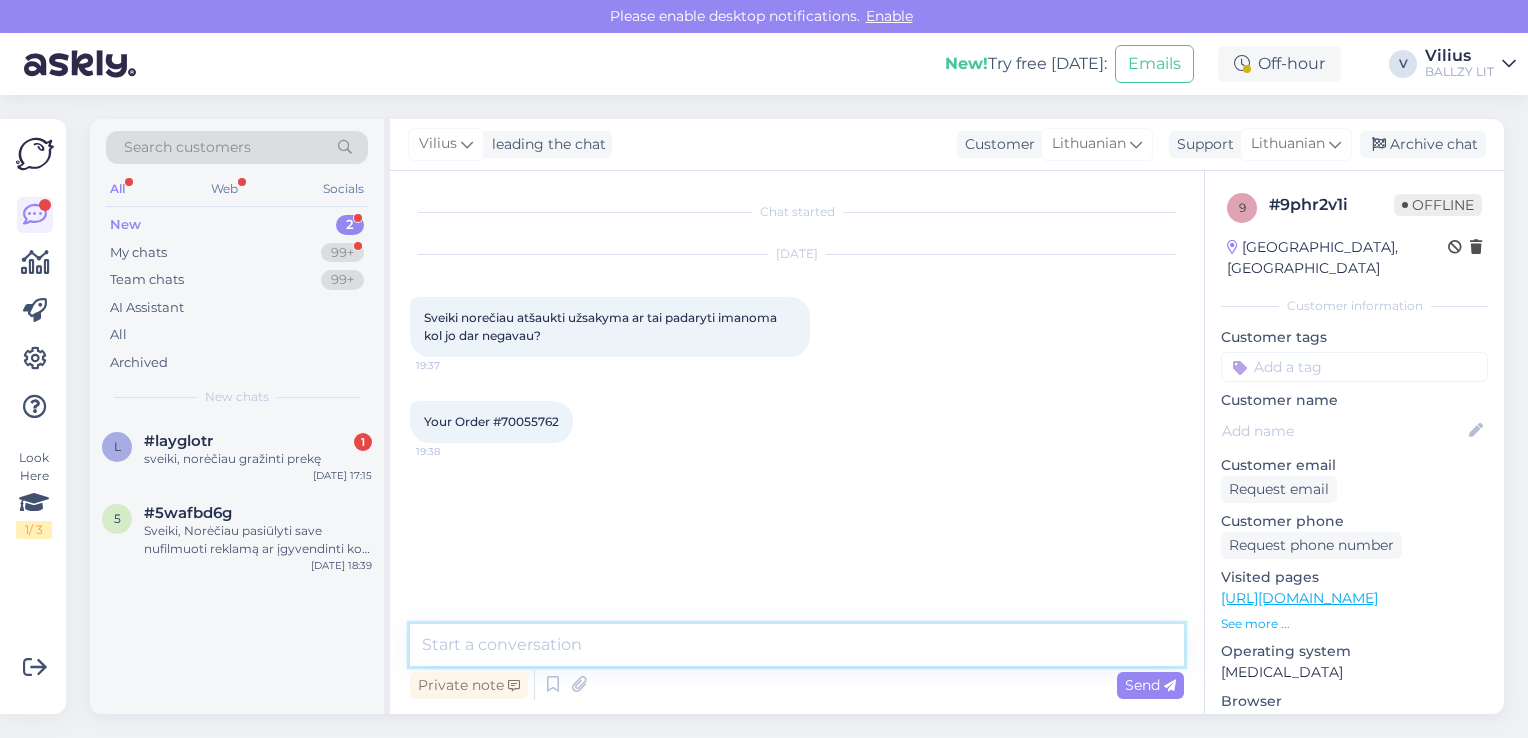 click at bounding box center [797, 645] 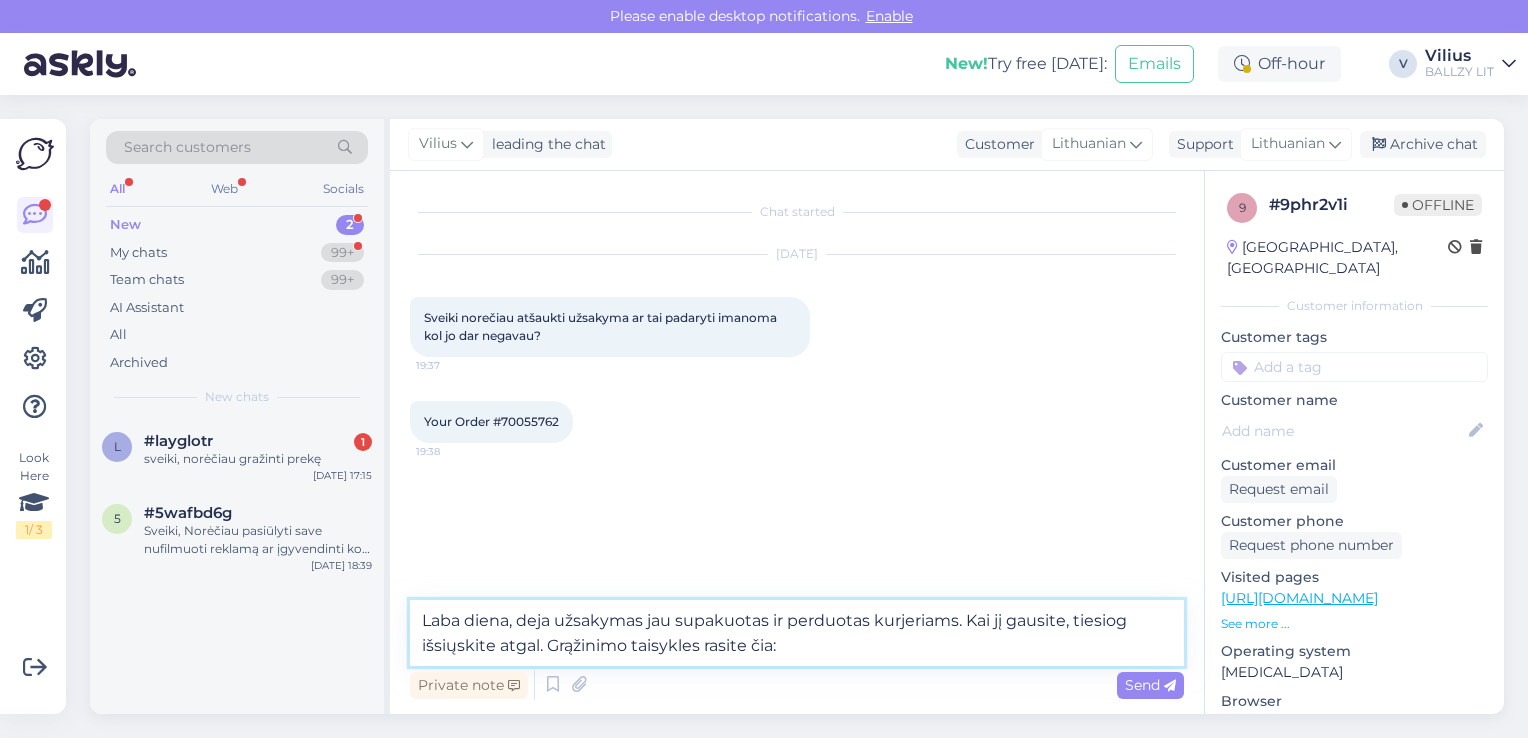 paste on "[URL][DOMAIN_NAME]" 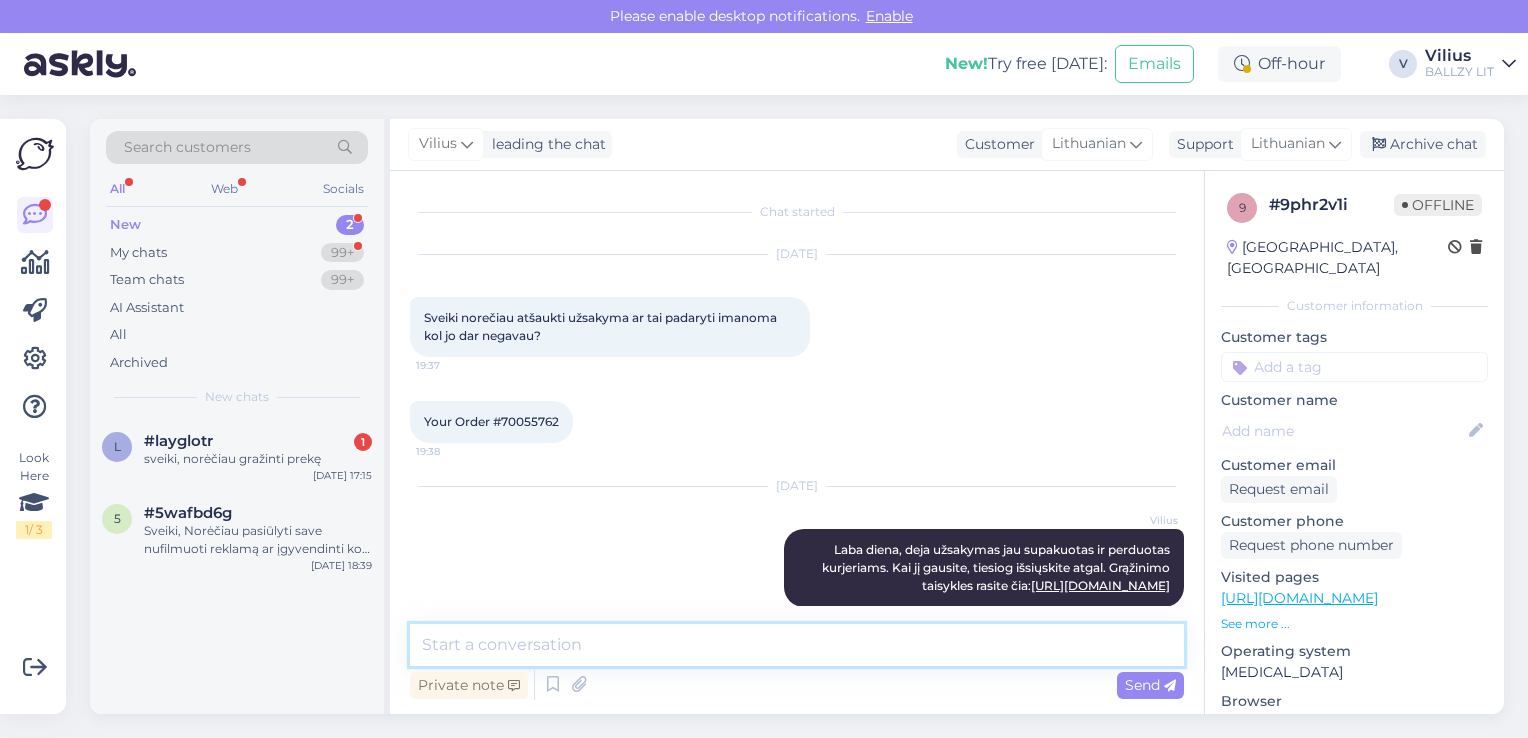 scroll, scrollTop: 23, scrollLeft: 0, axis: vertical 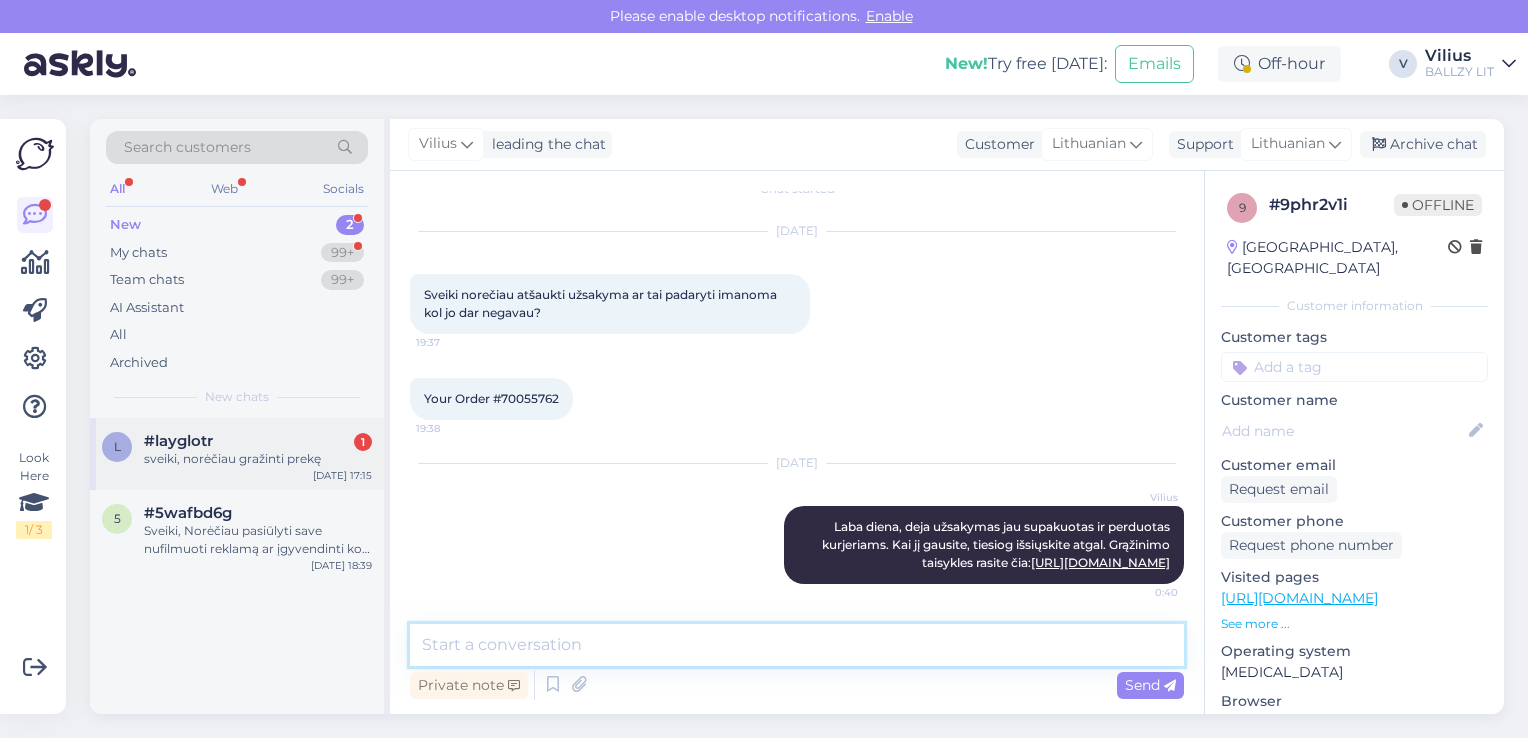 type 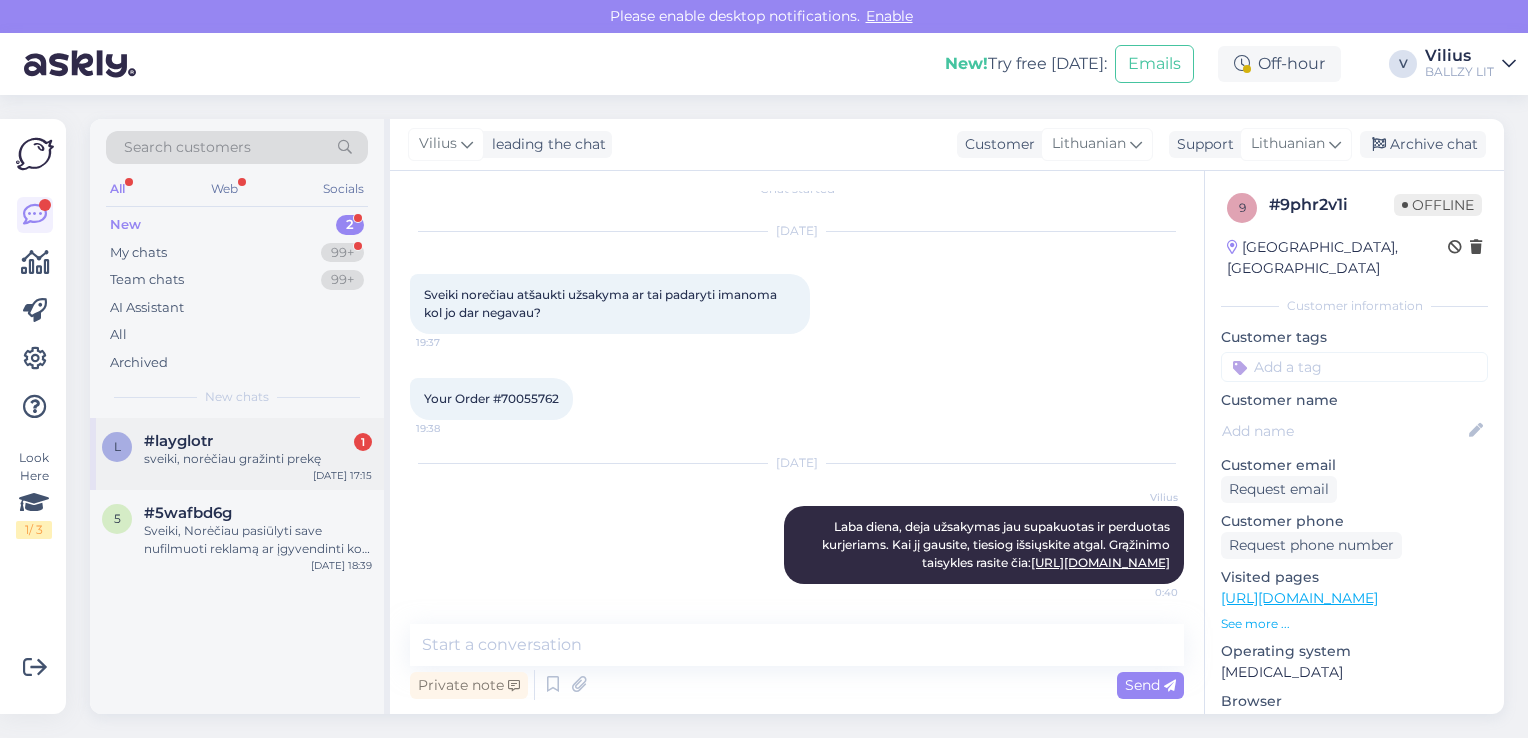 click on "l #layglotr 1 sveiki, norėčiau gražinti prekę [DATE] 17:15" at bounding box center (237, 454) 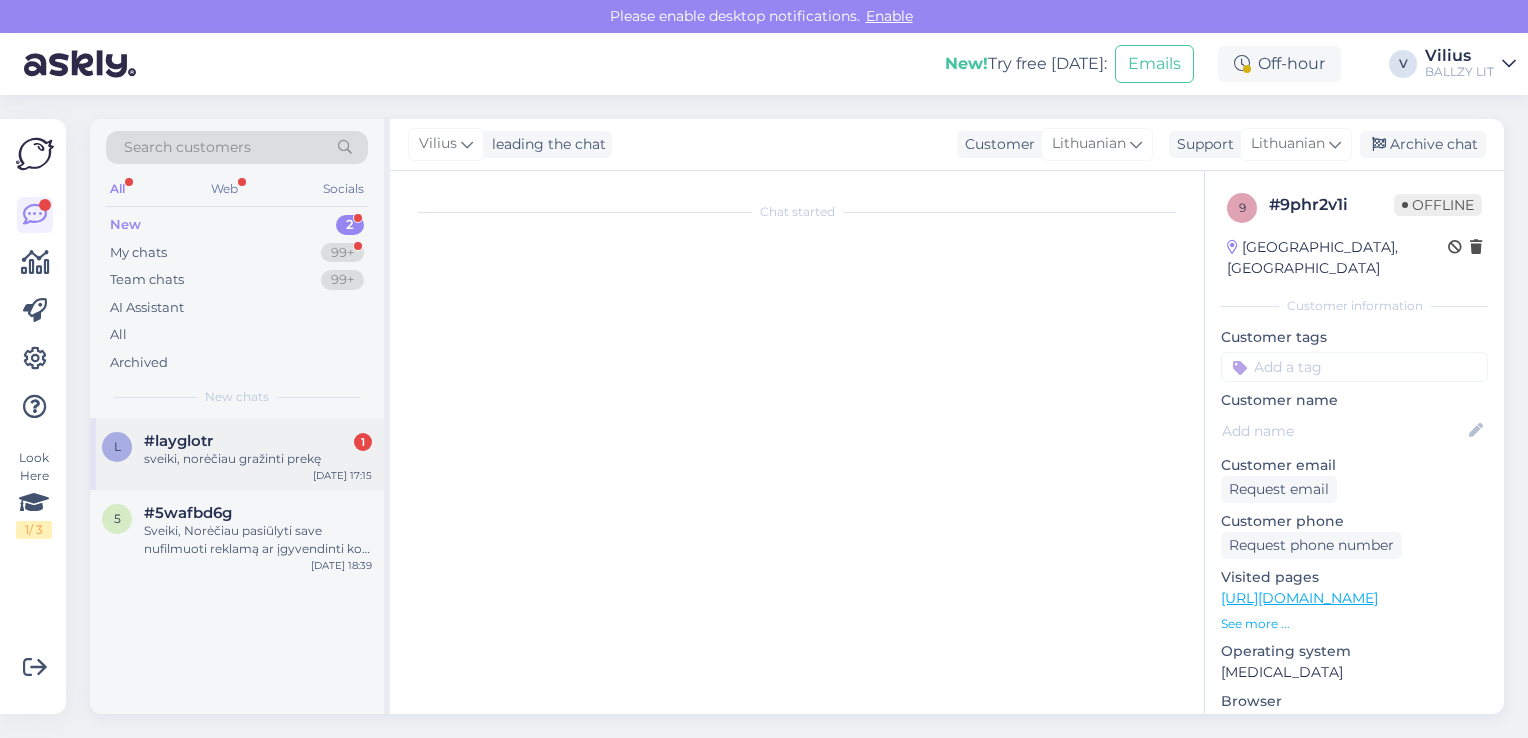 scroll, scrollTop: 0, scrollLeft: 0, axis: both 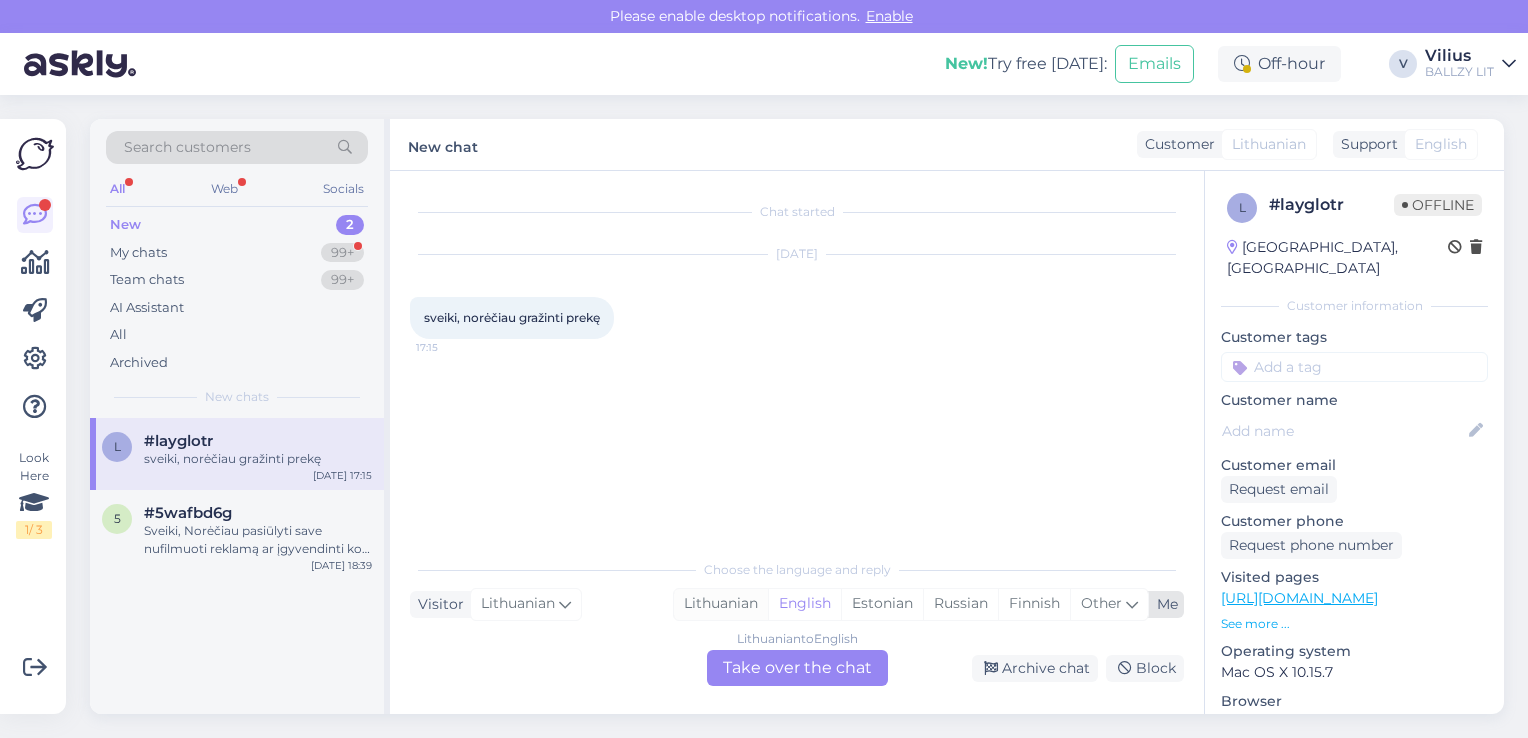 click on "Lithuanian" at bounding box center [721, 604] 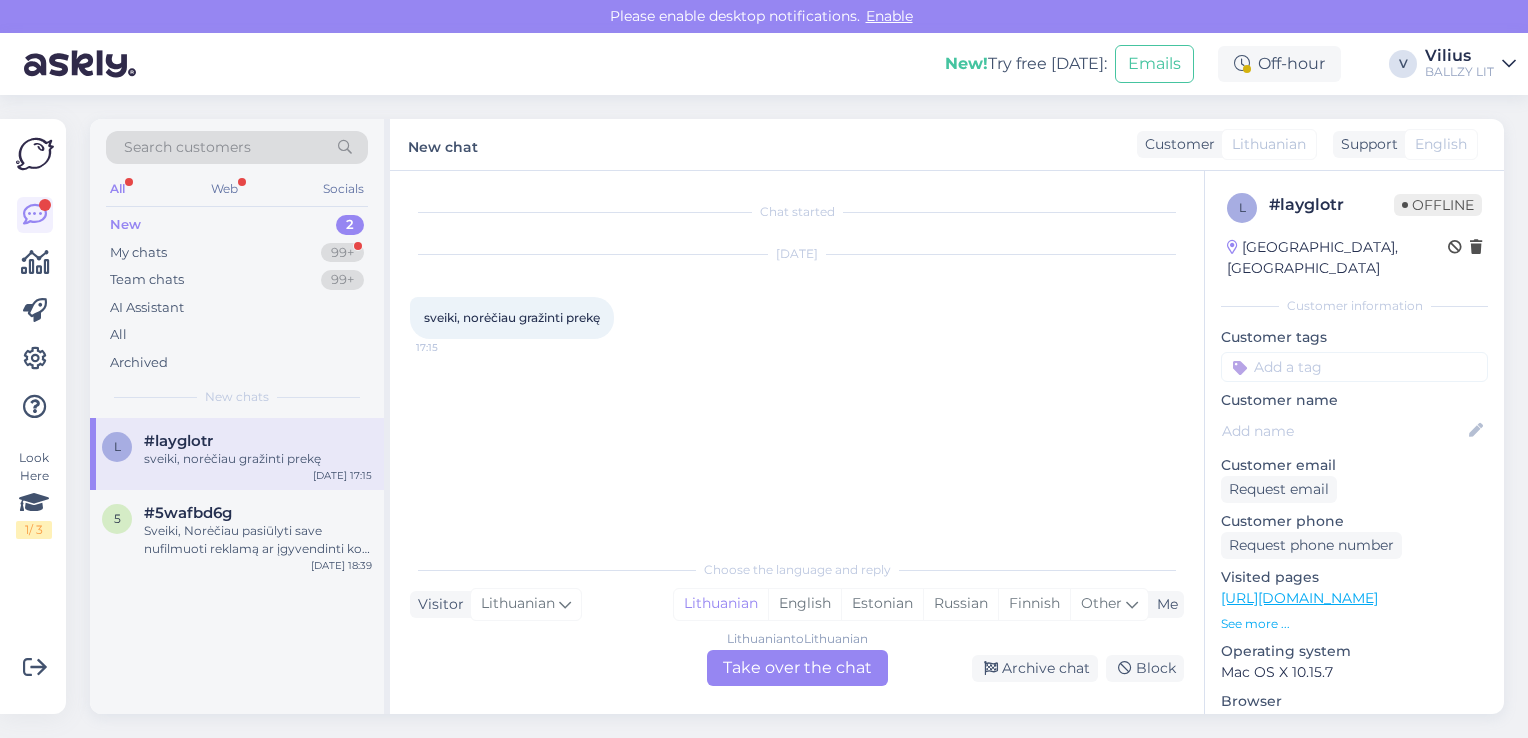 click on "Lithuanian  to  Lithuanian Take over the chat" at bounding box center [797, 668] 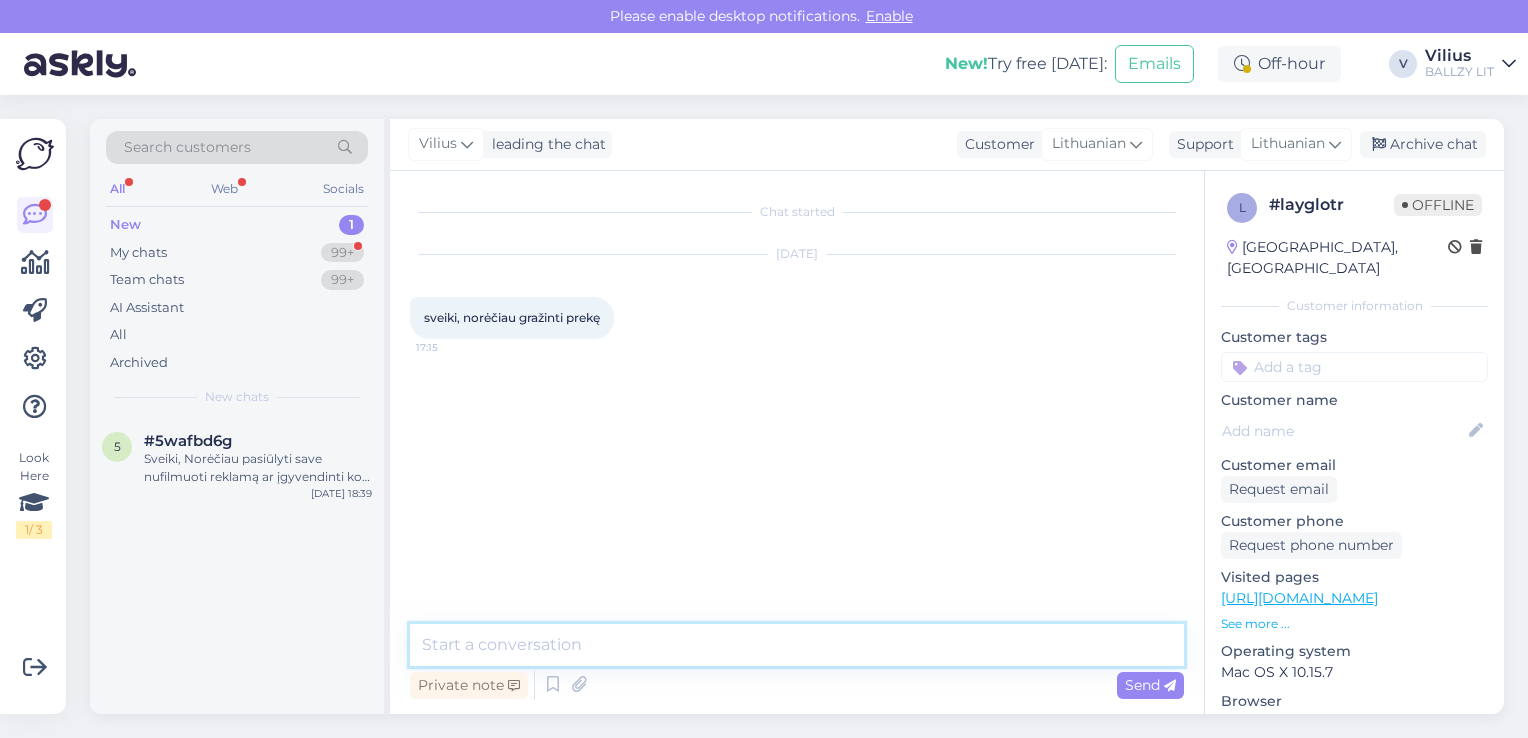click at bounding box center [797, 645] 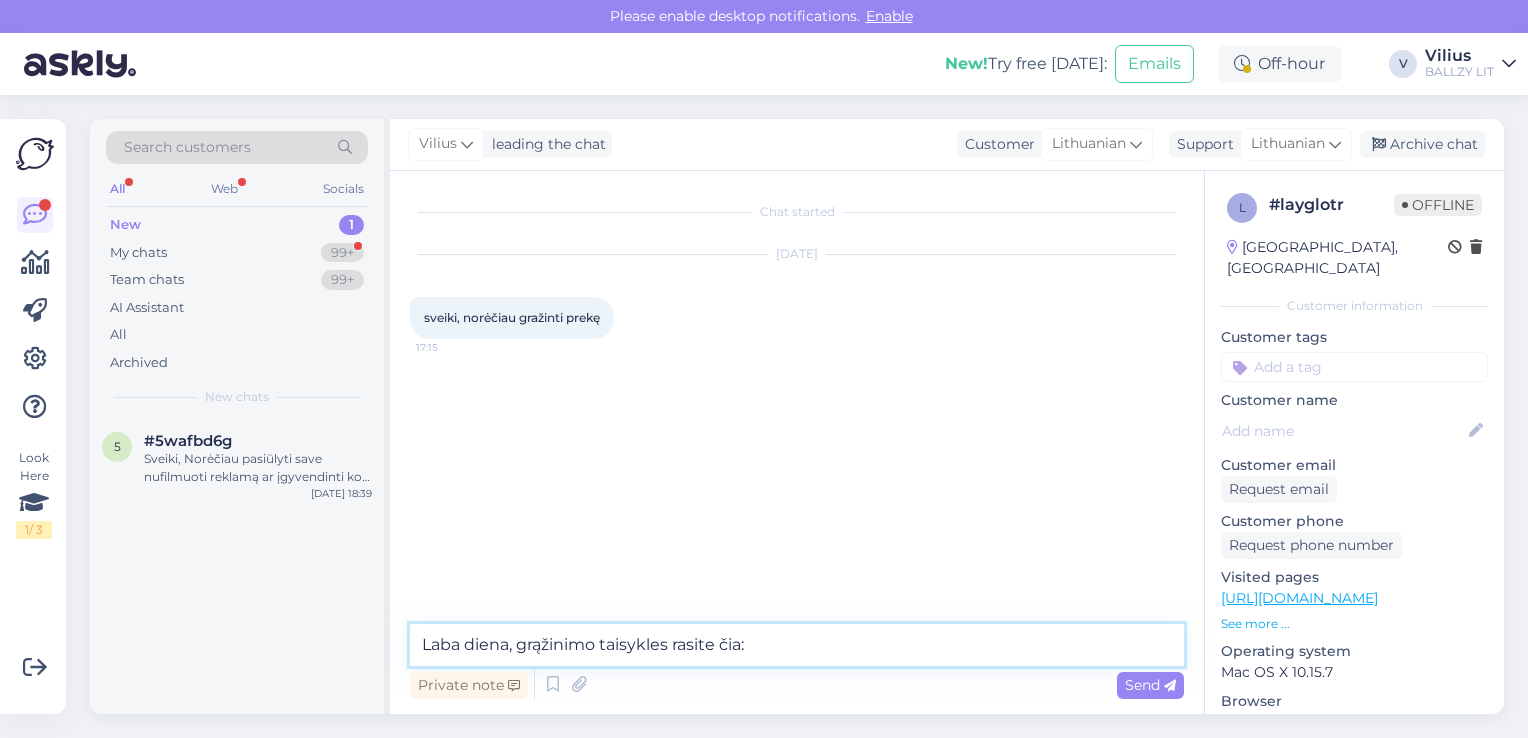 paste on "[URL][DOMAIN_NAME]" 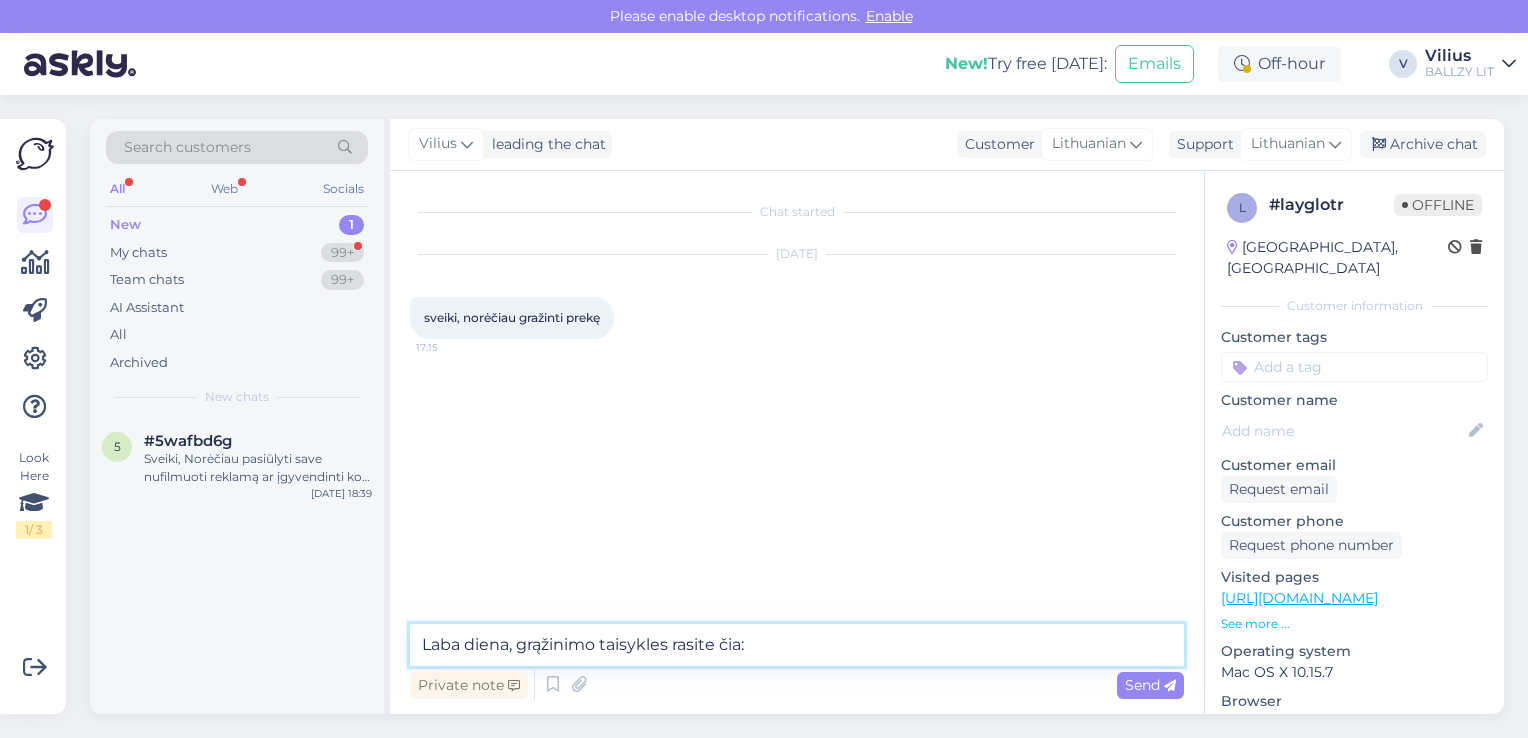 type on "Laba diena, grąžinimo taisykles rasite čia: [URL][DOMAIN_NAME]" 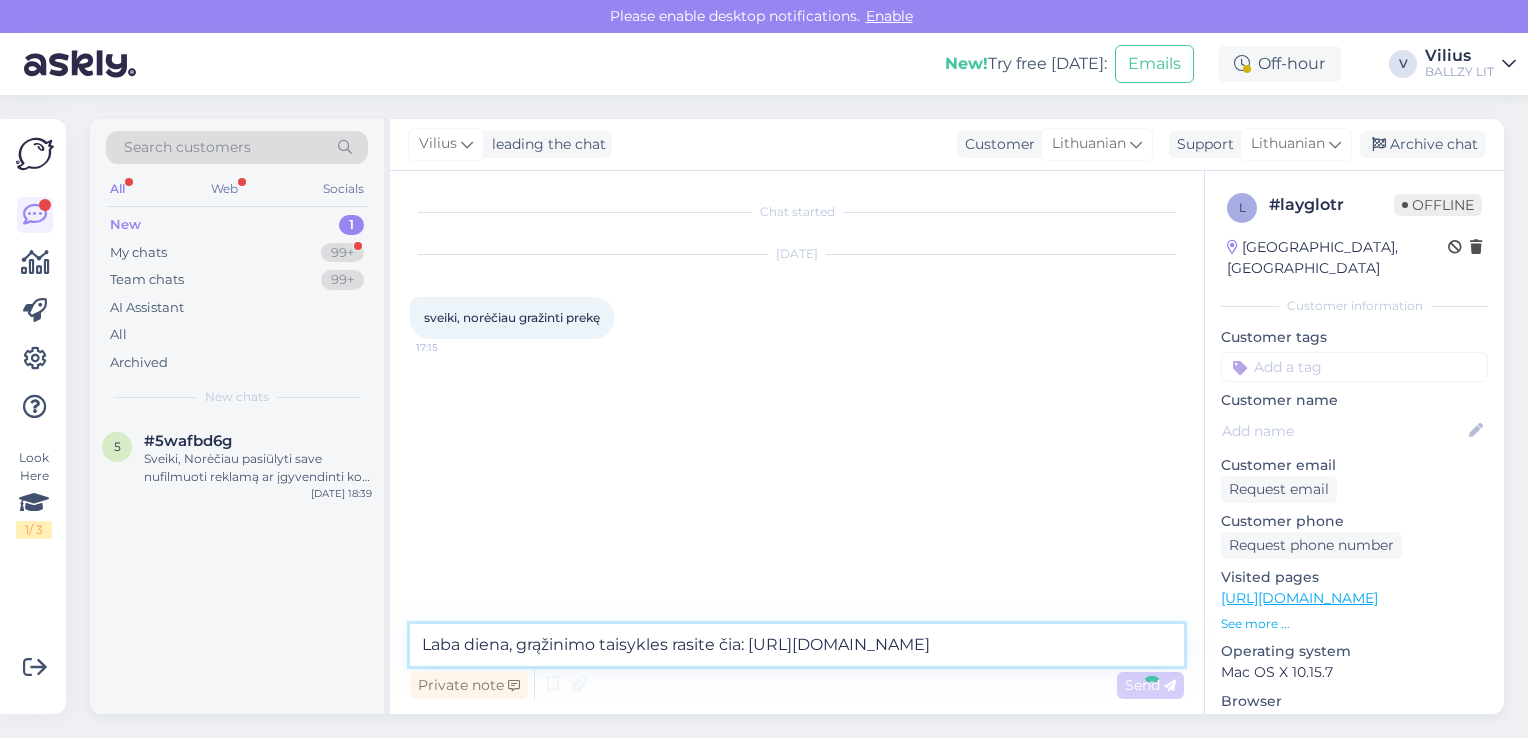 type 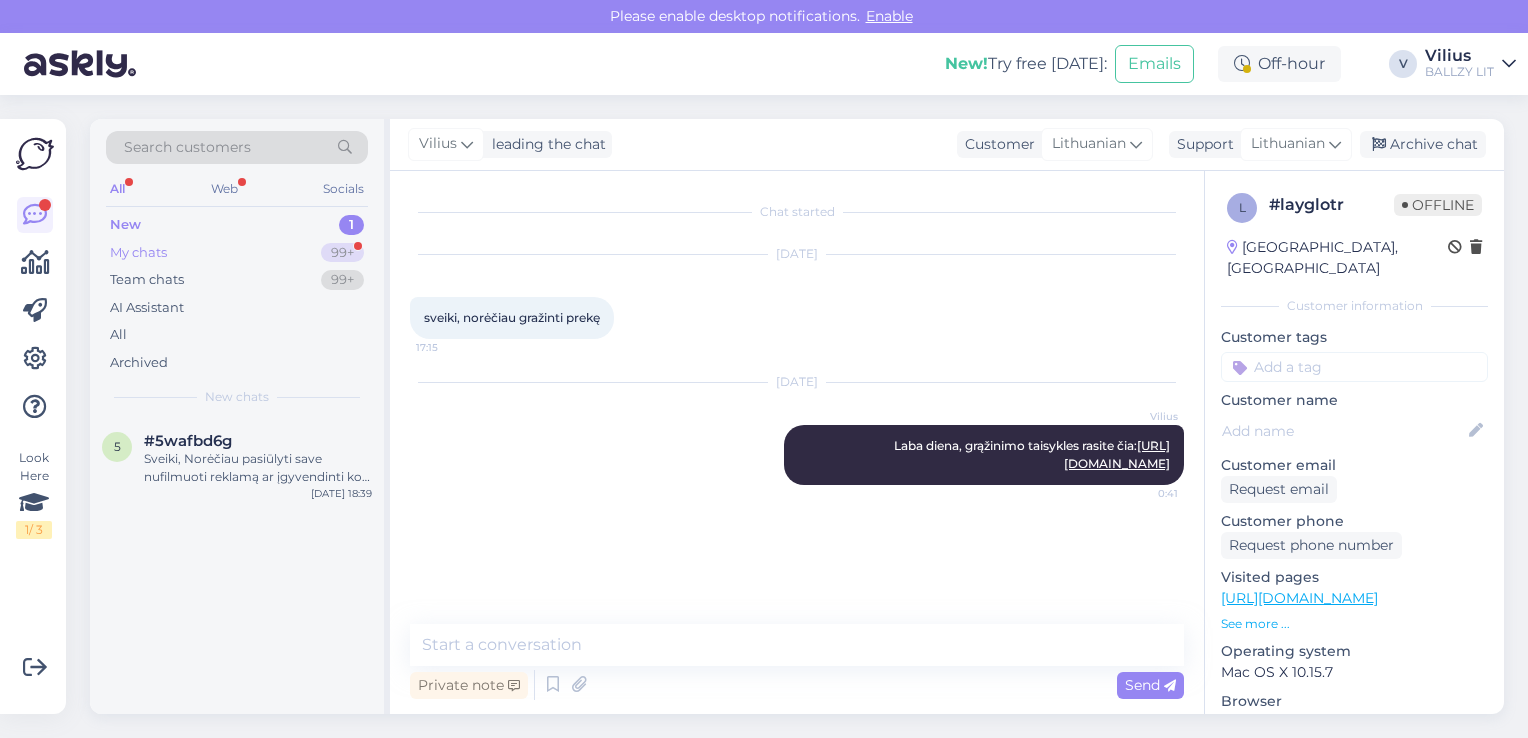 click on "My chats 99+" at bounding box center [237, 253] 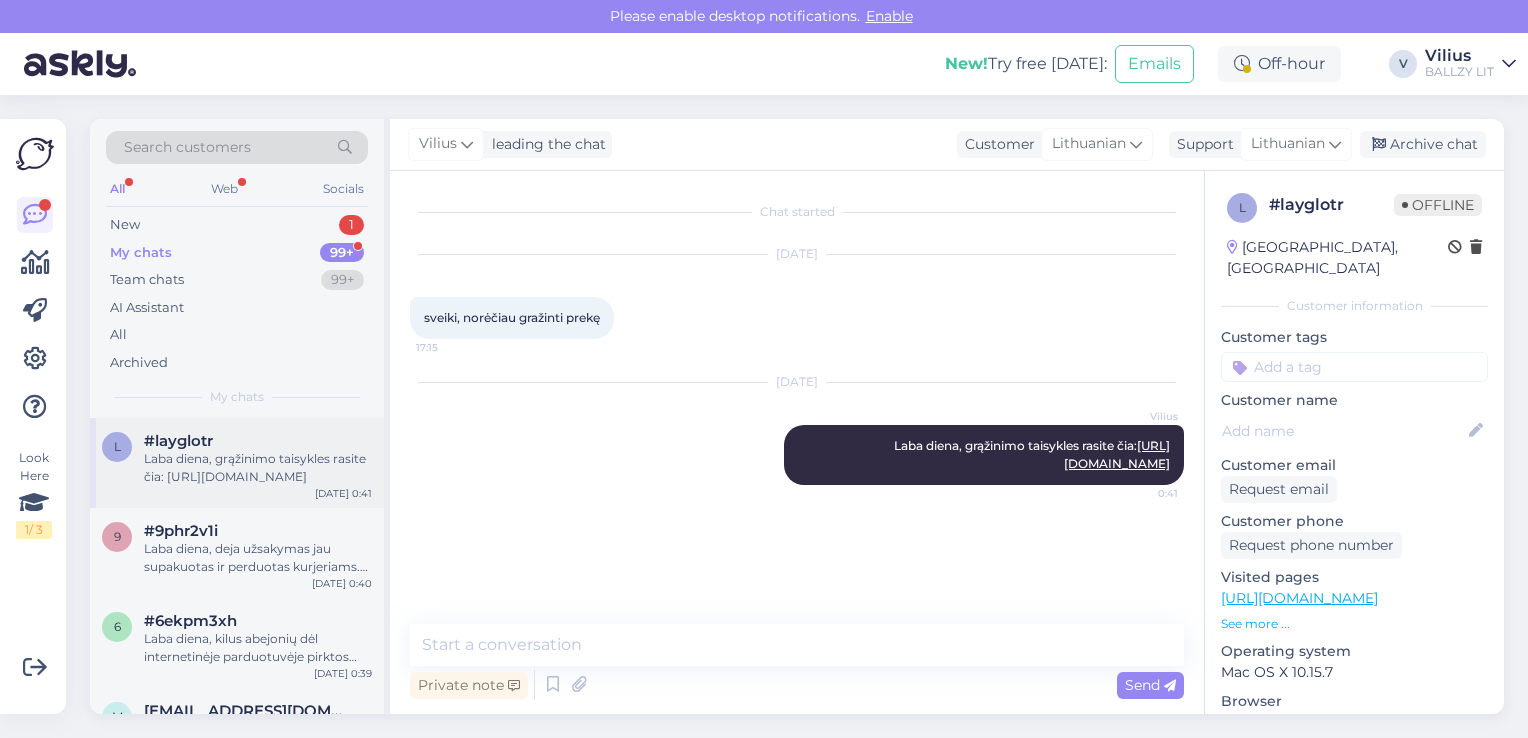click on "#layglotr" at bounding box center (258, 441) 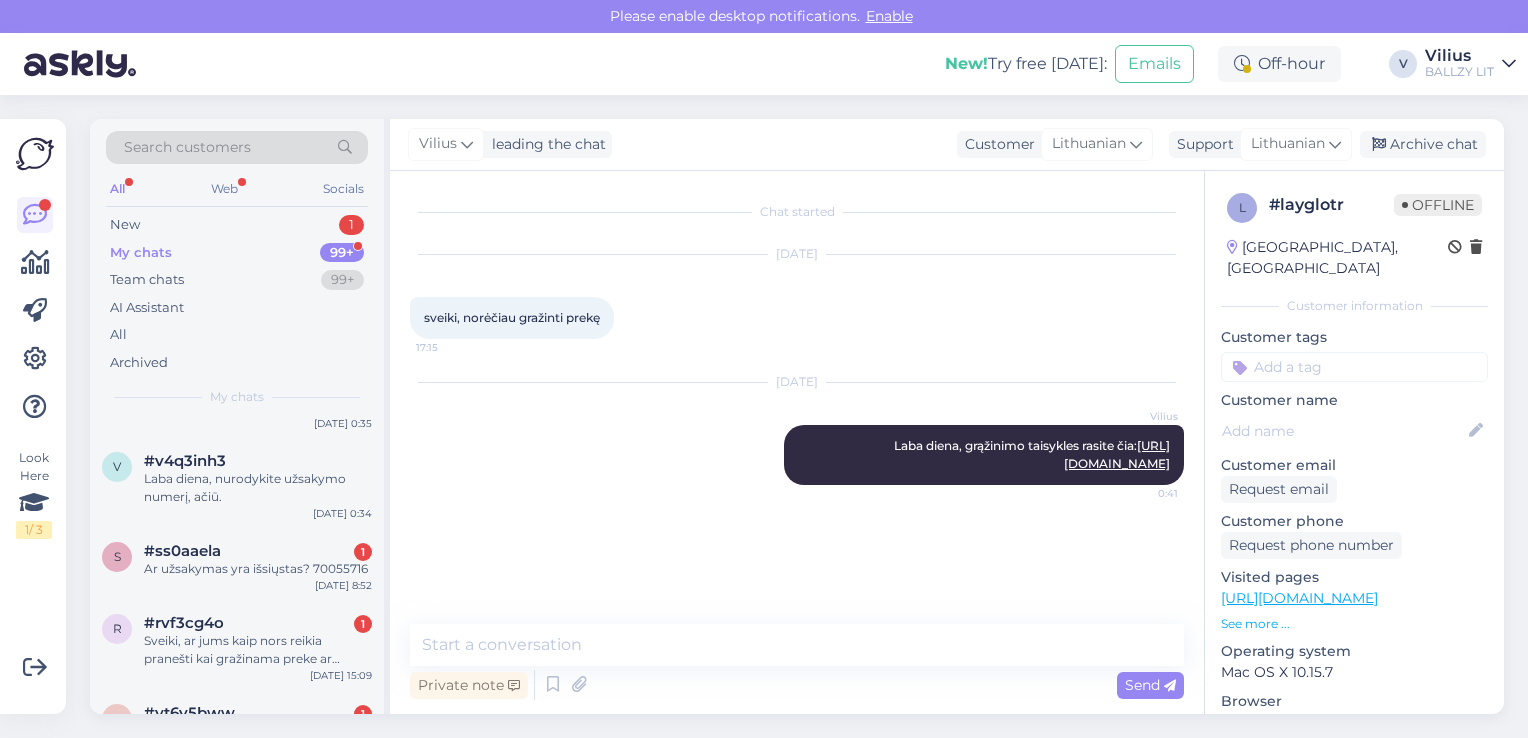 scroll, scrollTop: 640, scrollLeft: 0, axis: vertical 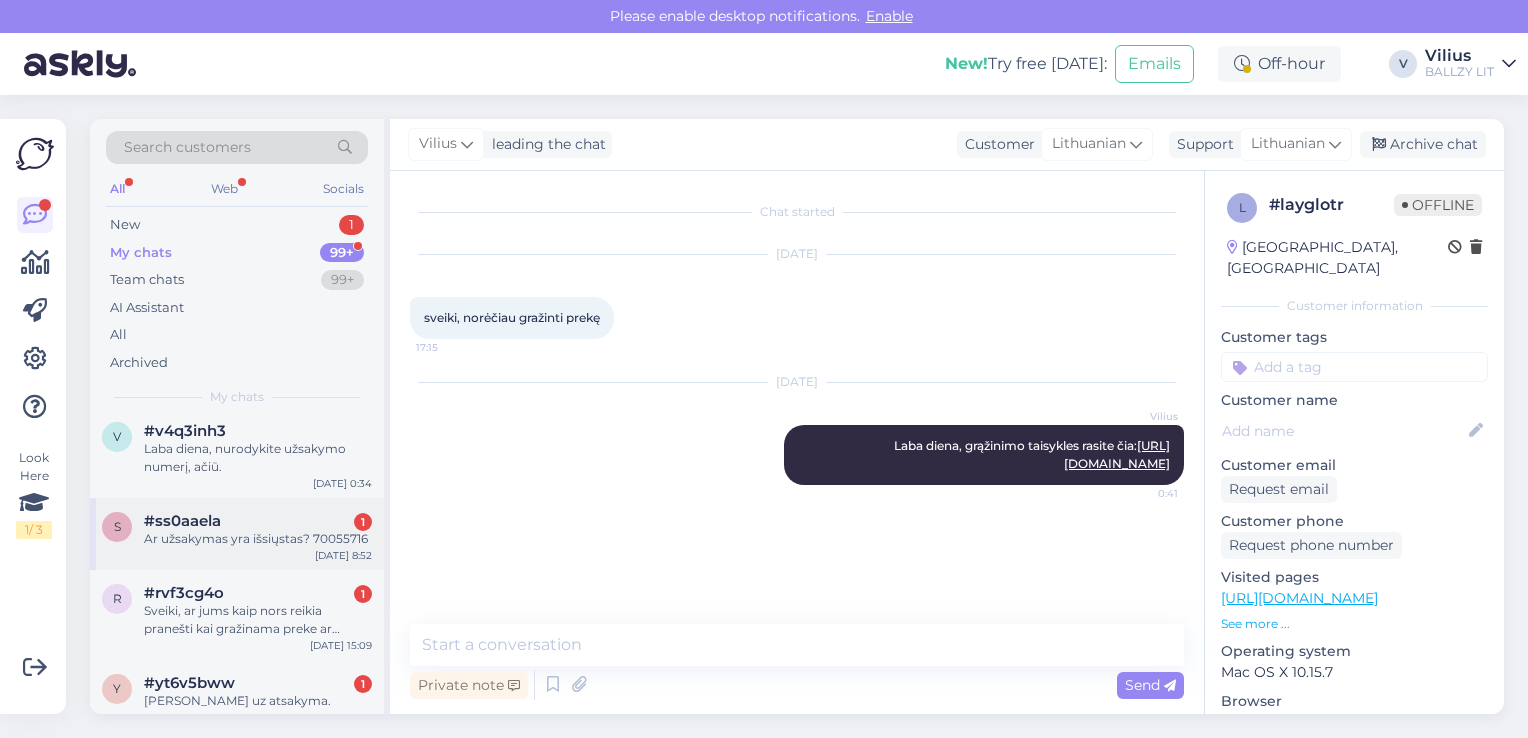 click on "#ss0aaela 1" at bounding box center (258, 521) 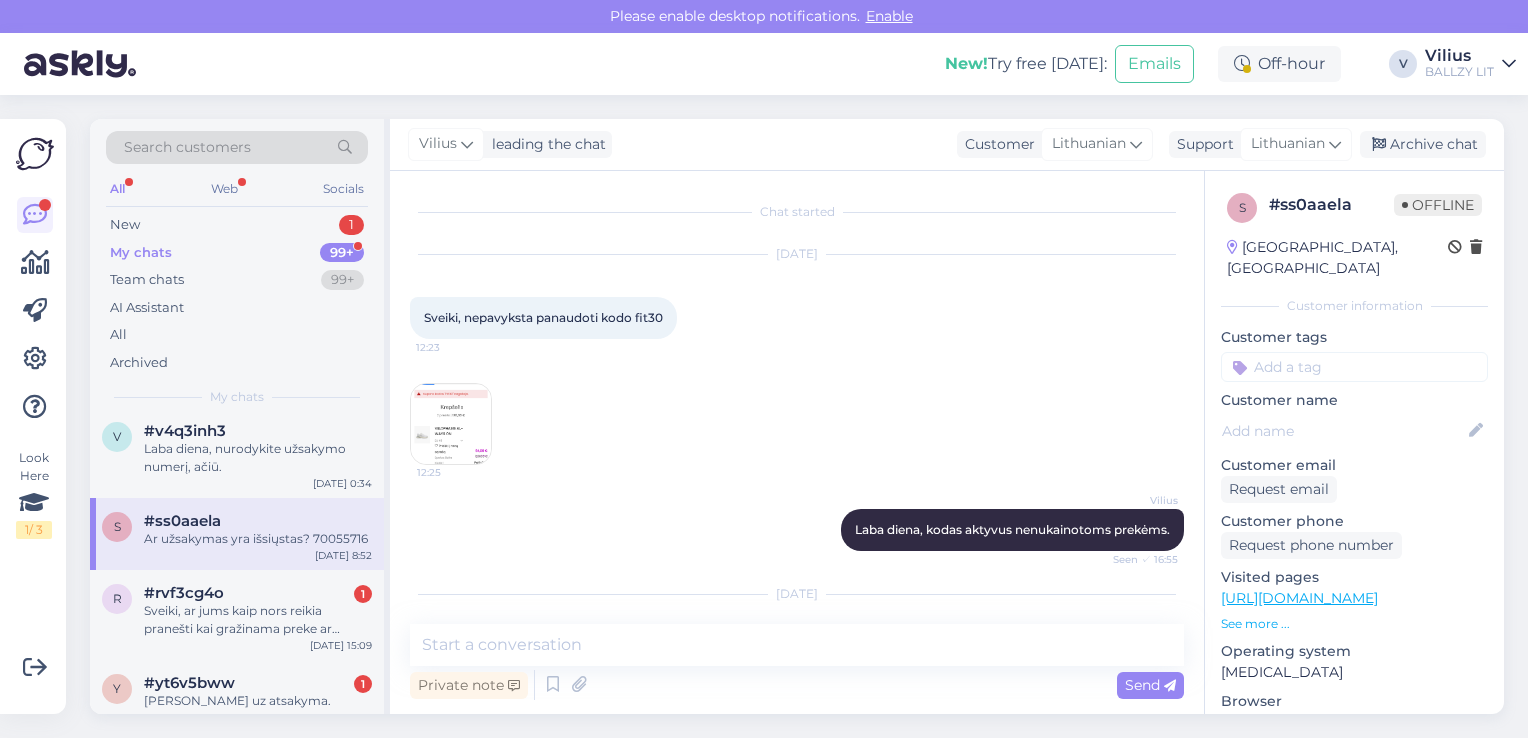 scroll, scrollTop: 94, scrollLeft: 0, axis: vertical 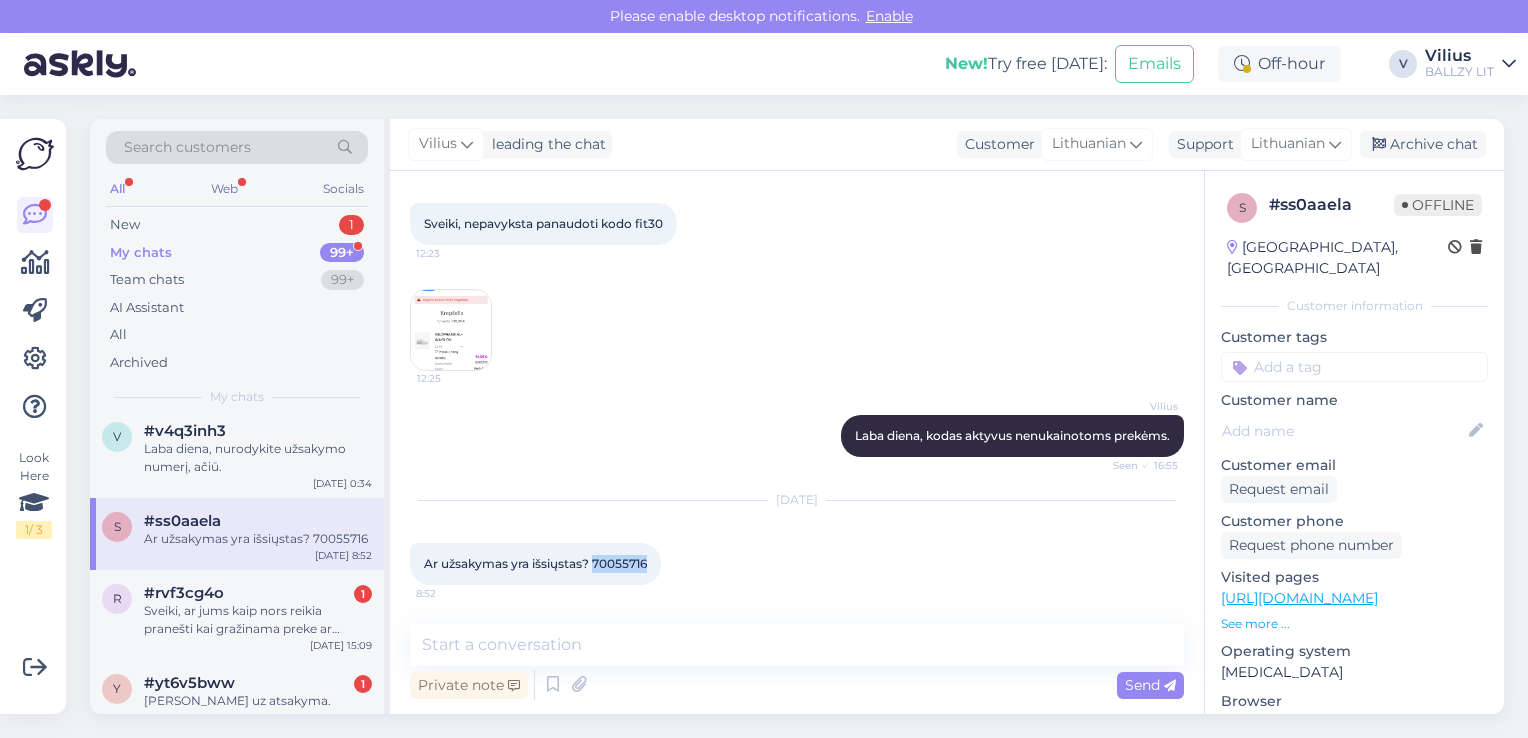 drag, startPoint x: 592, startPoint y: 563, endPoint x: 648, endPoint y: 556, distance: 56.435802 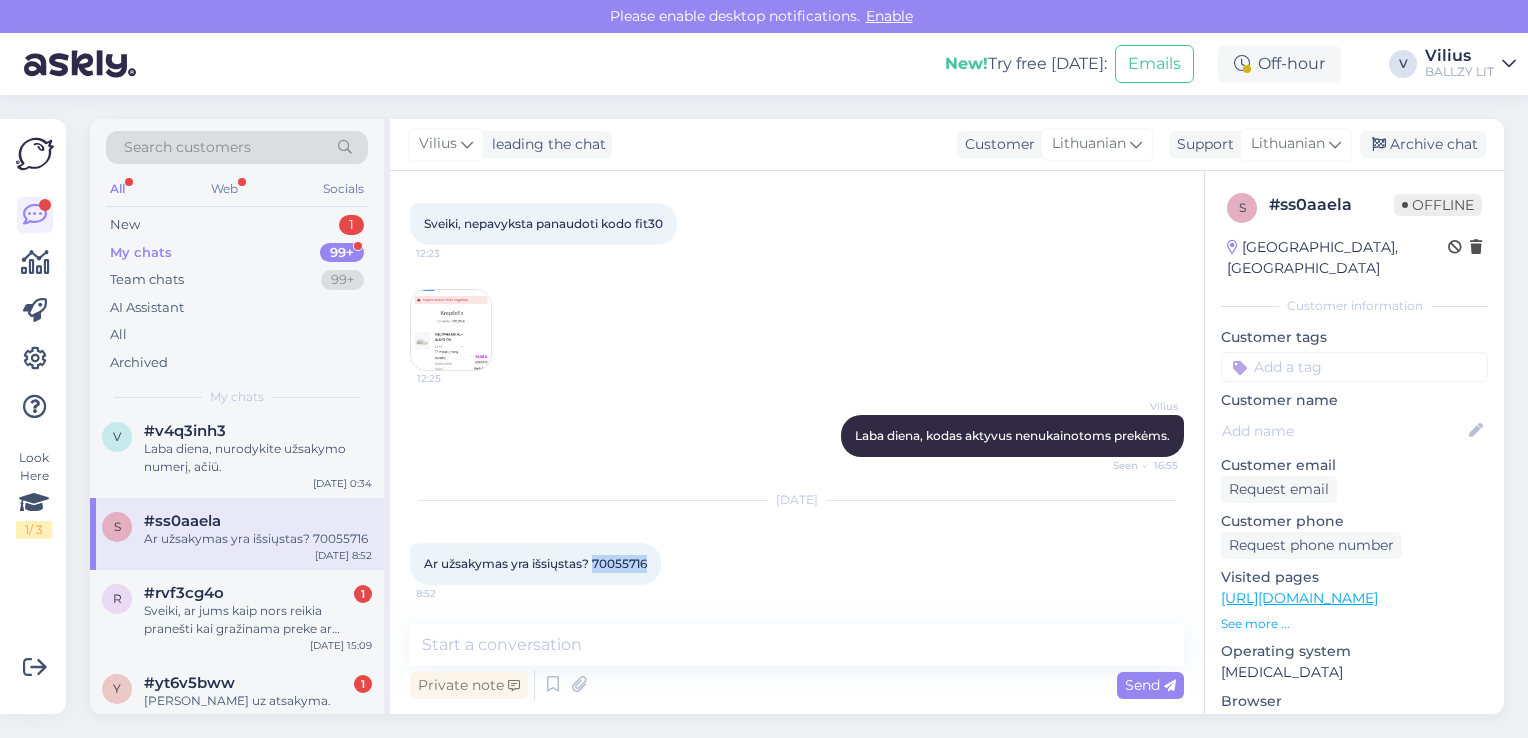 click on "Ar užsakymas yra išsiųstas? 70055716" at bounding box center [535, 563] 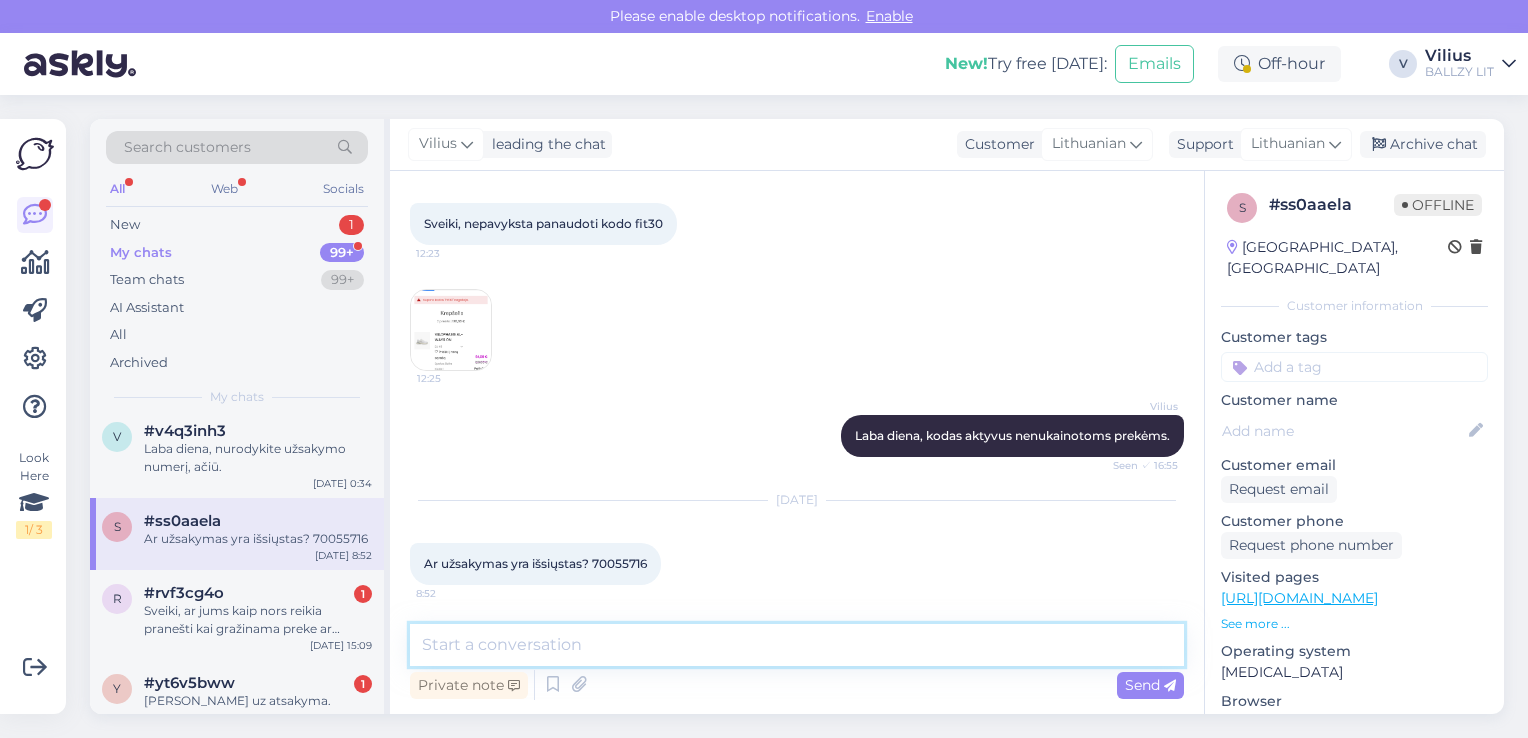 click at bounding box center [797, 645] 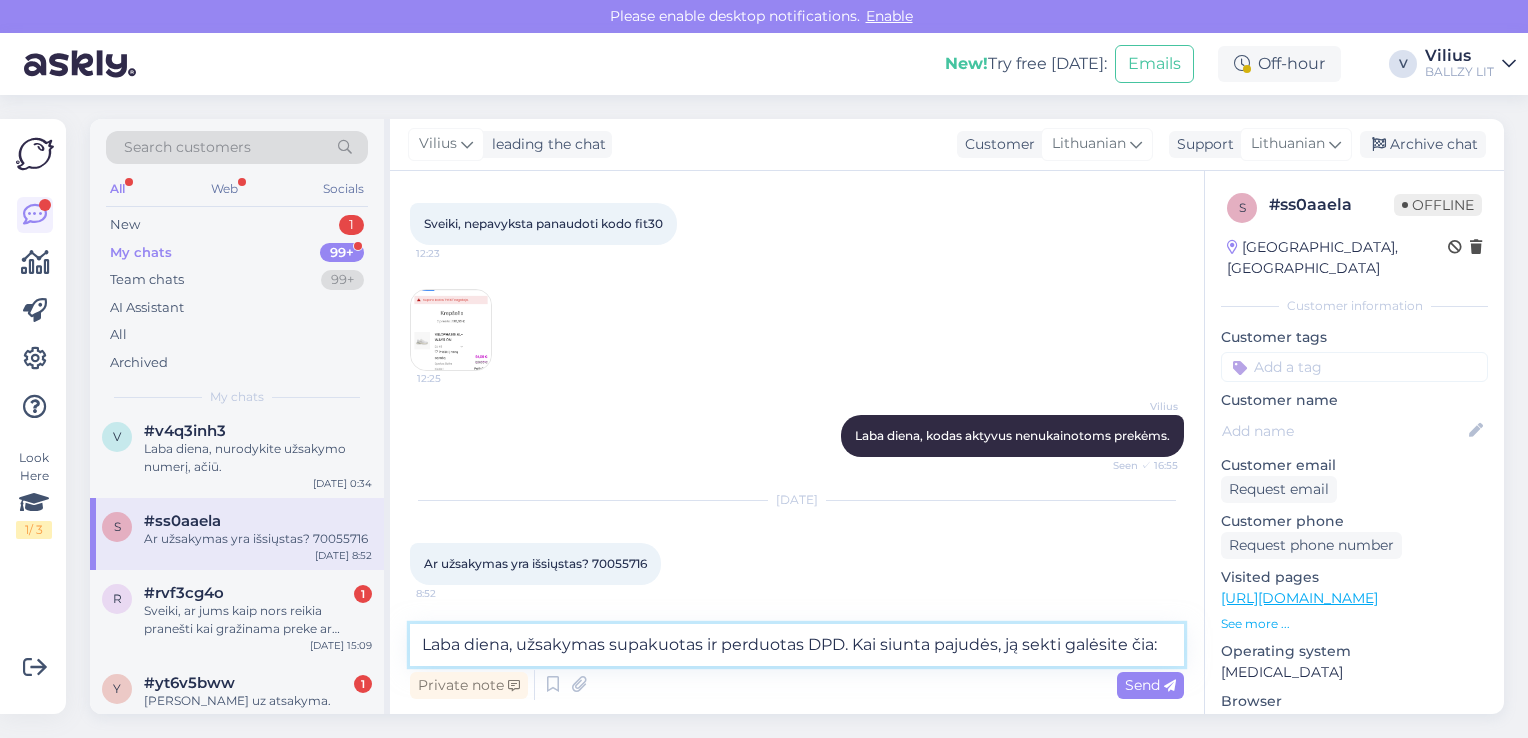 paste on "[URL][DOMAIN_NAME]" 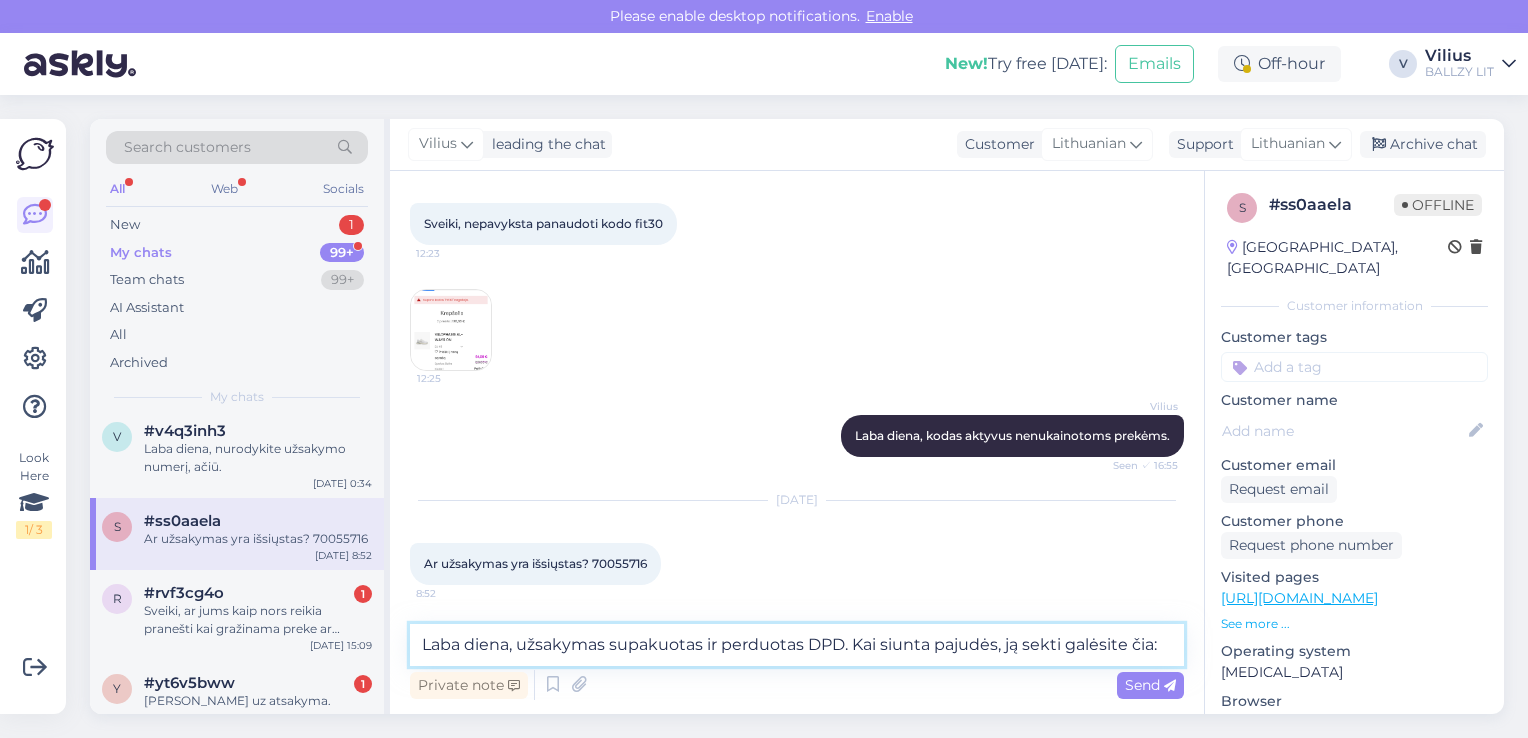 type on "Laba diena, užsakymas supakuotas ir perduotas DPD. Kai siunta pajudės, ją sekti galėsite čia: [URL][DOMAIN_NAME]" 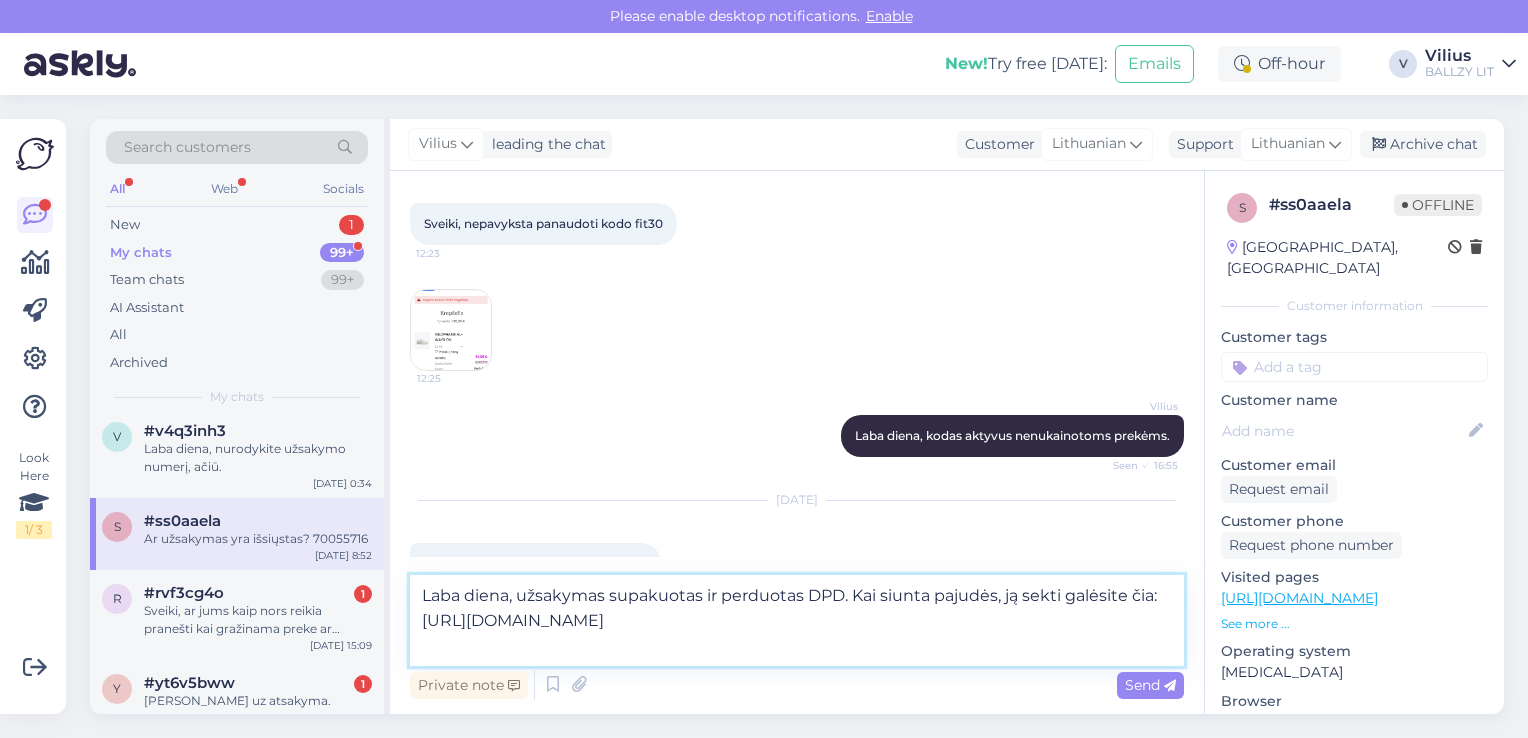 type 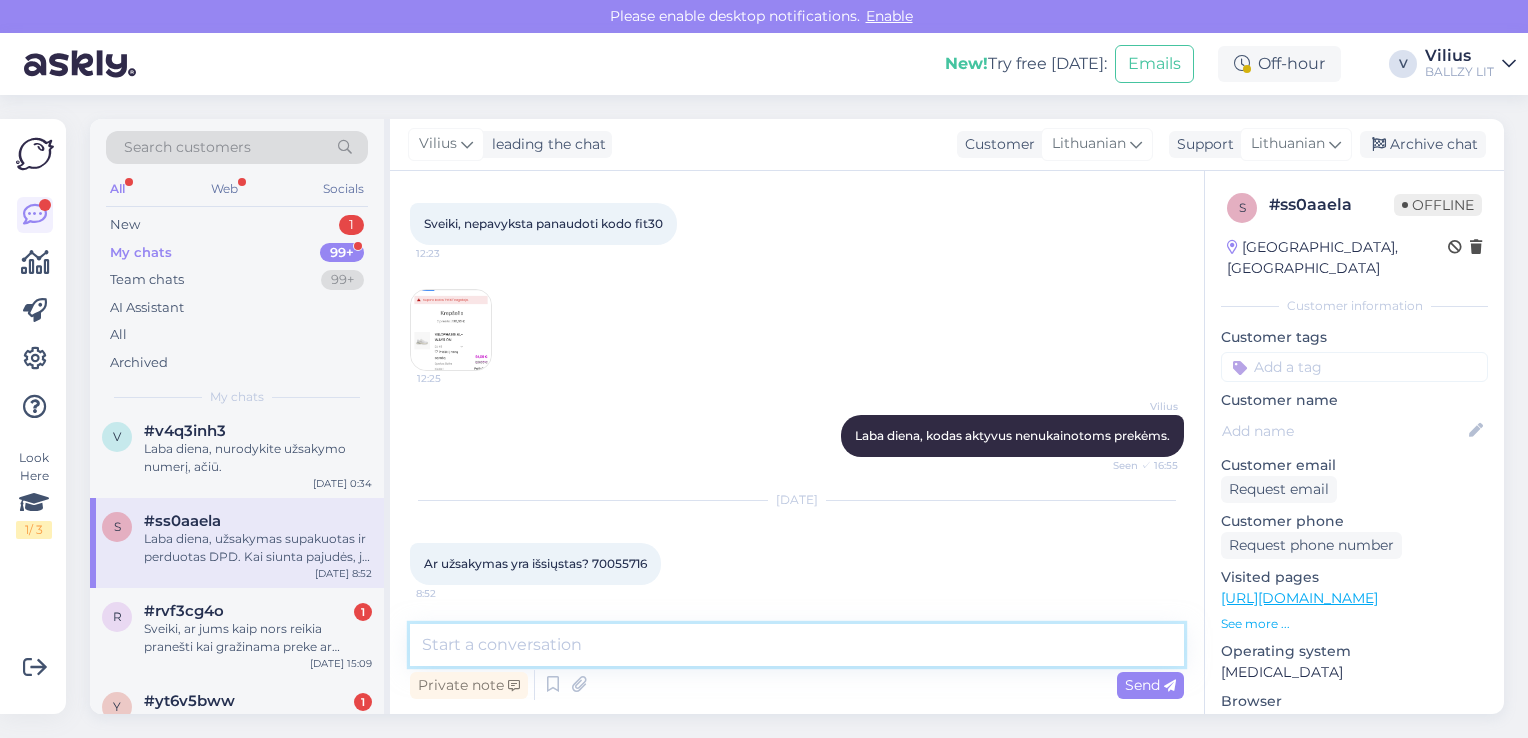 scroll, scrollTop: 276, scrollLeft: 0, axis: vertical 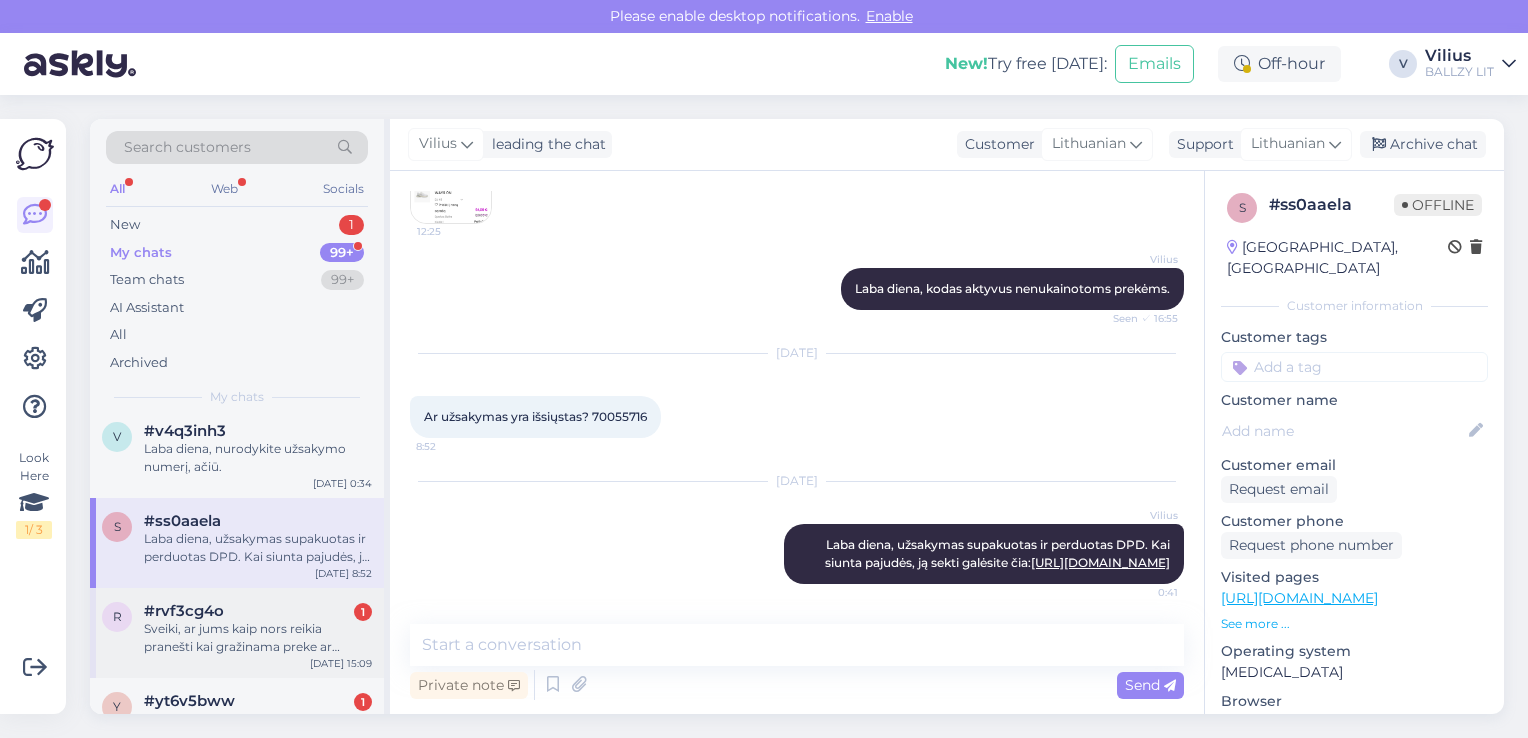 click on "Sveiki, ar jums kaip nors reikia pranešti kai gražinama preke ar tiesiog išsiusti atgal?" at bounding box center (258, 638) 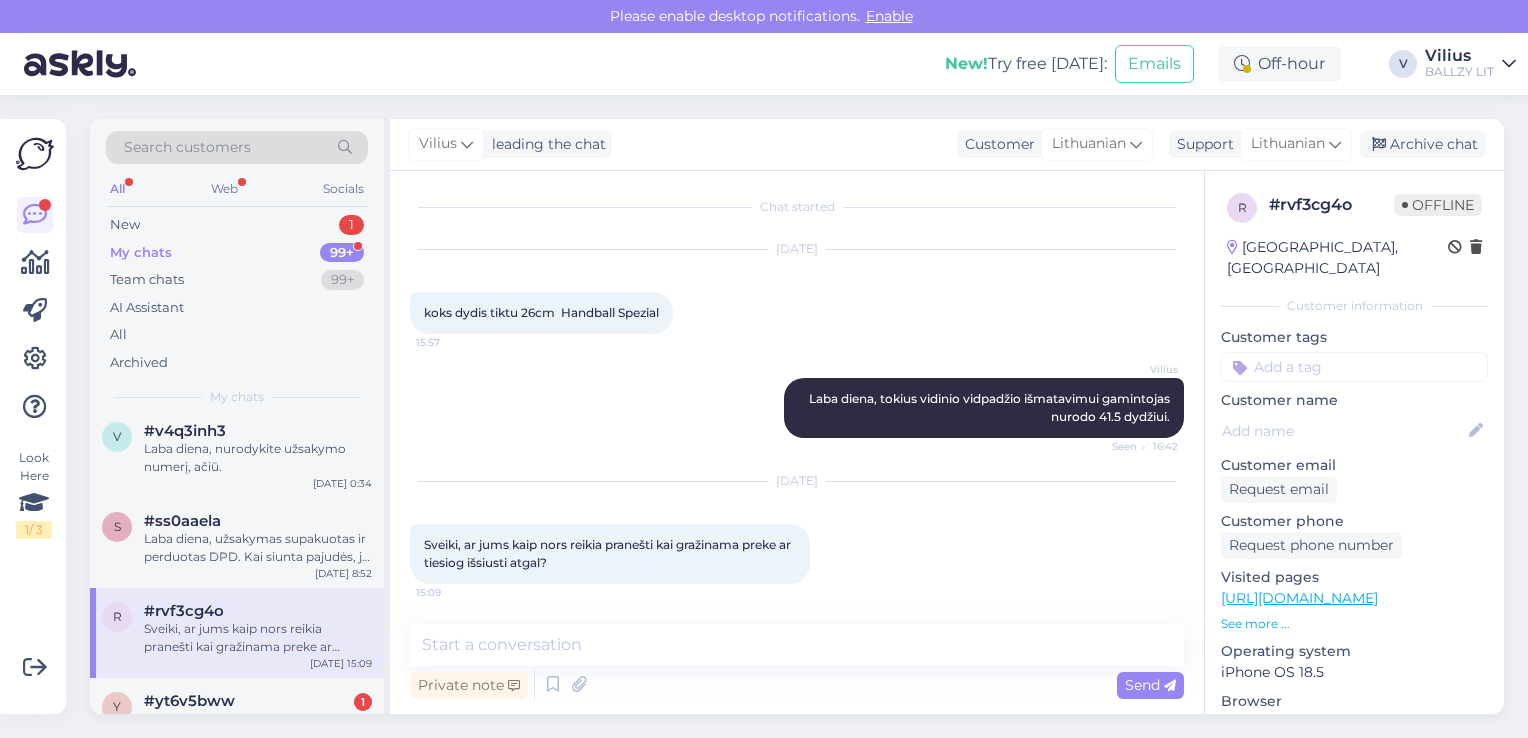 scroll, scrollTop: 4, scrollLeft: 0, axis: vertical 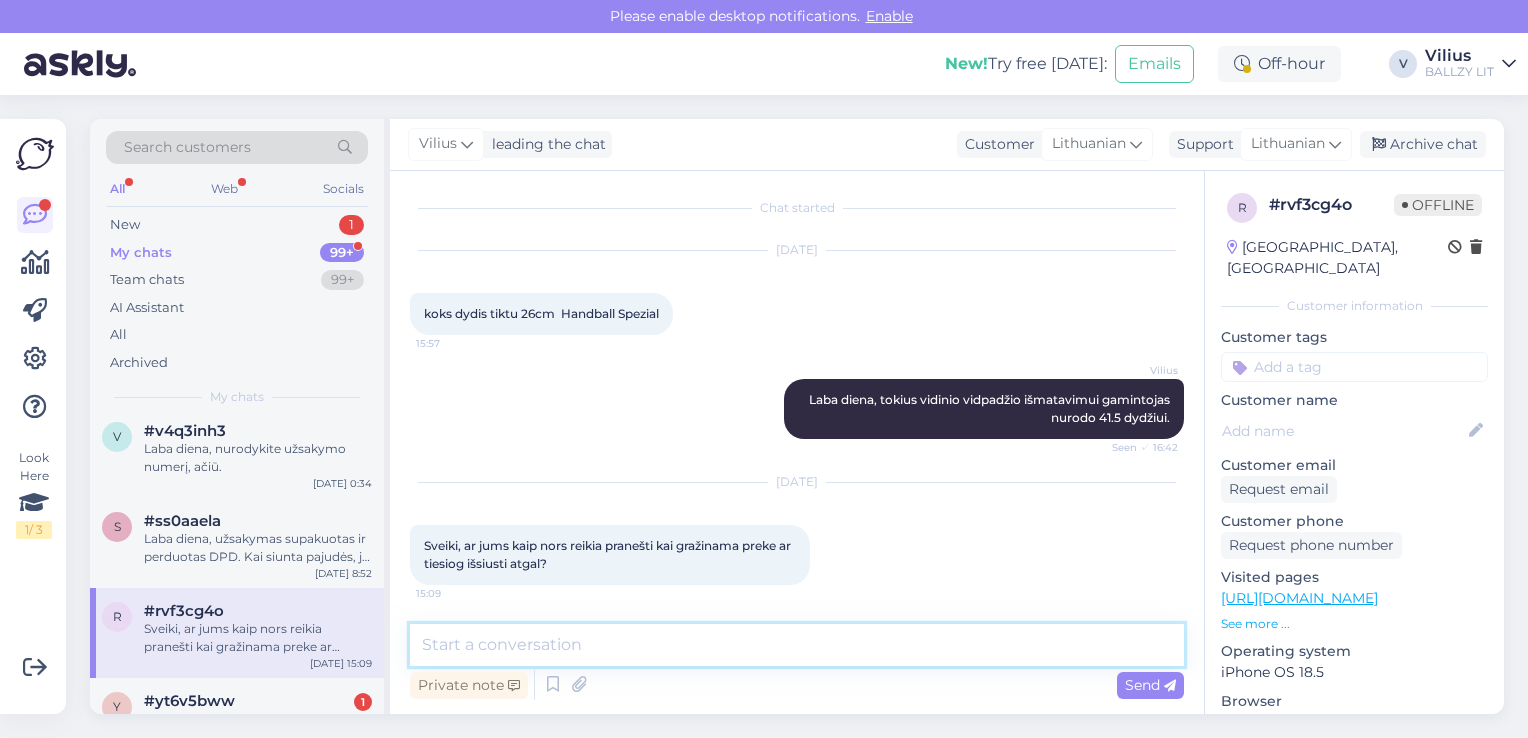 click at bounding box center [797, 645] 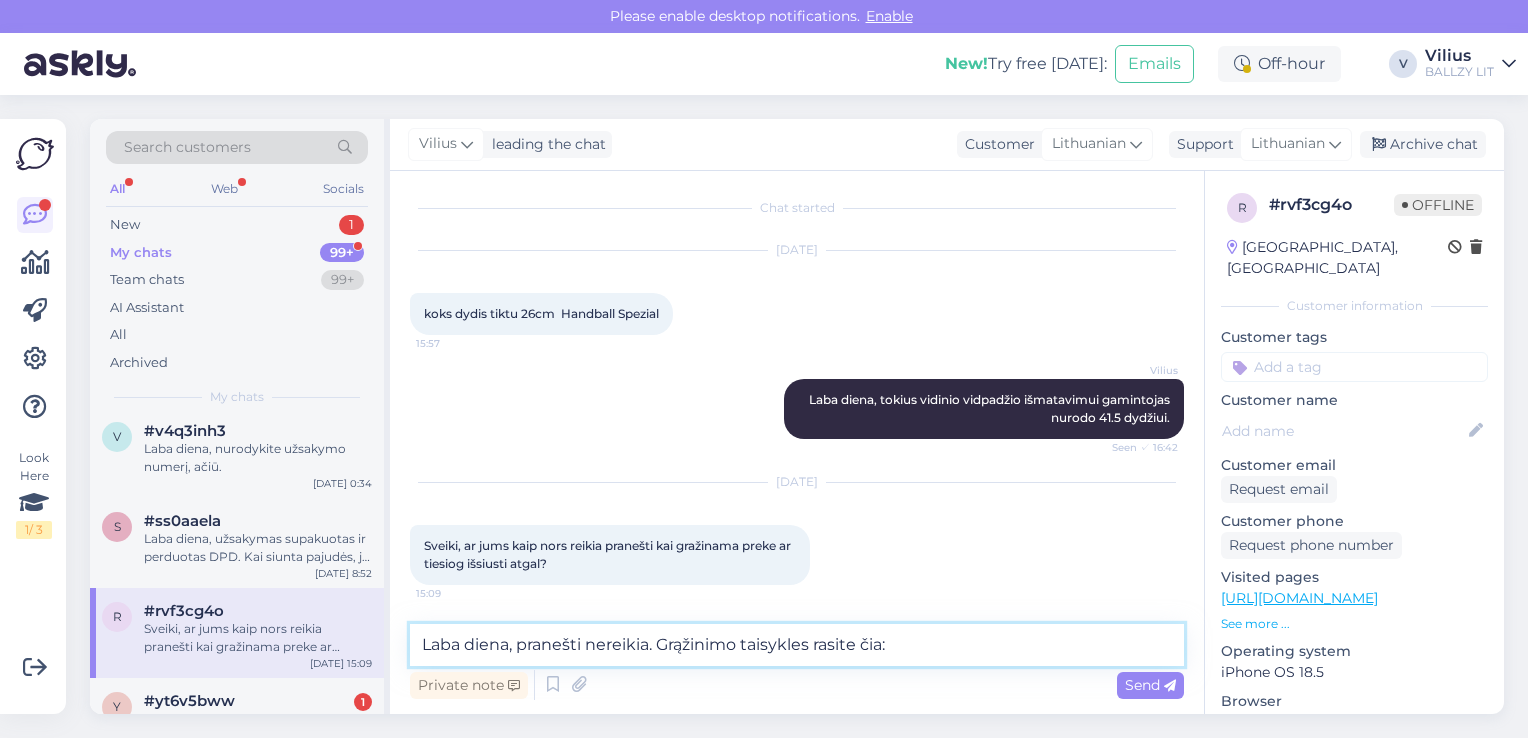 paste on "[URL][DOMAIN_NAME]" 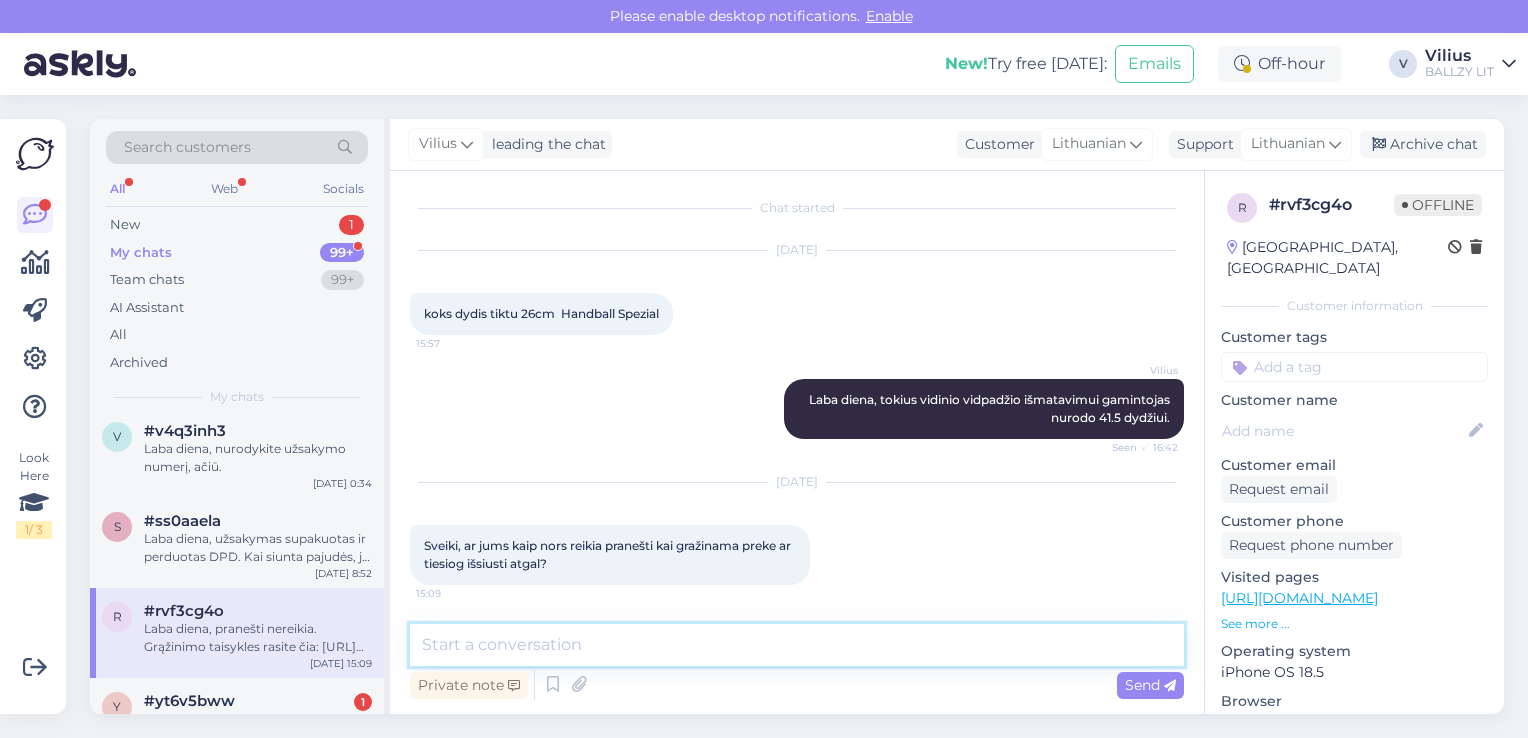scroll, scrollTop: 151, scrollLeft: 0, axis: vertical 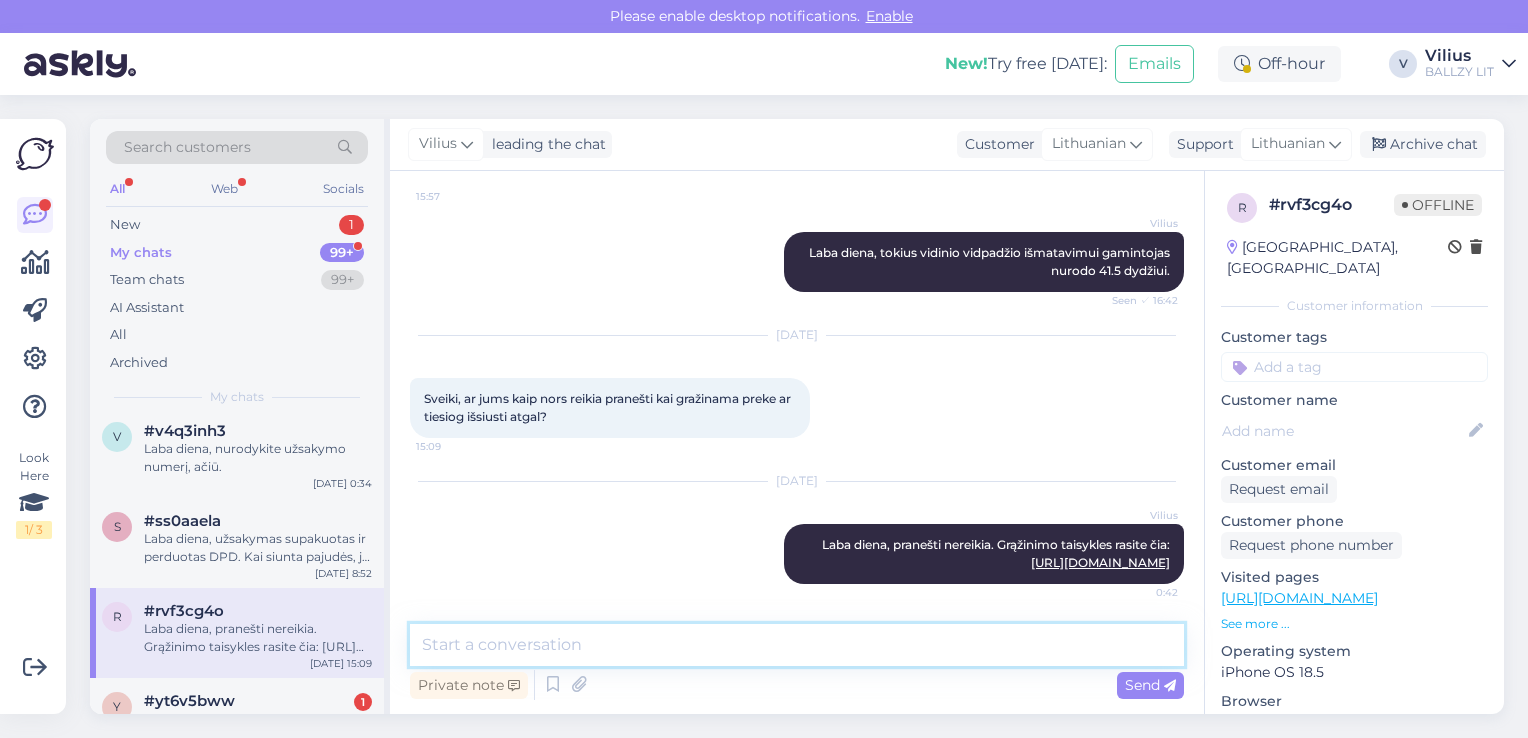 type 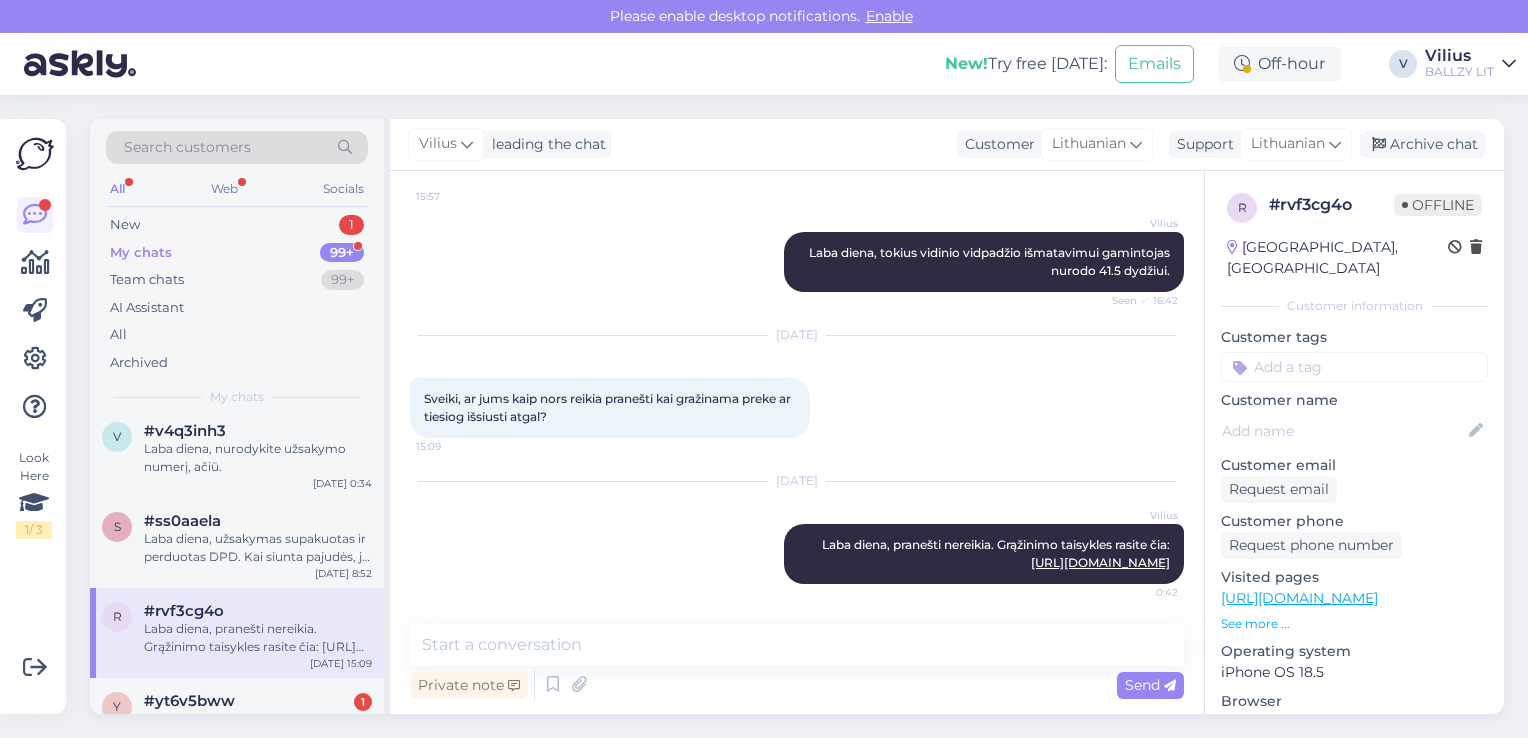 click on "Laba diena, pranešti nereikia. Grąžinimo taisykles rasite čia: [URL][DOMAIN_NAME]" at bounding box center (258, 638) 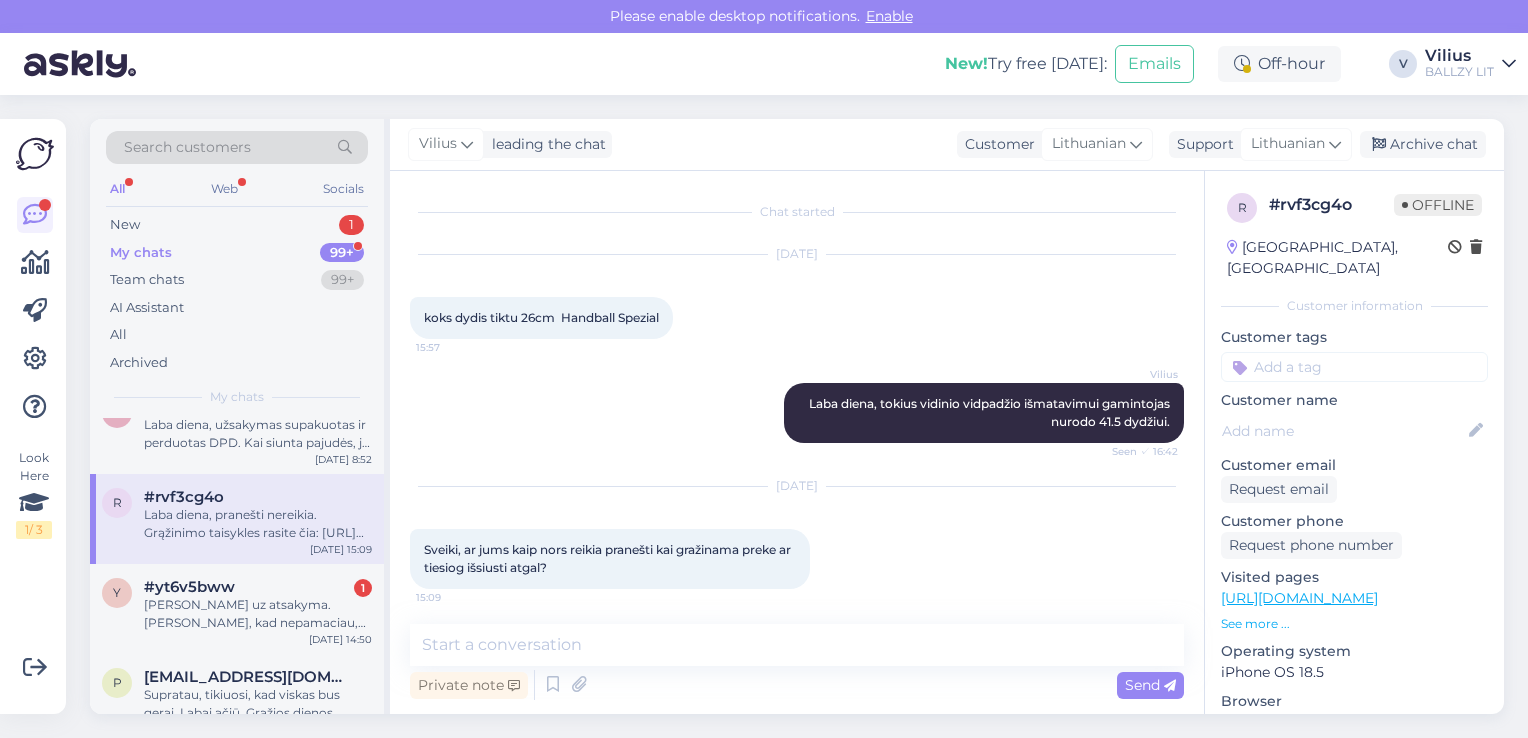 scroll, scrollTop: 800, scrollLeft: 0, axis: vertical 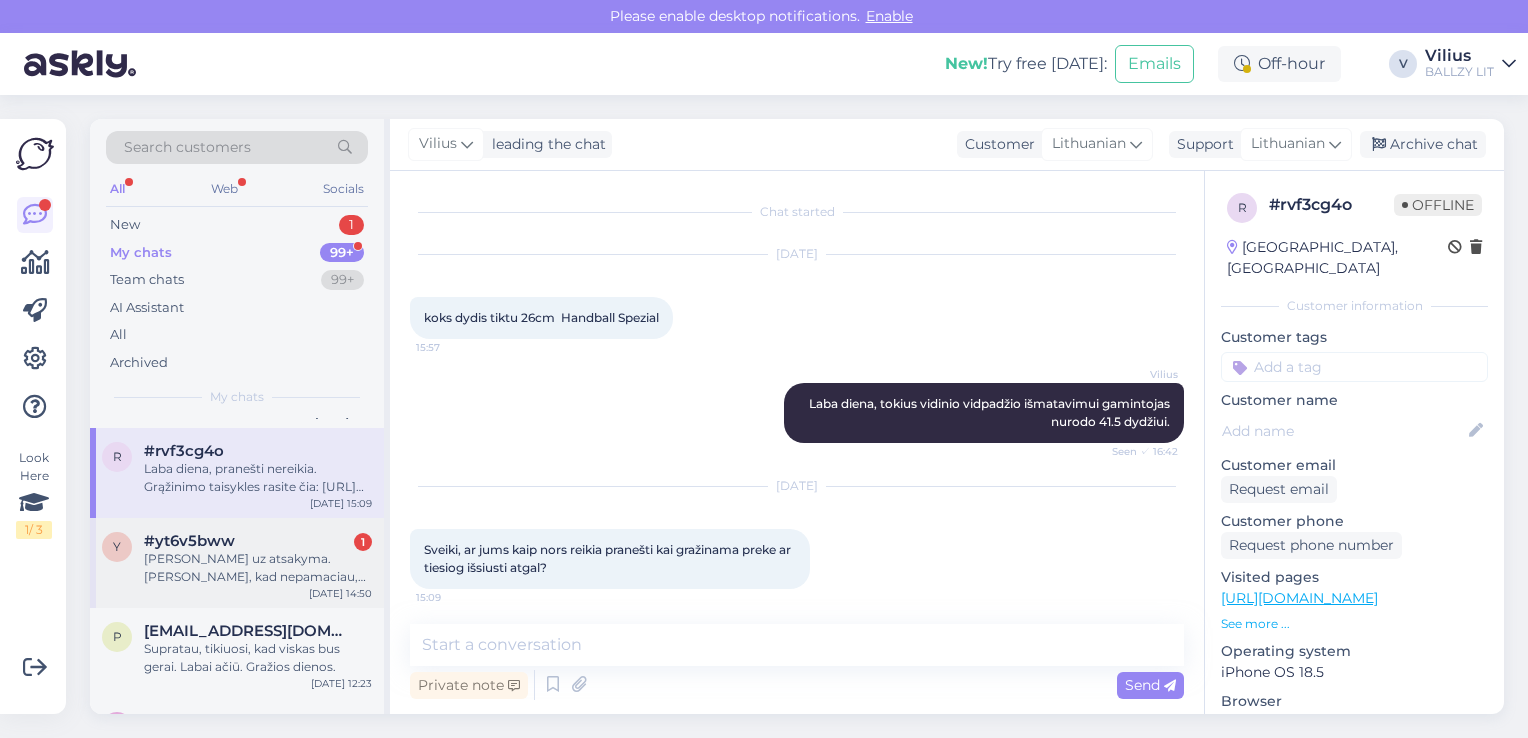 click on "[PERSON_NAME] uz atsakyma. [PERSON_NAME], kad nepamaciau, uzsiprenumeravau!" at bounding box center (258, 568) 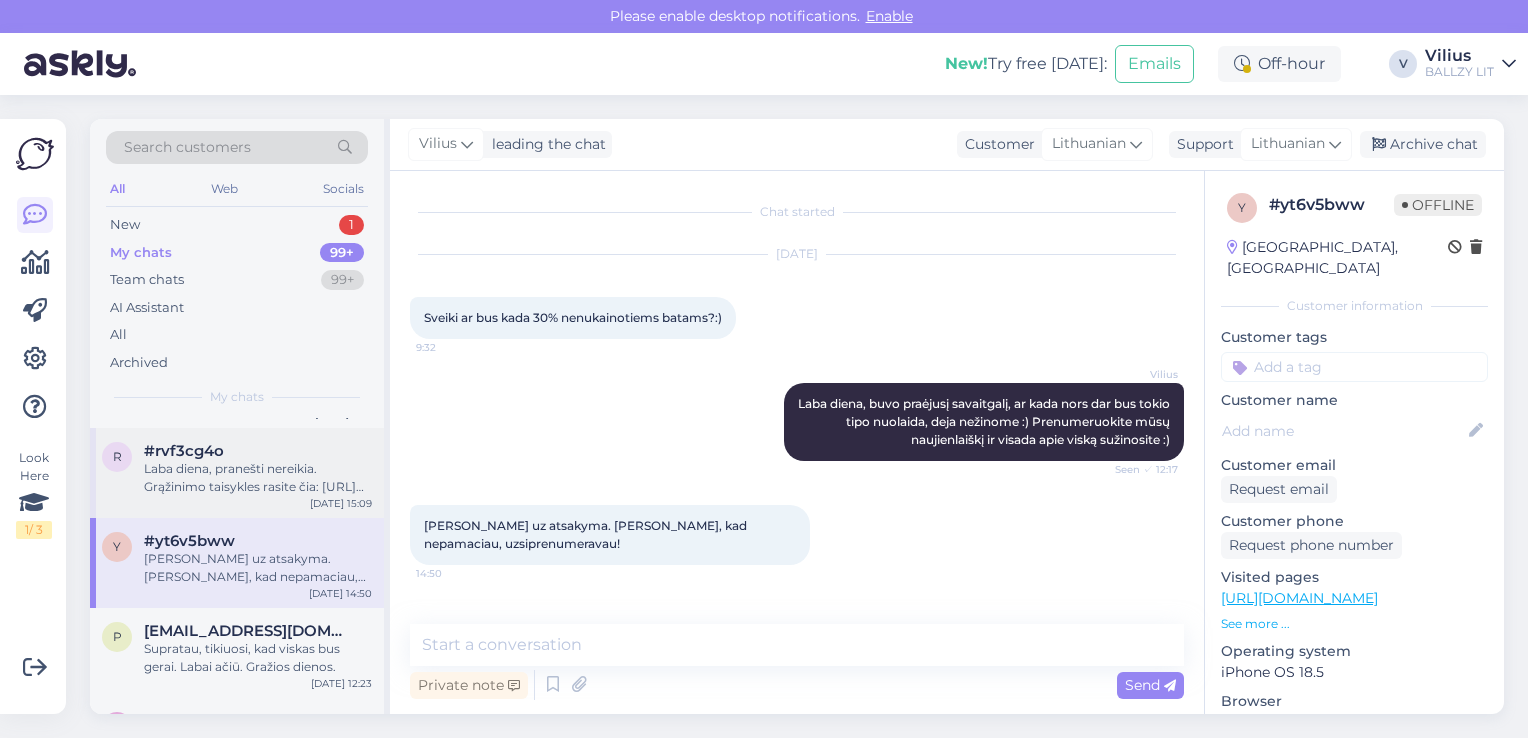 click on "r #rvf3cg4o Laba diena, pranešti nereikia. Grąžinimo taisykles rasite čia: [URL][DOMAIN_NAME] [DATE] 15:09" at bounding box center [237, 473] 